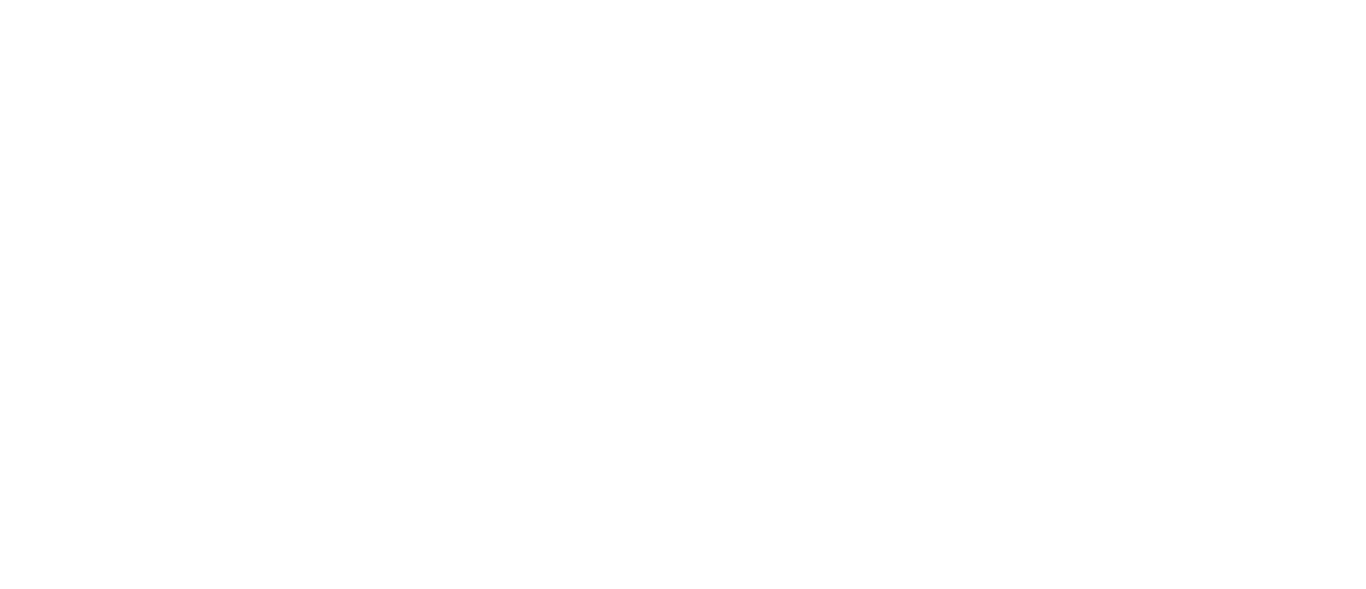 scroll, scrollTop: 0, scrollLeft: 0, axis: both 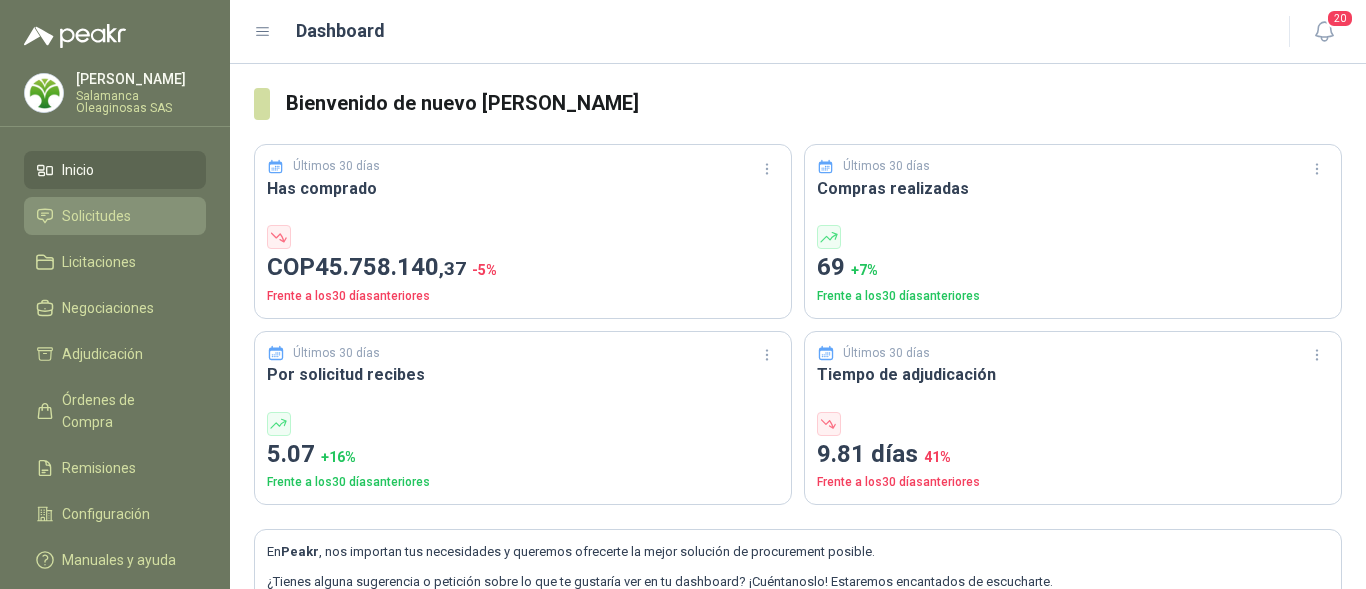 click on "Solicitudes" at bounding box center (96, 216) 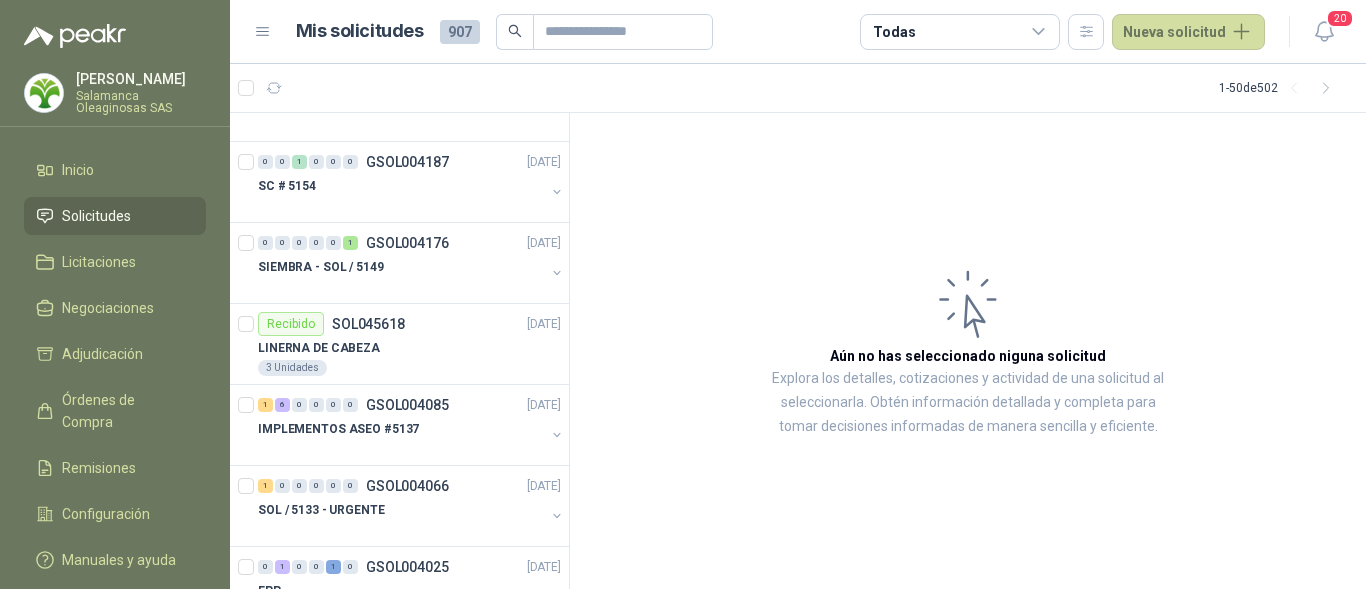 scroll, scrollTop: 0, scrollLeft: 0, axis: both 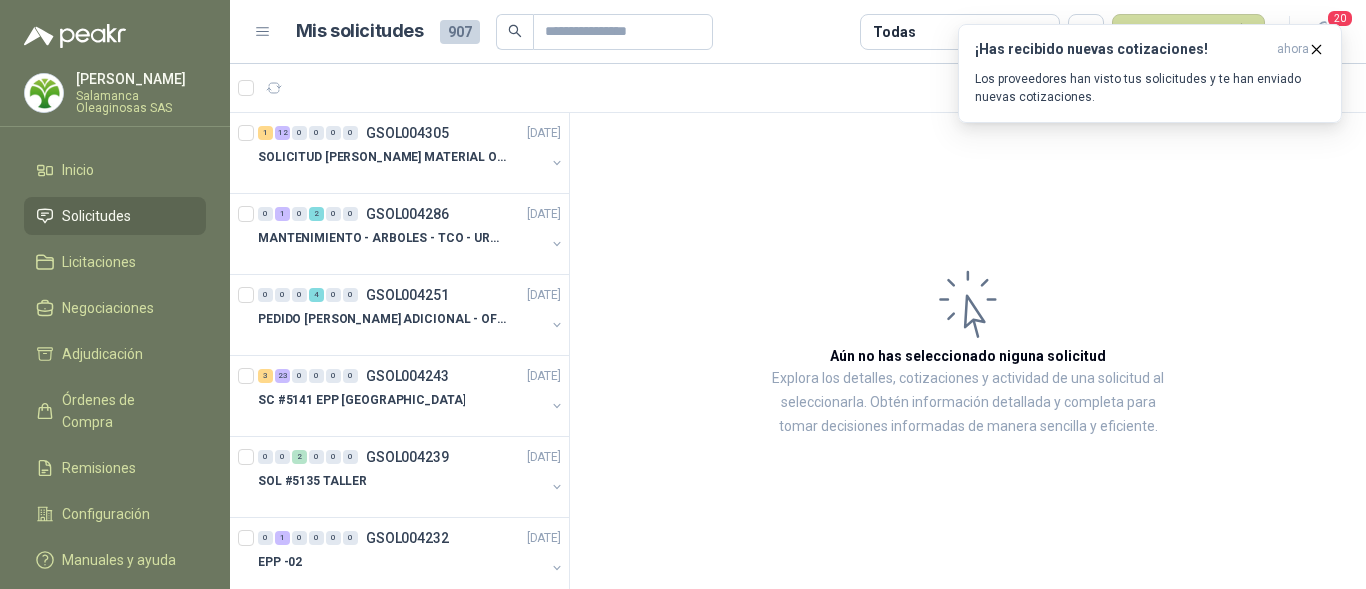 click on "Solicitudes" at bounding box center [115, 216] 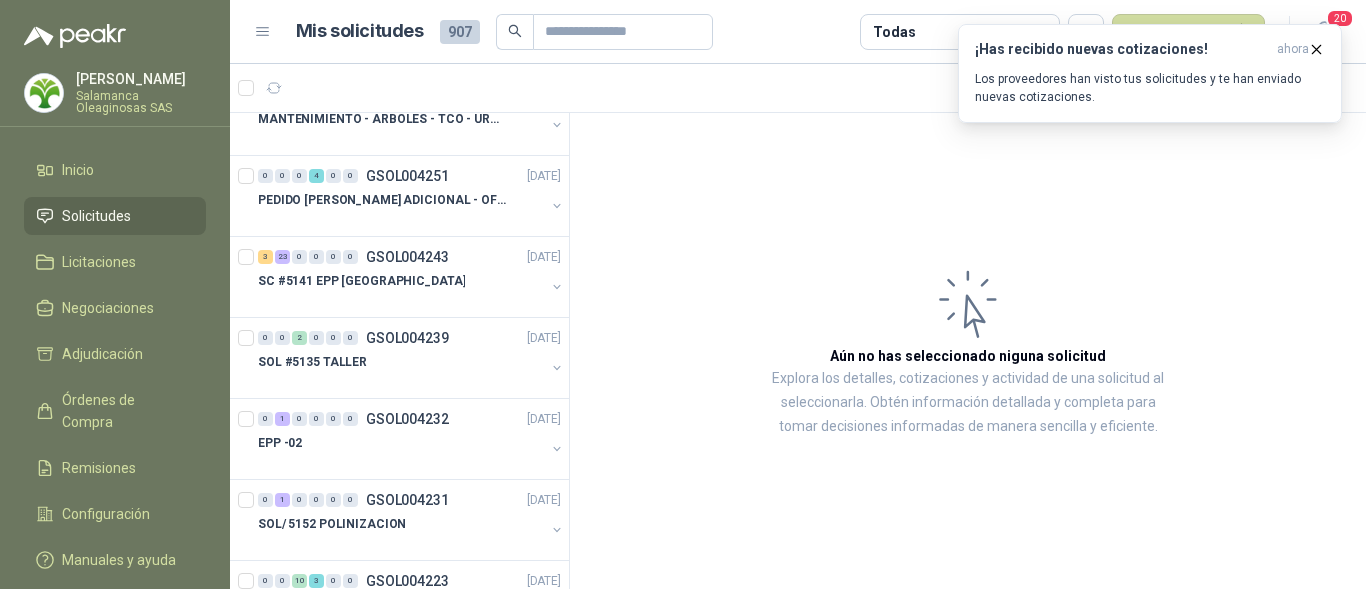 scroll, scrollTop: 0, scrollLeft: 0, axis: both 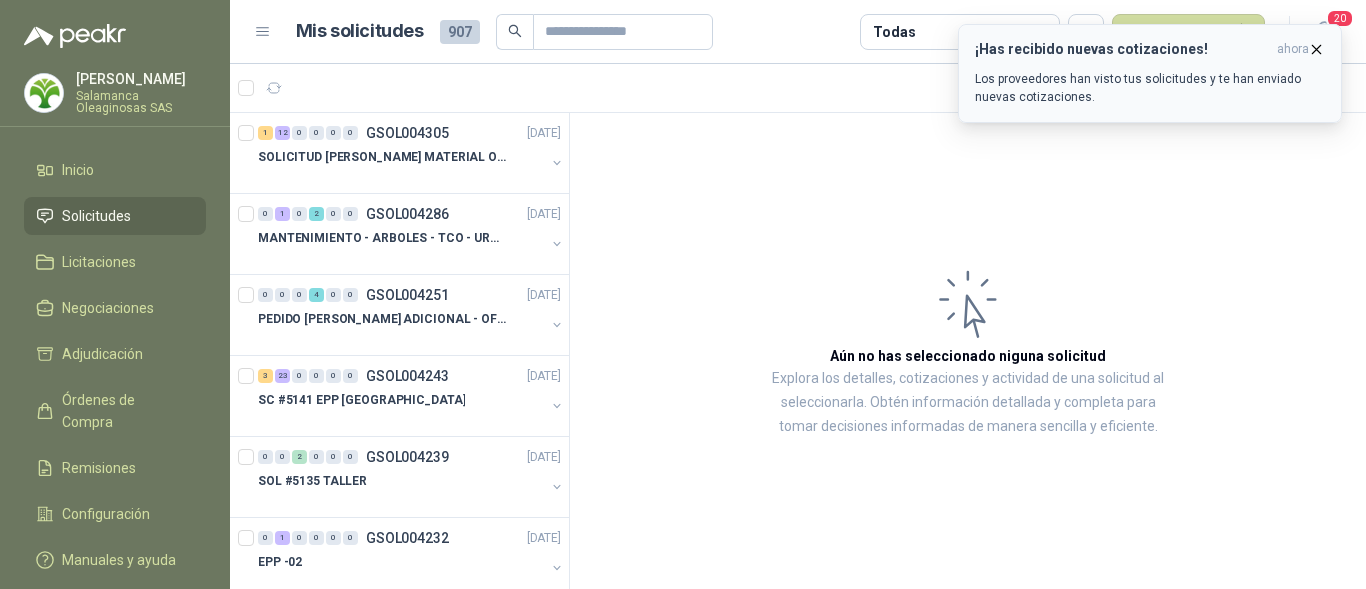 click 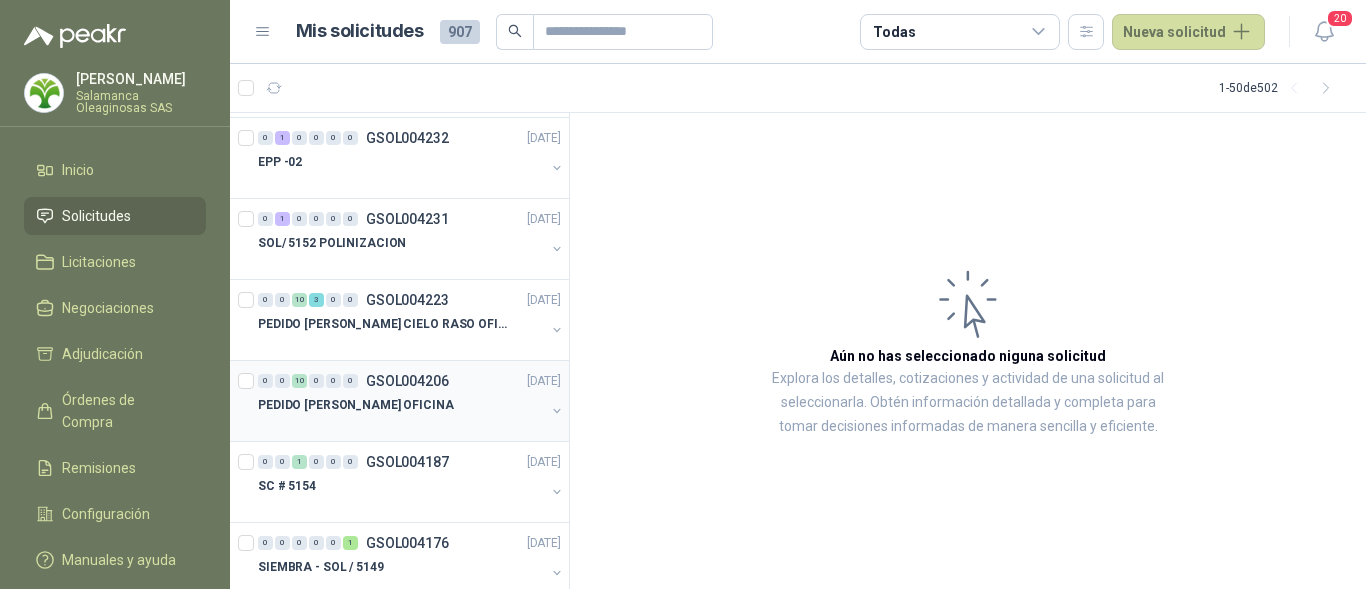 scroll, scrollTop: 0, scrollLeft: 0, axis: both 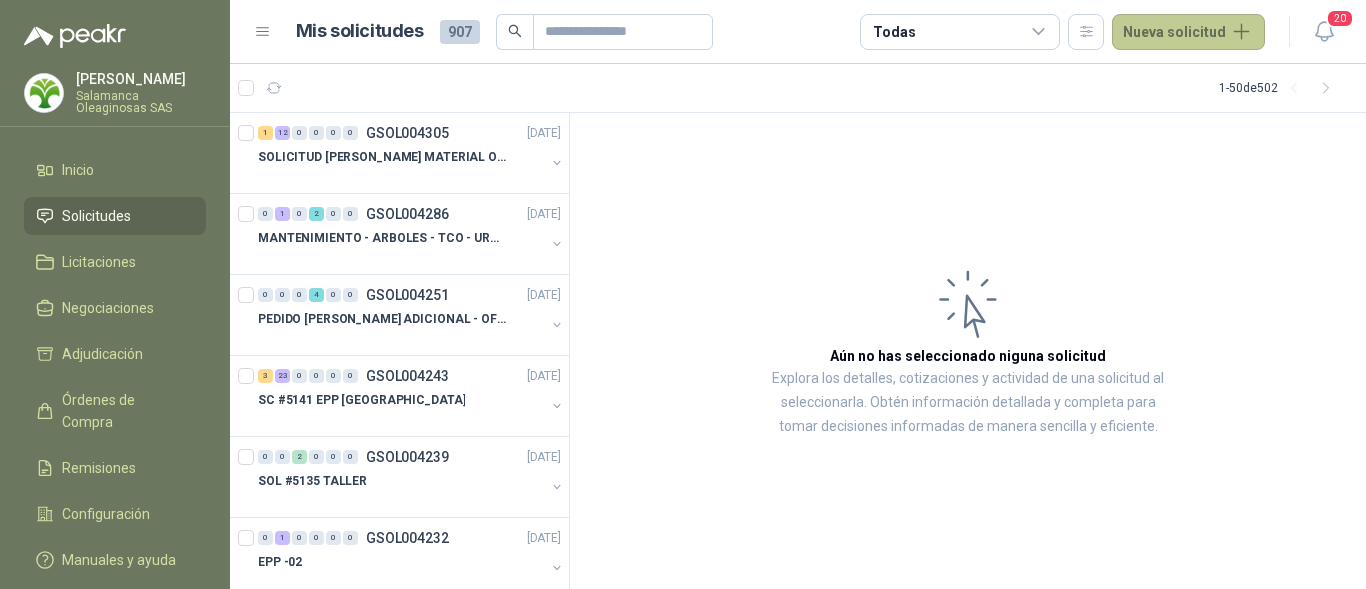 click on "Nueva solicitud" at bounding box center (1188, 32) 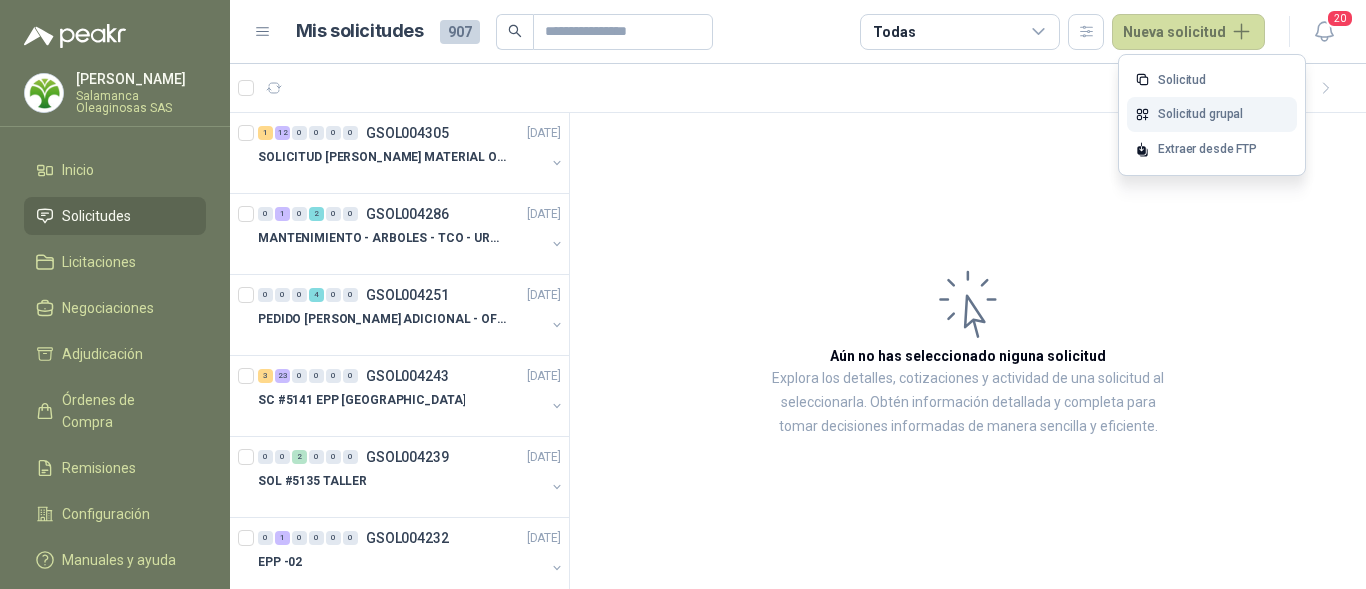 click on "Solicitud grupal" at bounding box center [1212, 114] 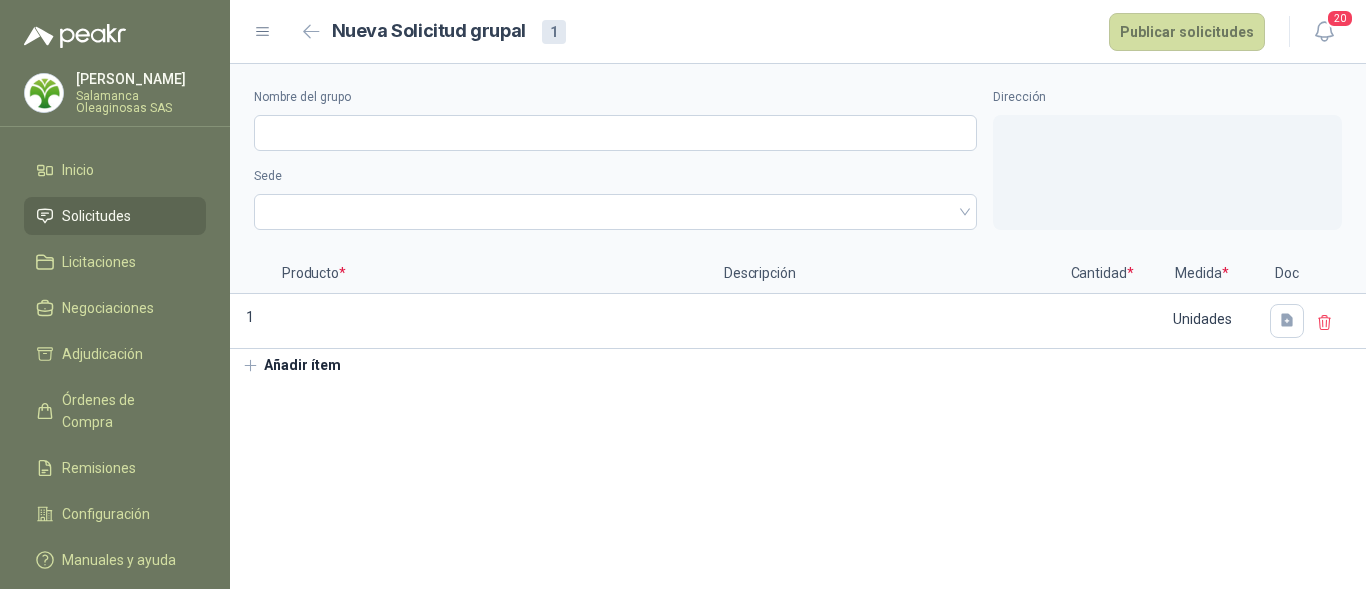 click on "Solicitudes" at bounding box center [96, 216] 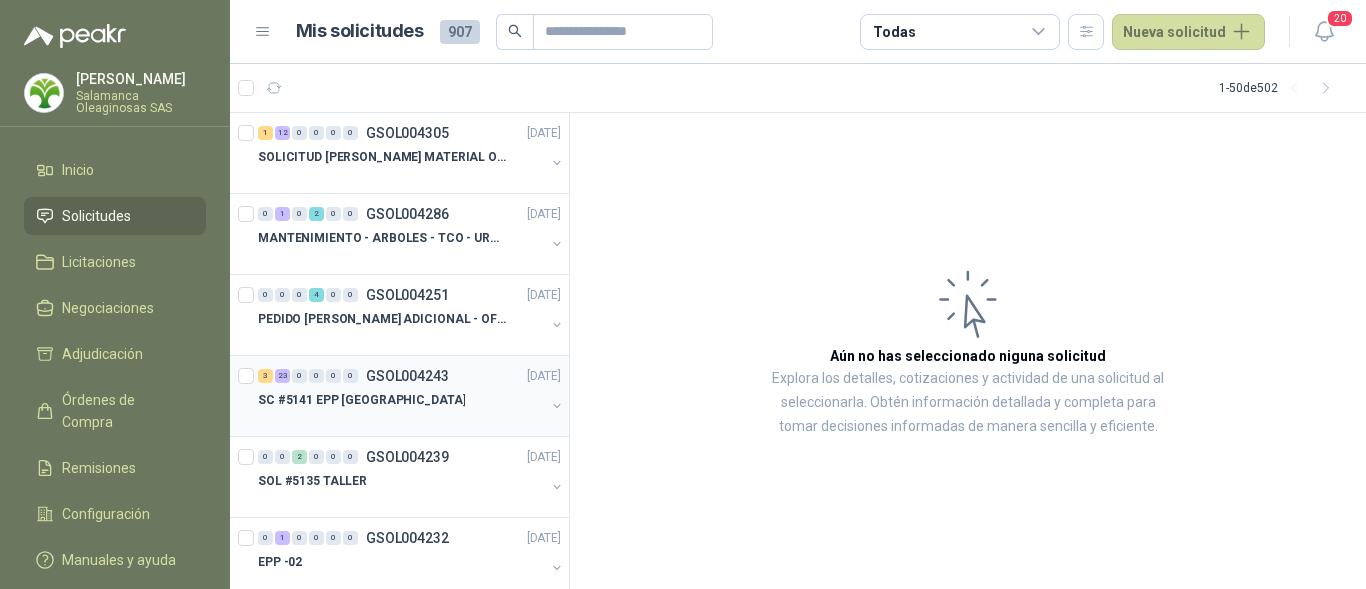 scroll, scrollTop: 100, scrollLeft: 0, axis: vertical 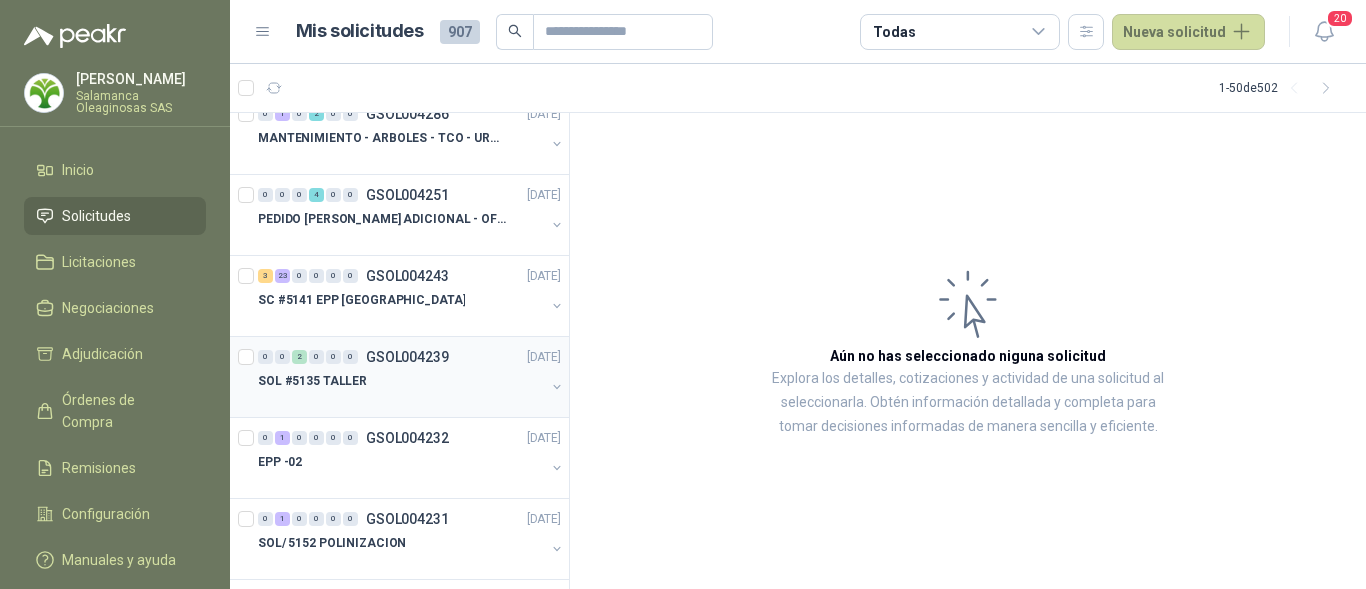 click on "SOL #5135 TALLER" at bounding box center [401, 381] 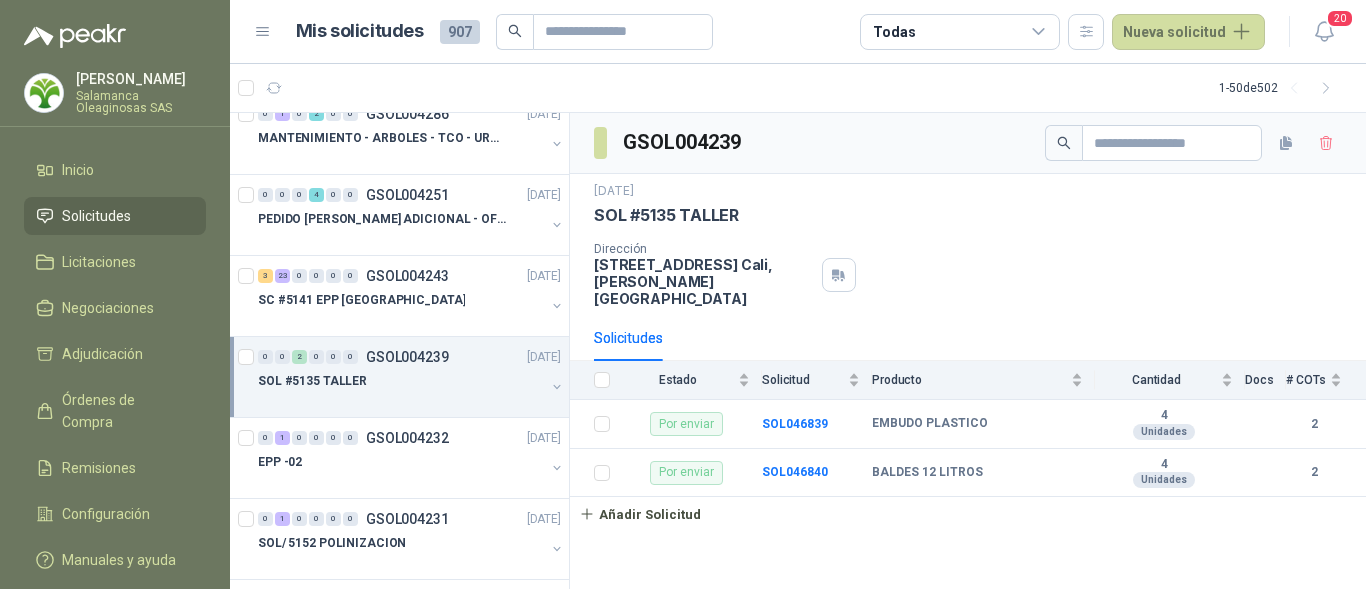 scroll, scrollTop: 200, scrollLeft: 0, axis: vertical 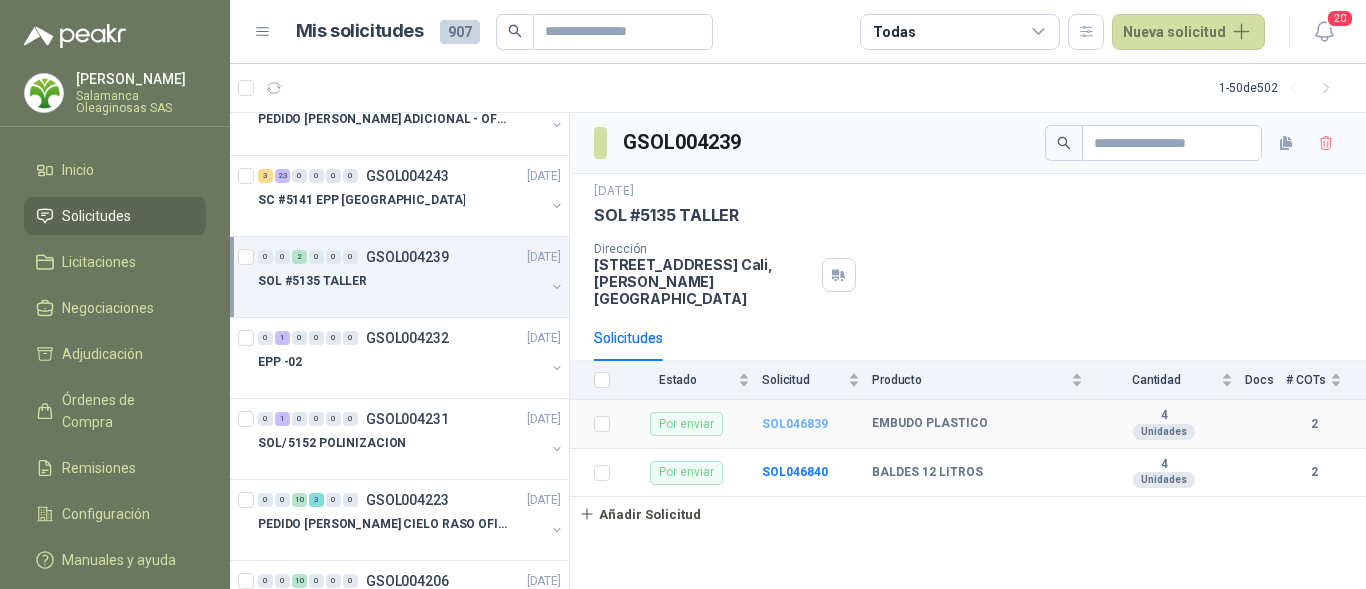 click on "SOL046839" at bounding box center (795, 424) 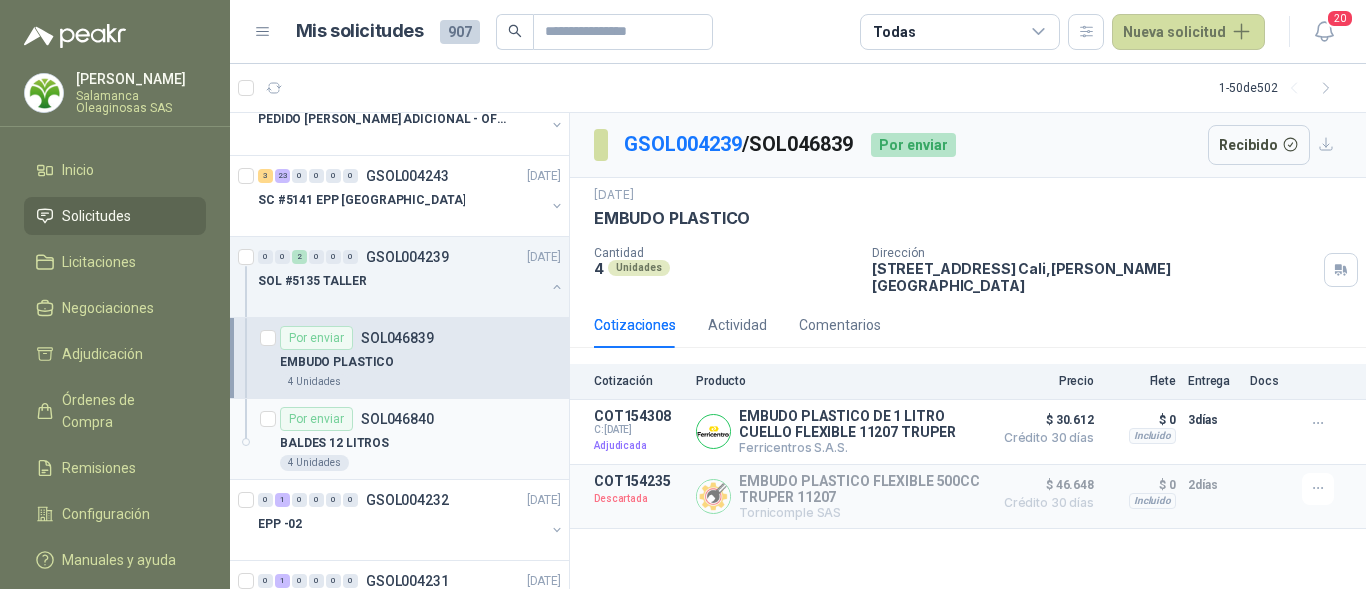 click on "4   Unidades" at bounding box center [420, 463] 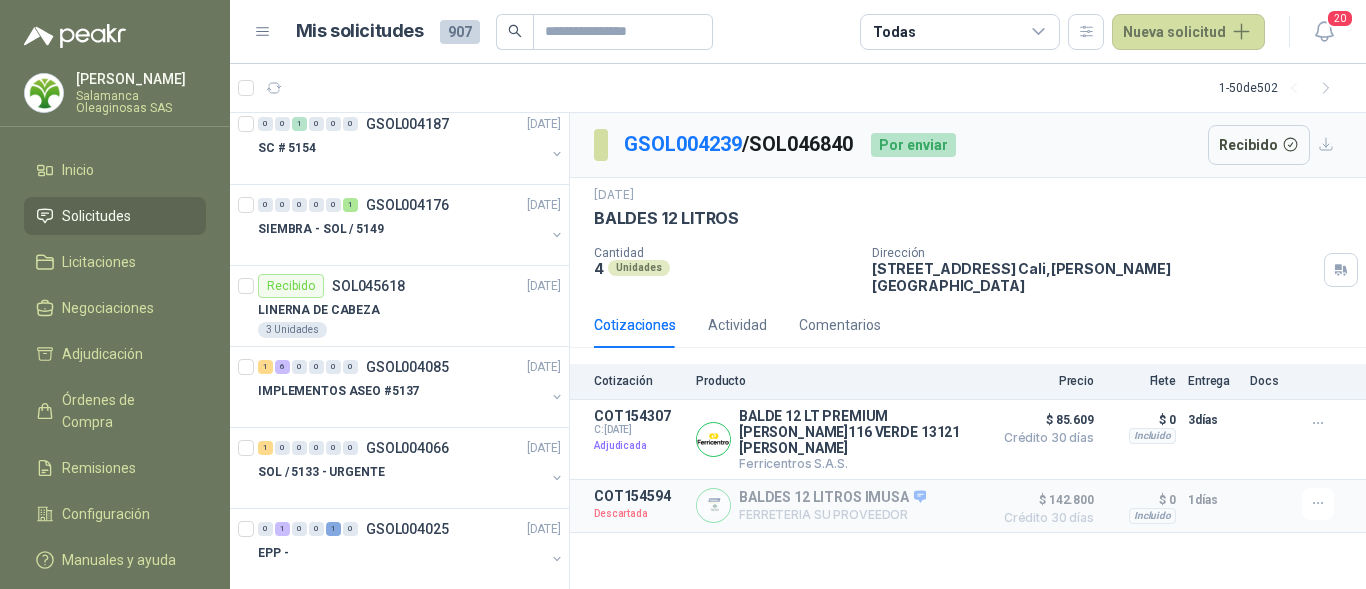 scroll, scrollTop: 1000, scrollLeft: 0, axis: vertical 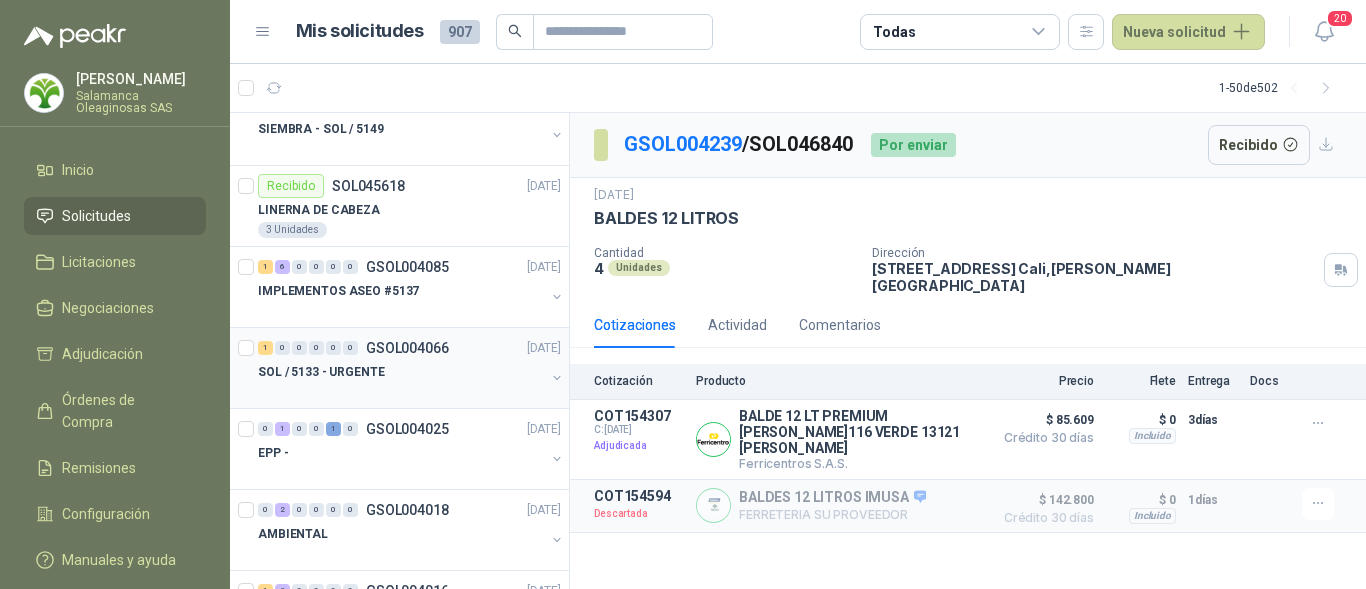 click on "SOL / 5133  - URGENTE" at bounding box center [401, 372] 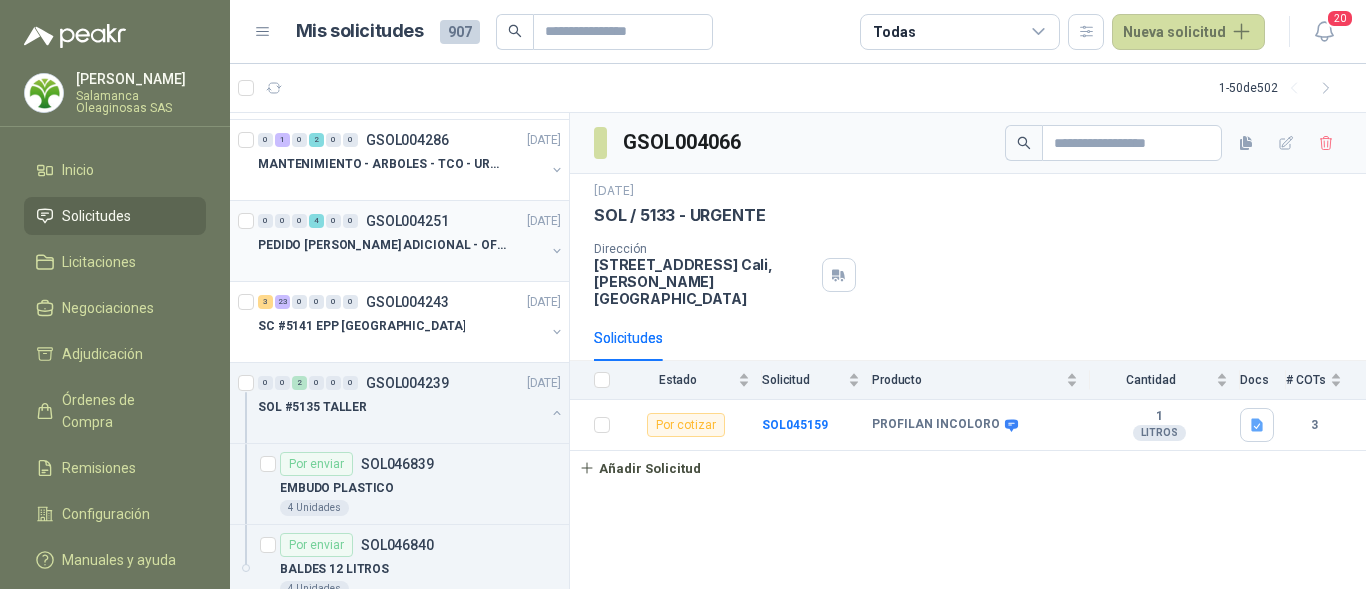scroll, scrollTop: 0, scrollLeft: 0, axis: both 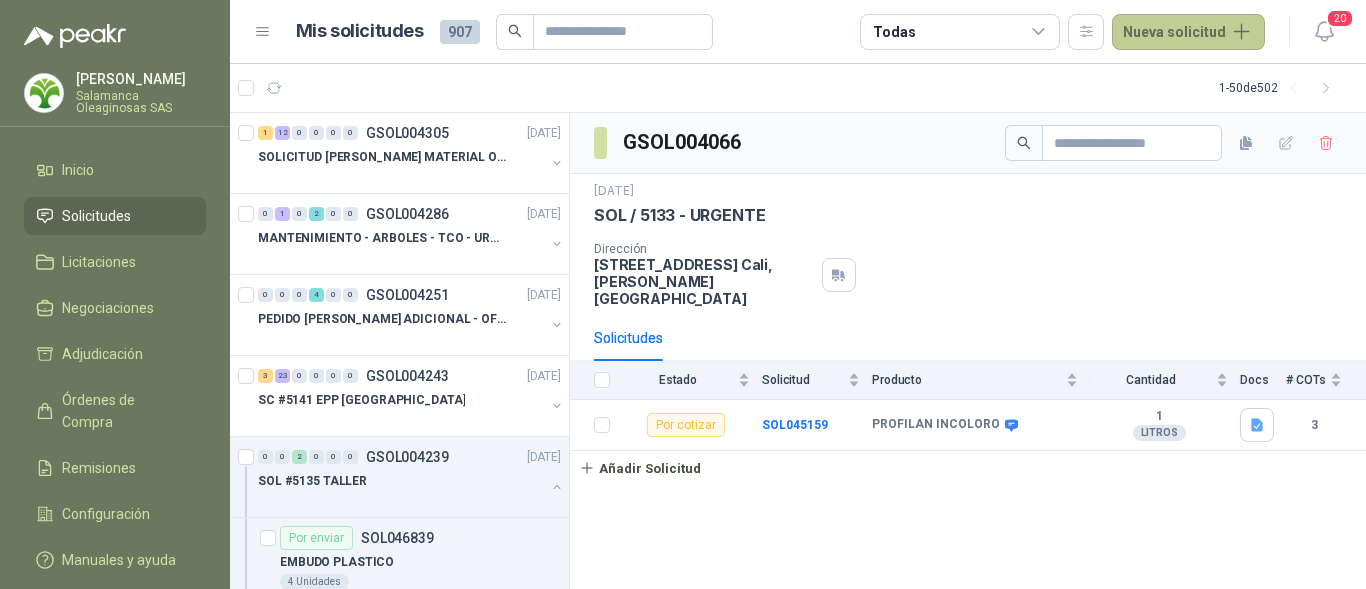 click on "Nueva solicitud" at bounding box center (1188, 32) 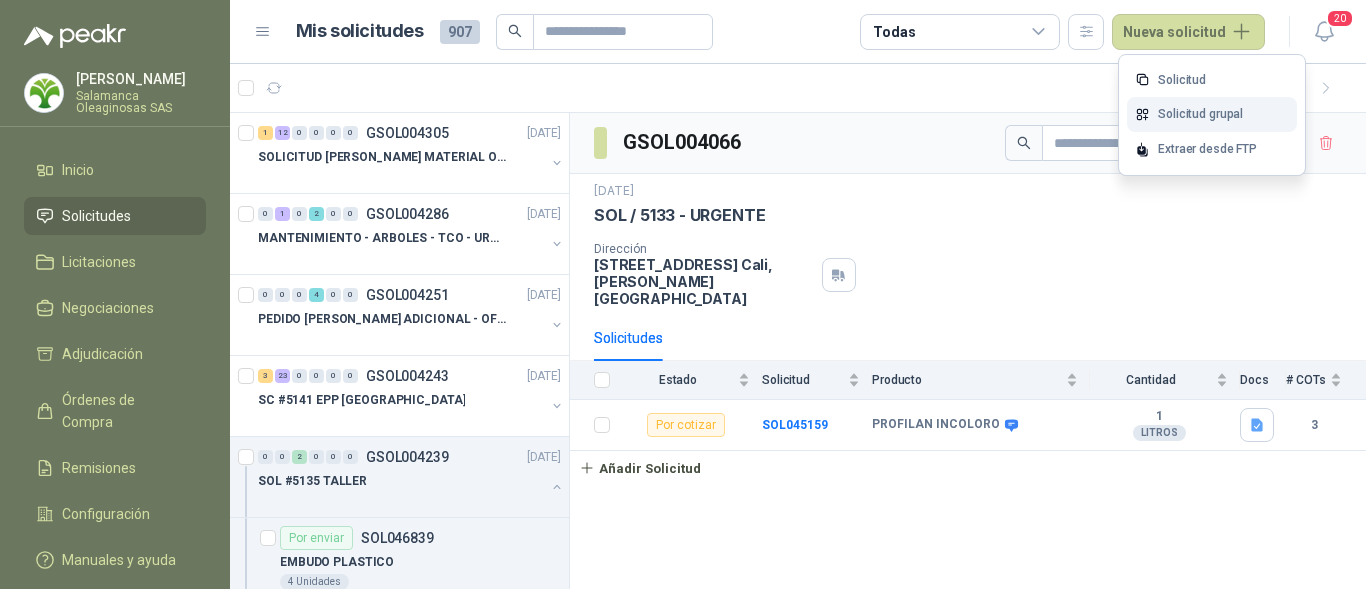 click on "Solicitud grupal" at bounding box center (1212, 114) 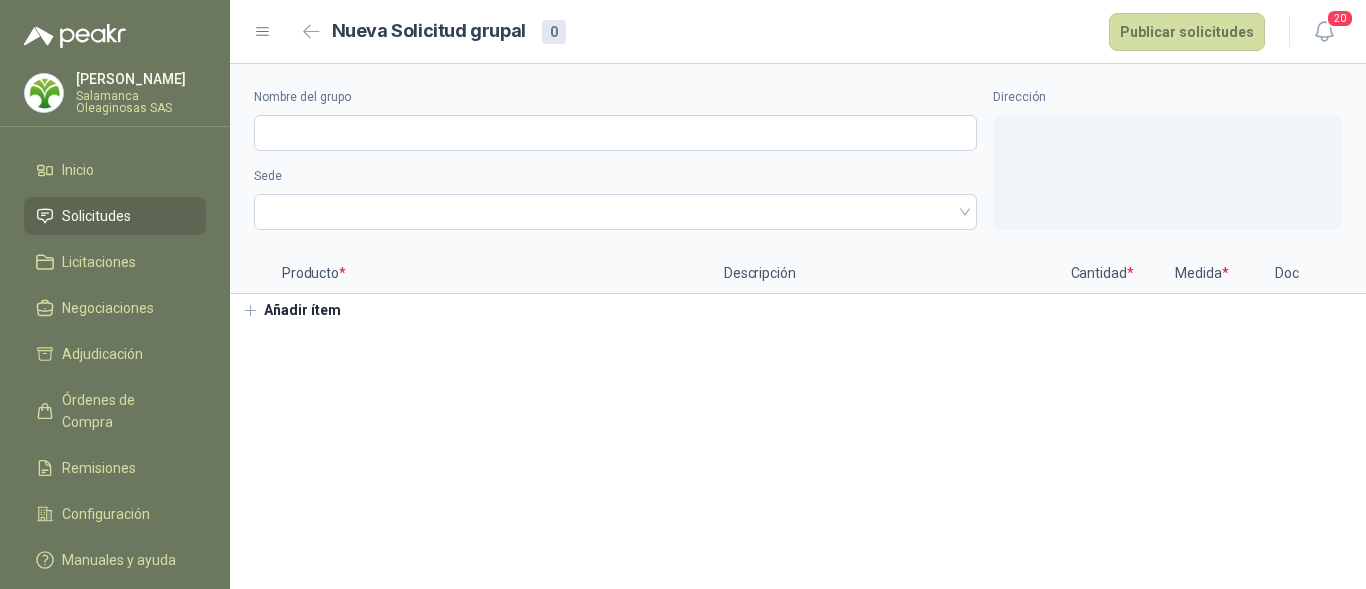 type 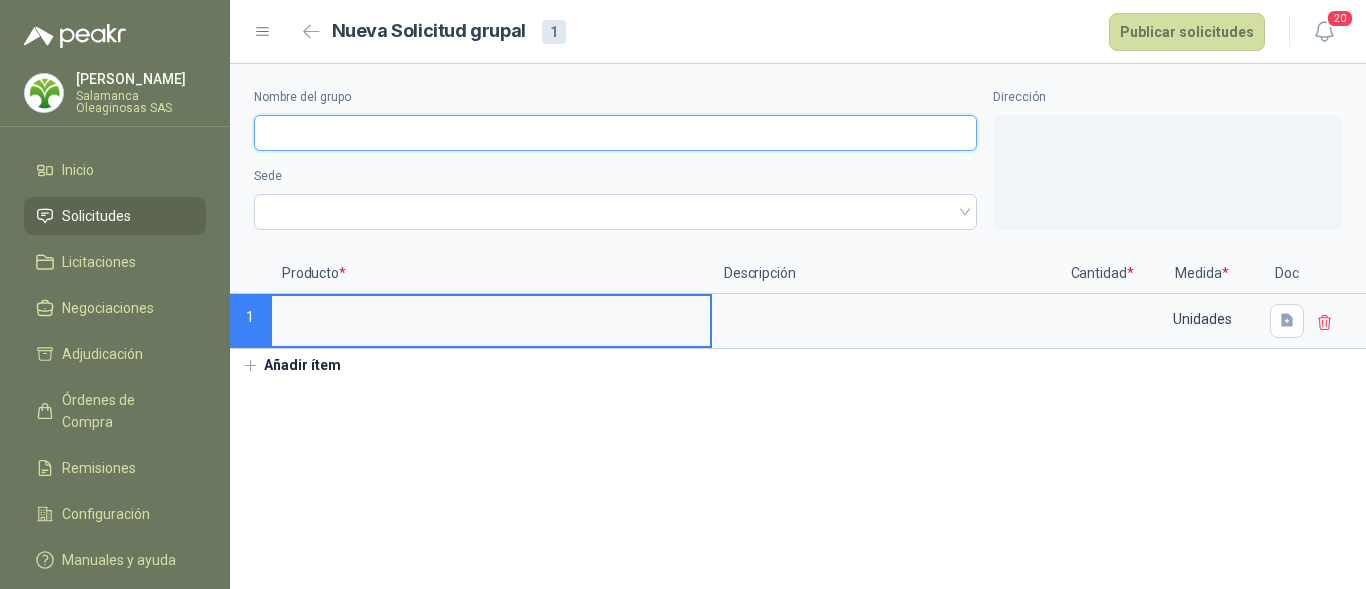 click on "Nombre del grupo" at bounding box center (615, 133) 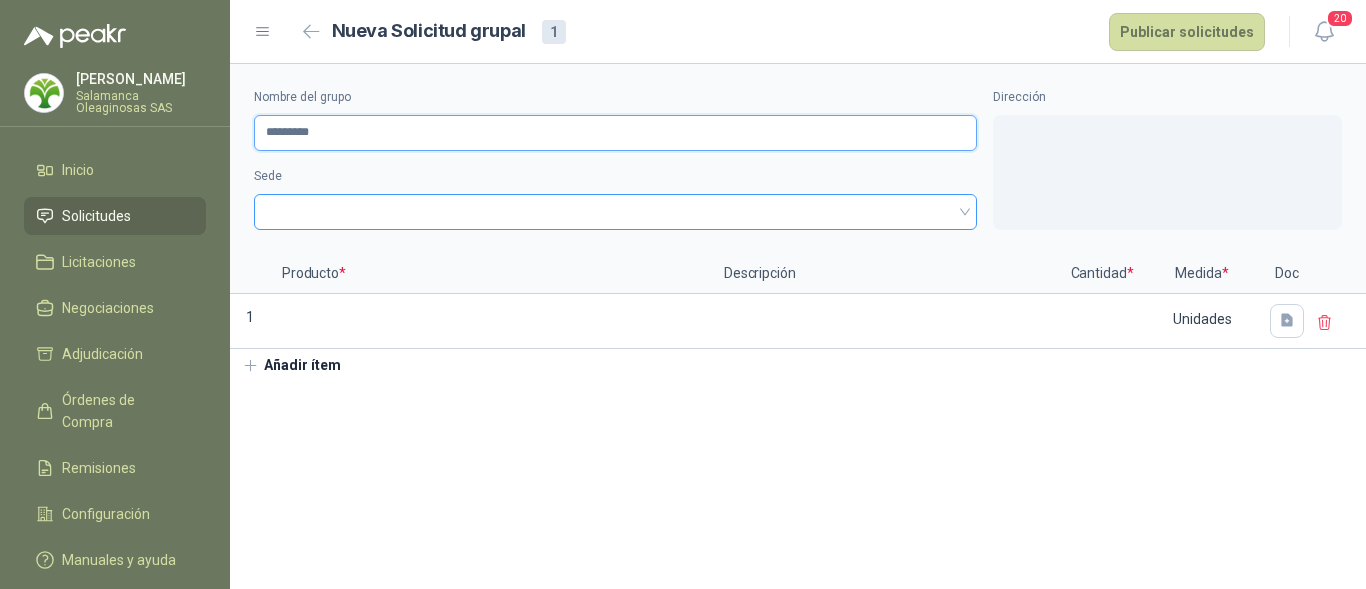 click at bounding box center [615, 212] 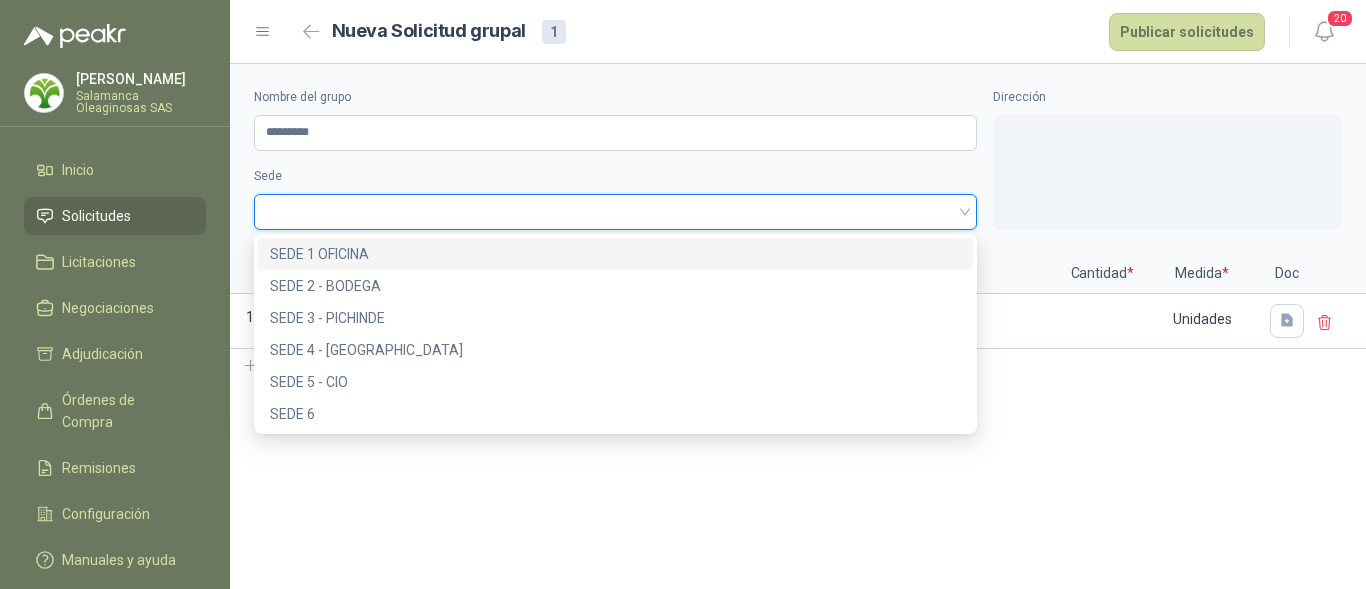 click on "SEDE 1 OFICINA" at bounding box center (615, 254) 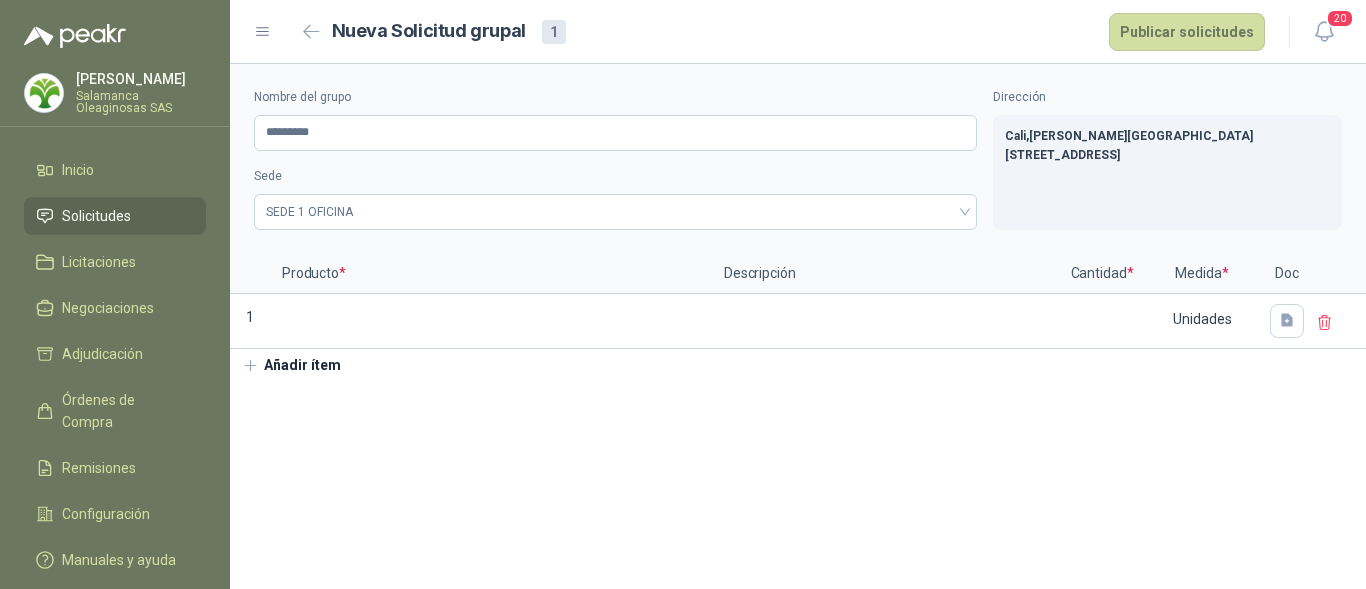 click on "Añadir ítem" at bounding box center (291, 366) 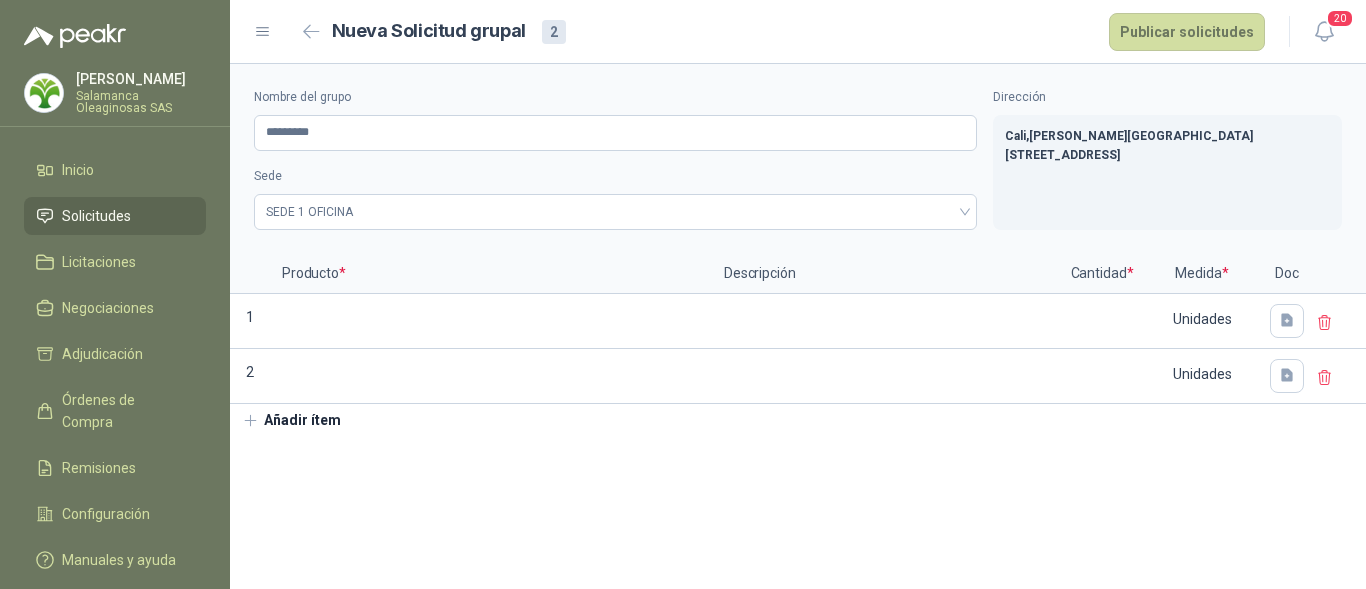 click on "Añadir ítem" at bounding box center (291, 421) 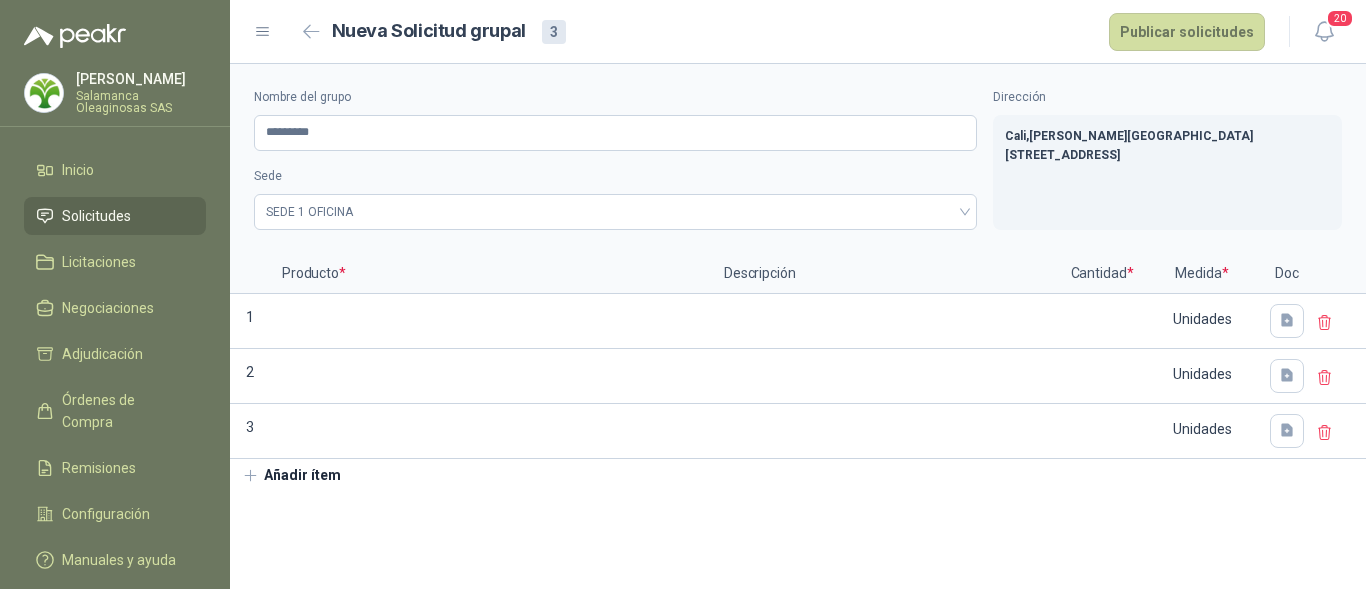 click on "Añadir ítem" at bounding box center (291, 476) 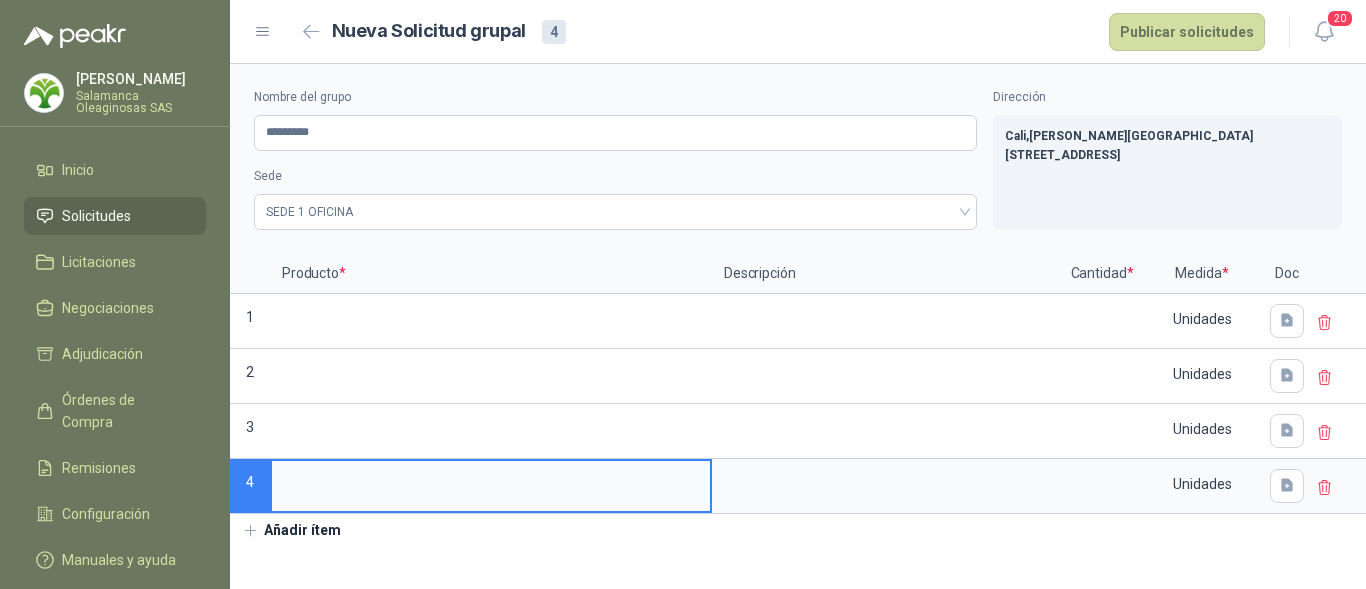 click on "Añadir ítem" at bounding box center (291, 531) 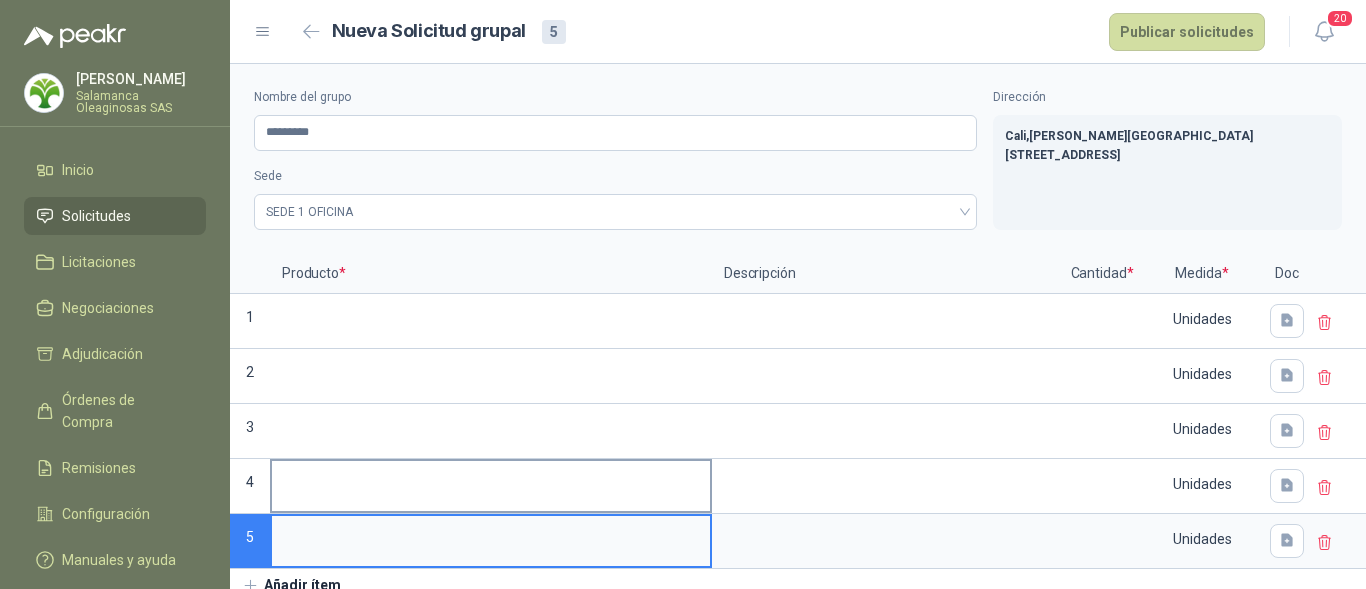 scroll, scrollTop: 13, scrollLeft: 0, axis: vertical 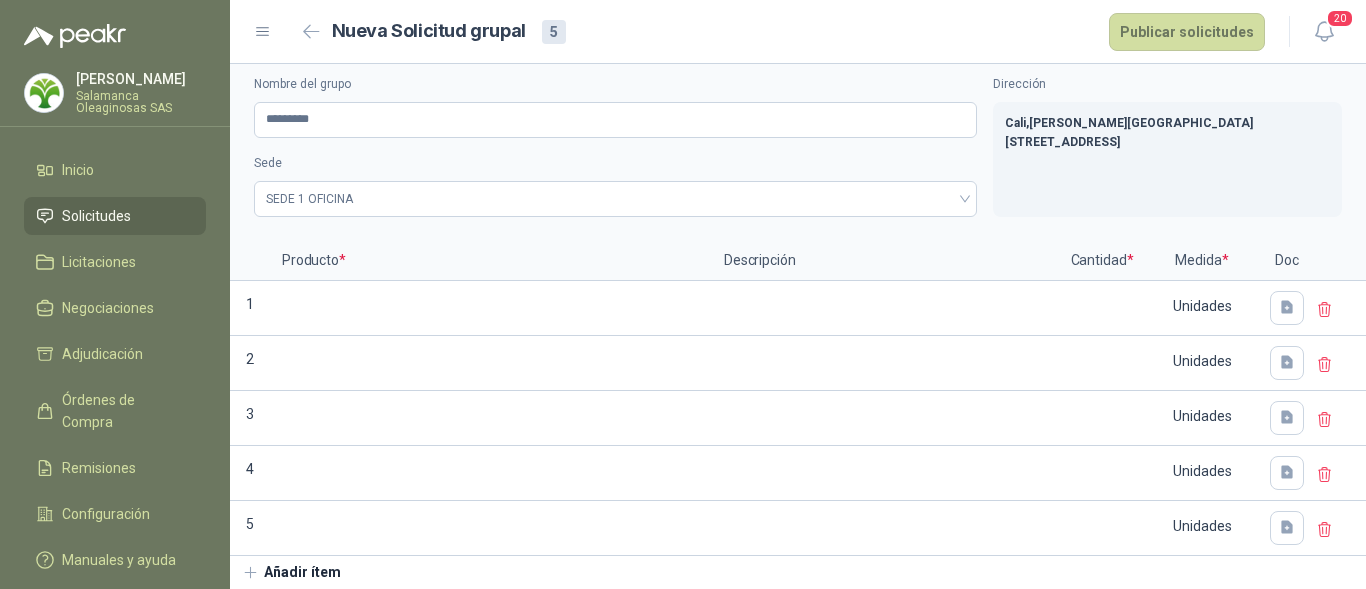 click on "Añadir ítem" at bounding box center [291, 573] 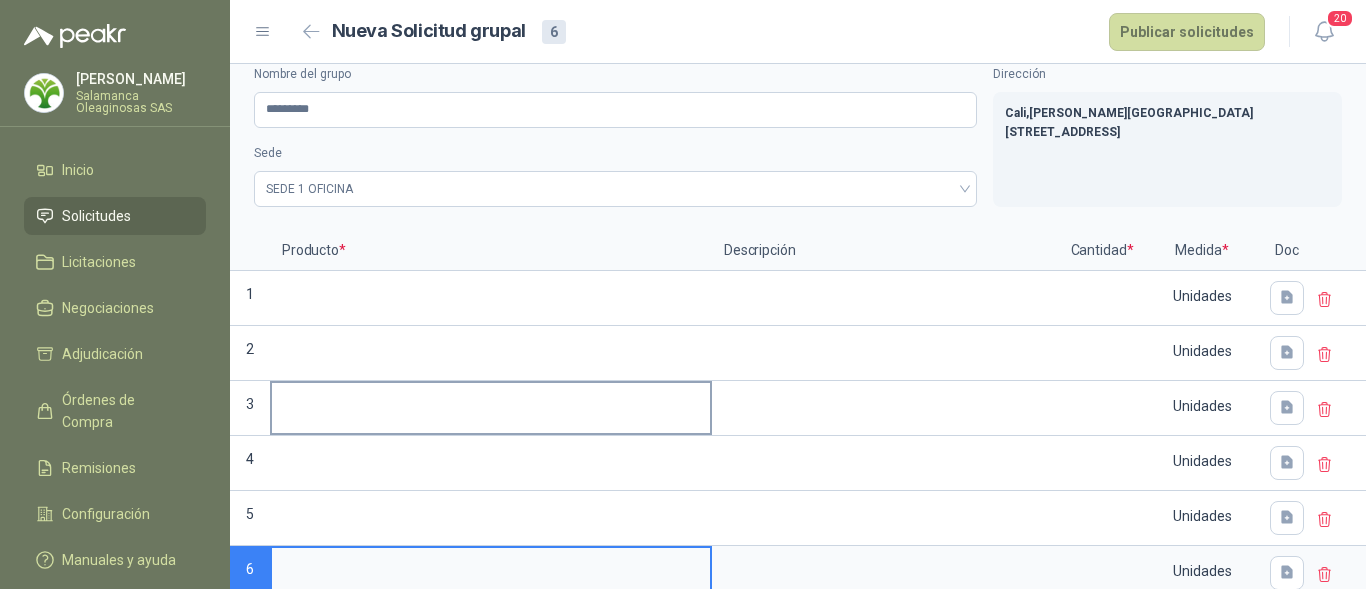 scroll, scrollTop: 68, scrollLeft: 0, axis: vertical 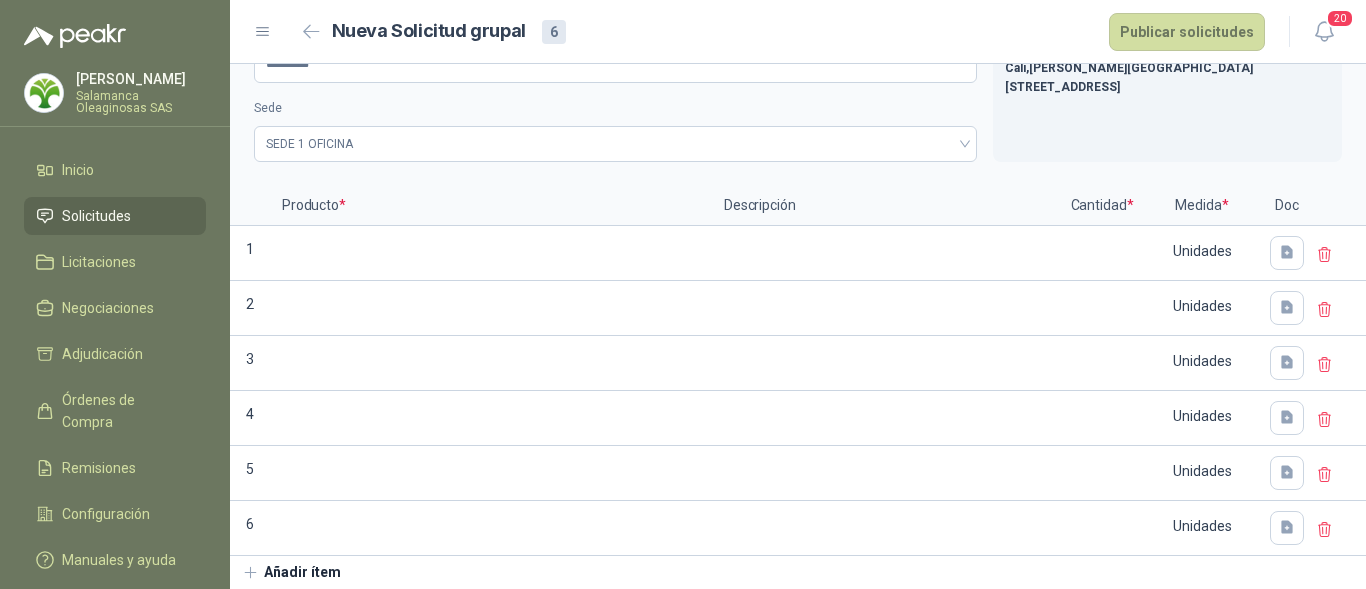 click 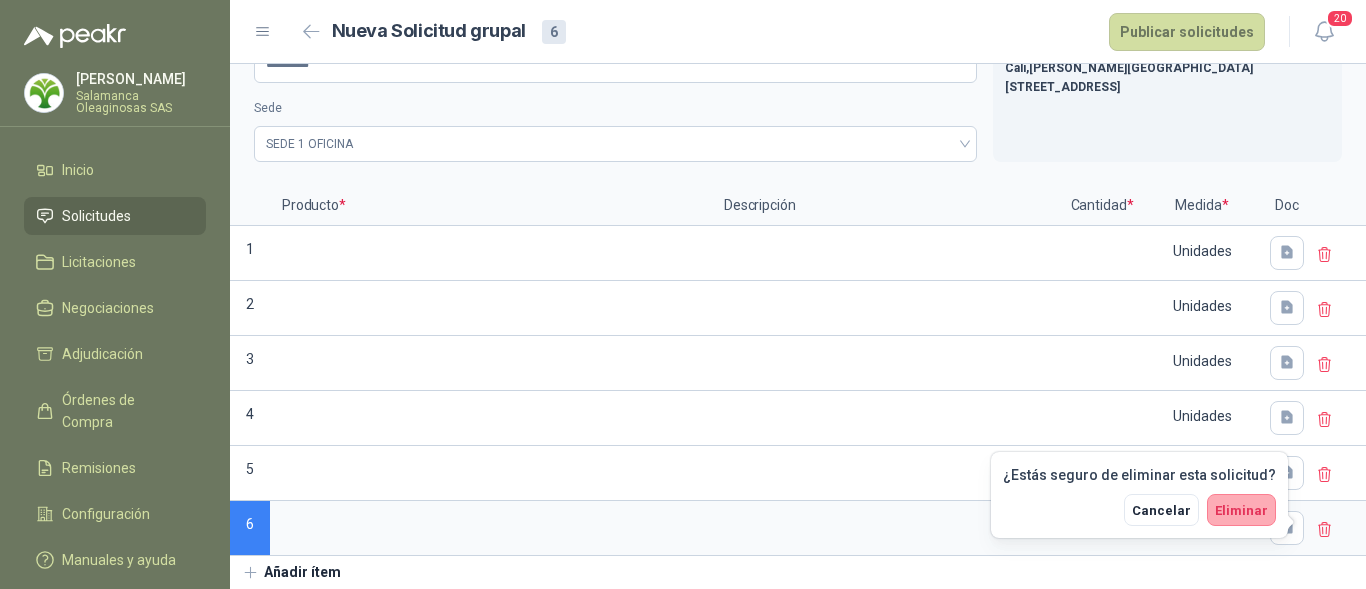 click on "Eliminar" at bounding box center (1241, 510) 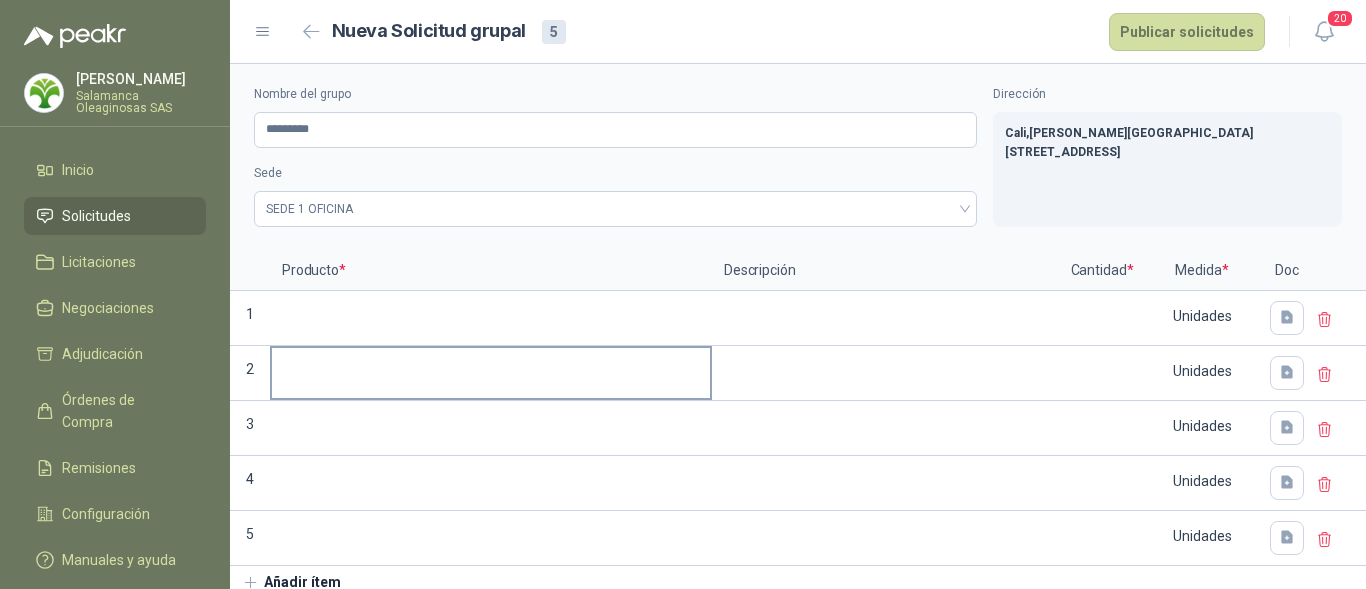 scroll, scrollTop: 0, scrollLeft: 0, axis: both 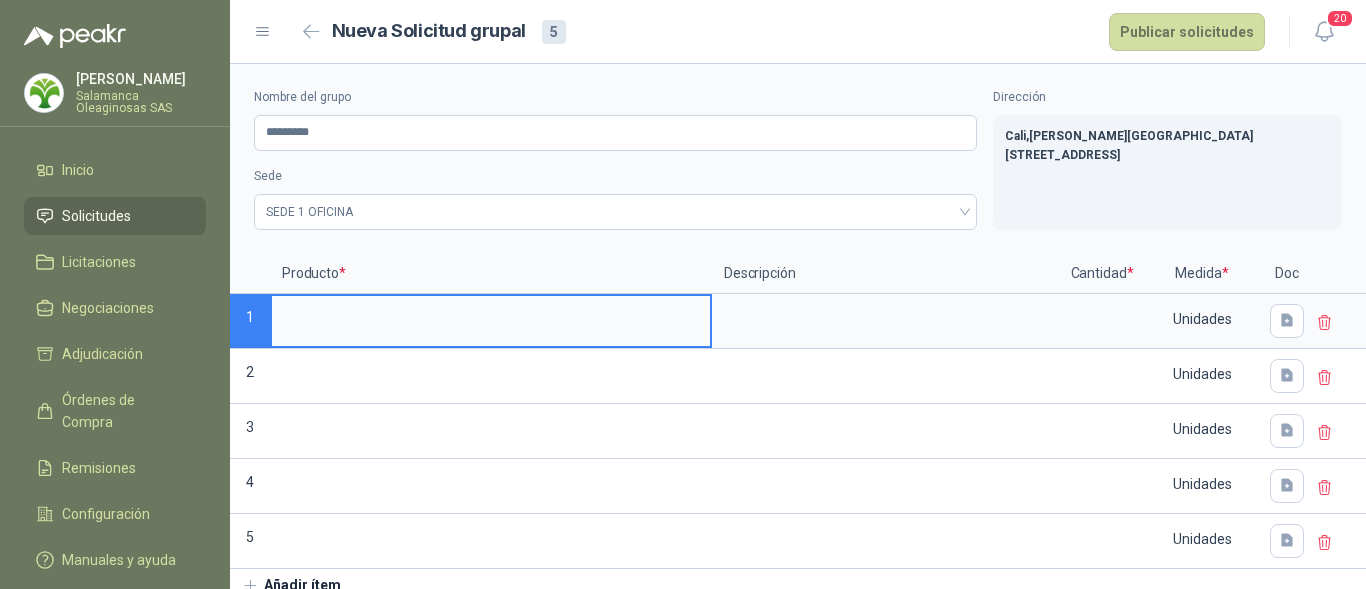 click at bounding box center (491, 315) 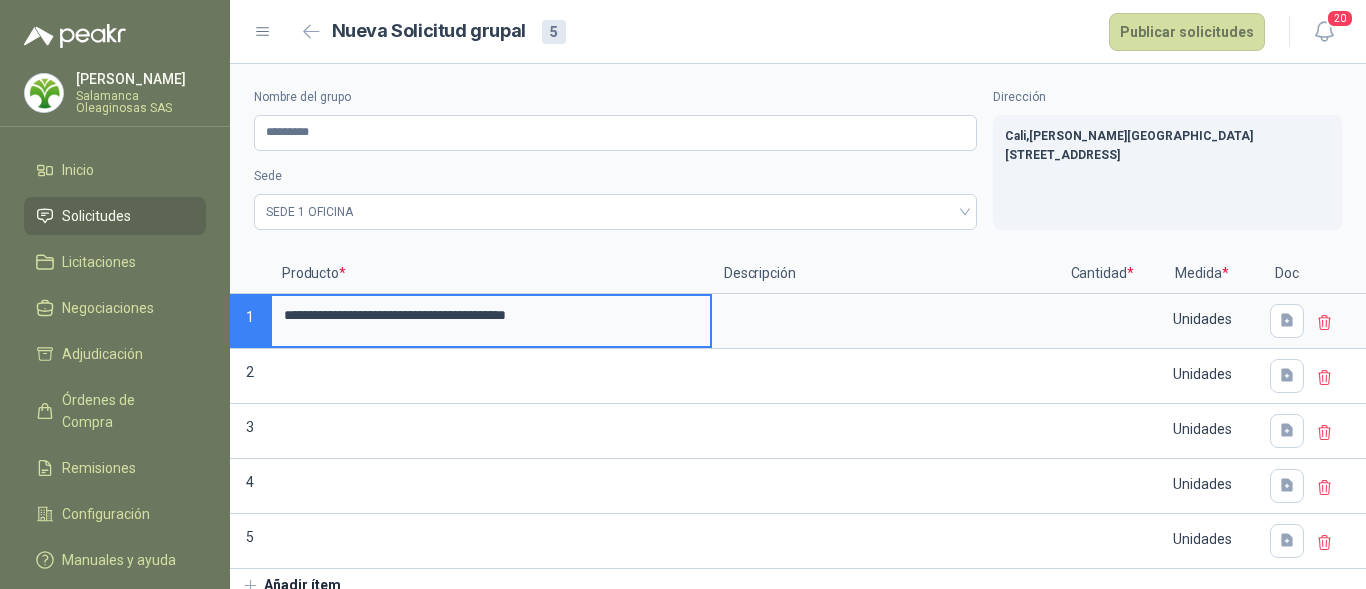 type on "**********" 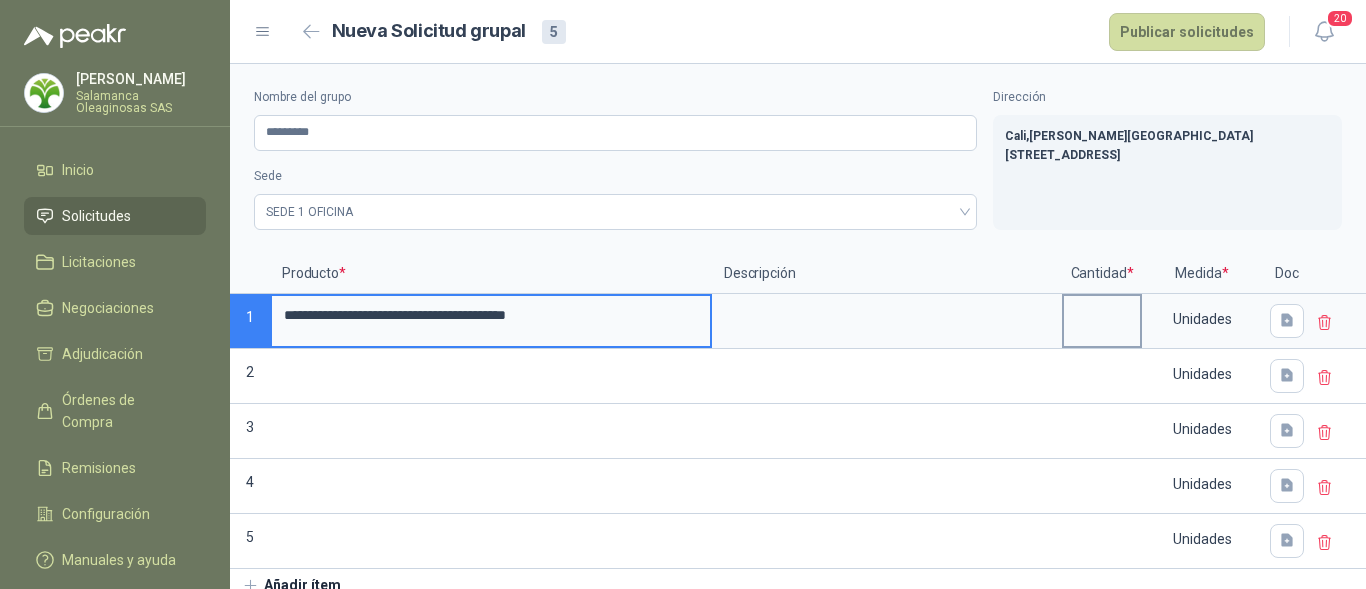 click at bounding box center (1102, 315) 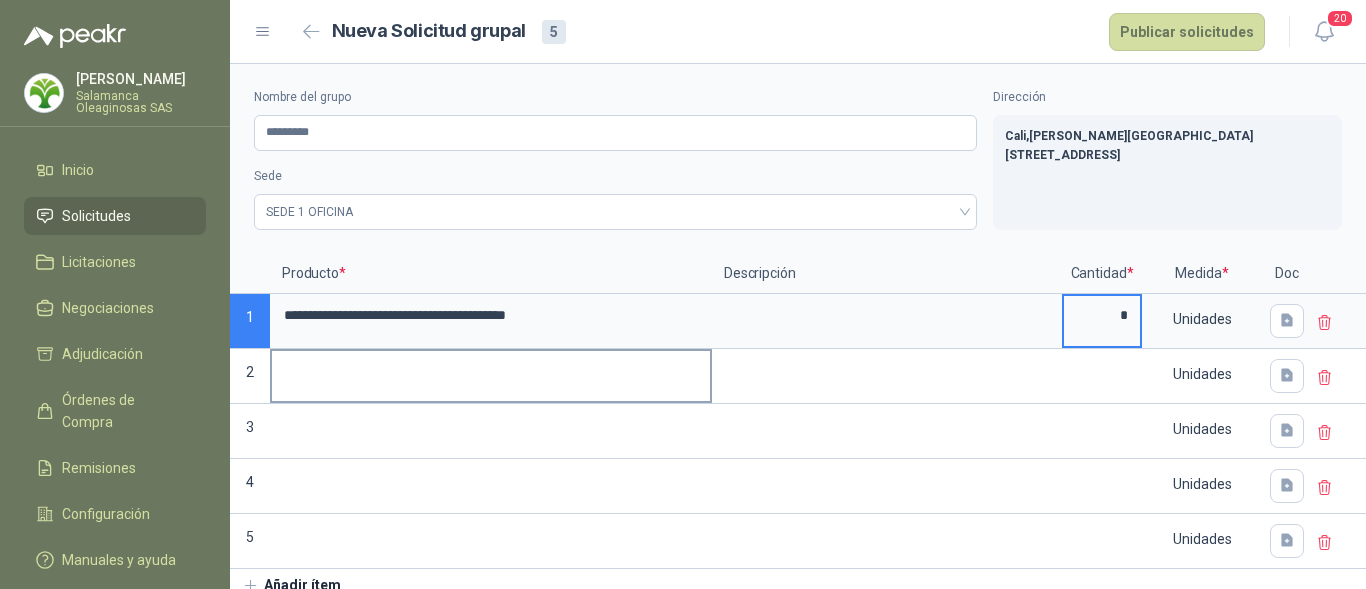 type on "*" 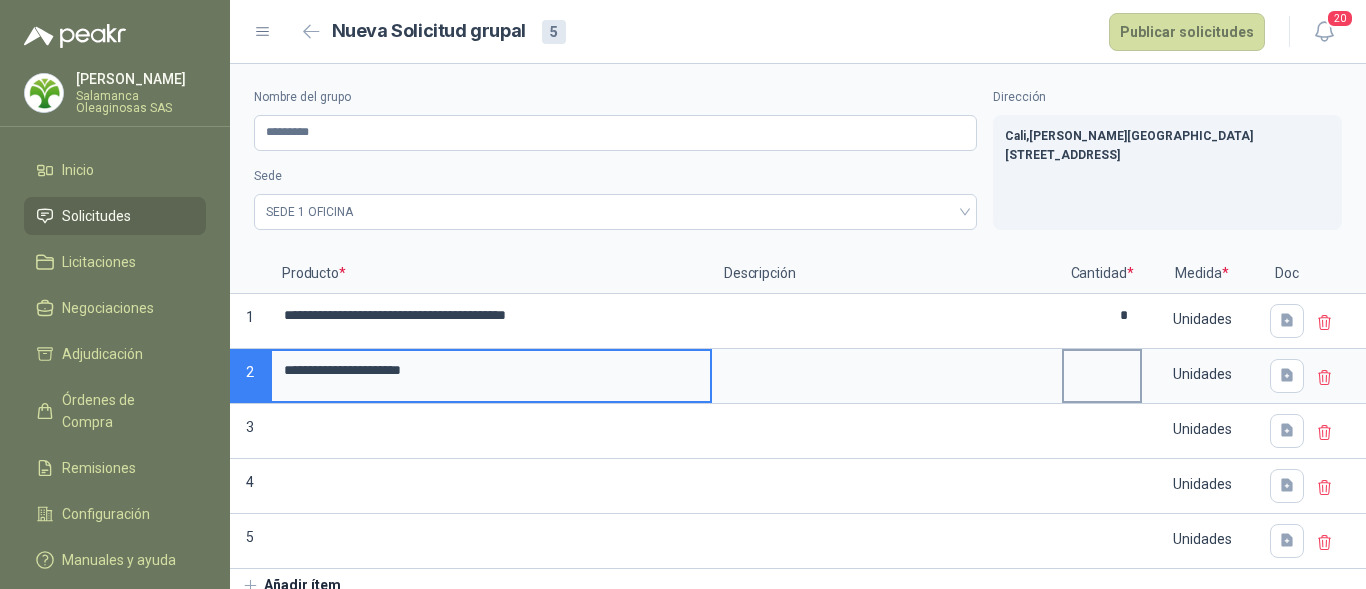 type on "**********" 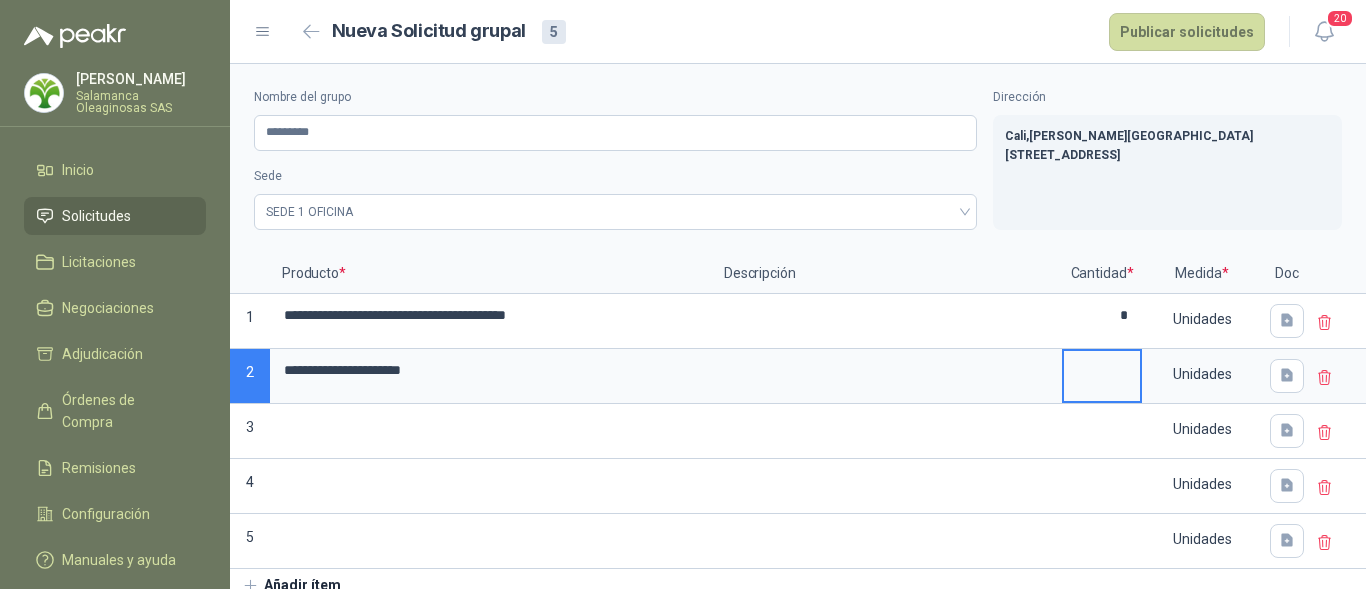 click at bounding box center (1102, 370) 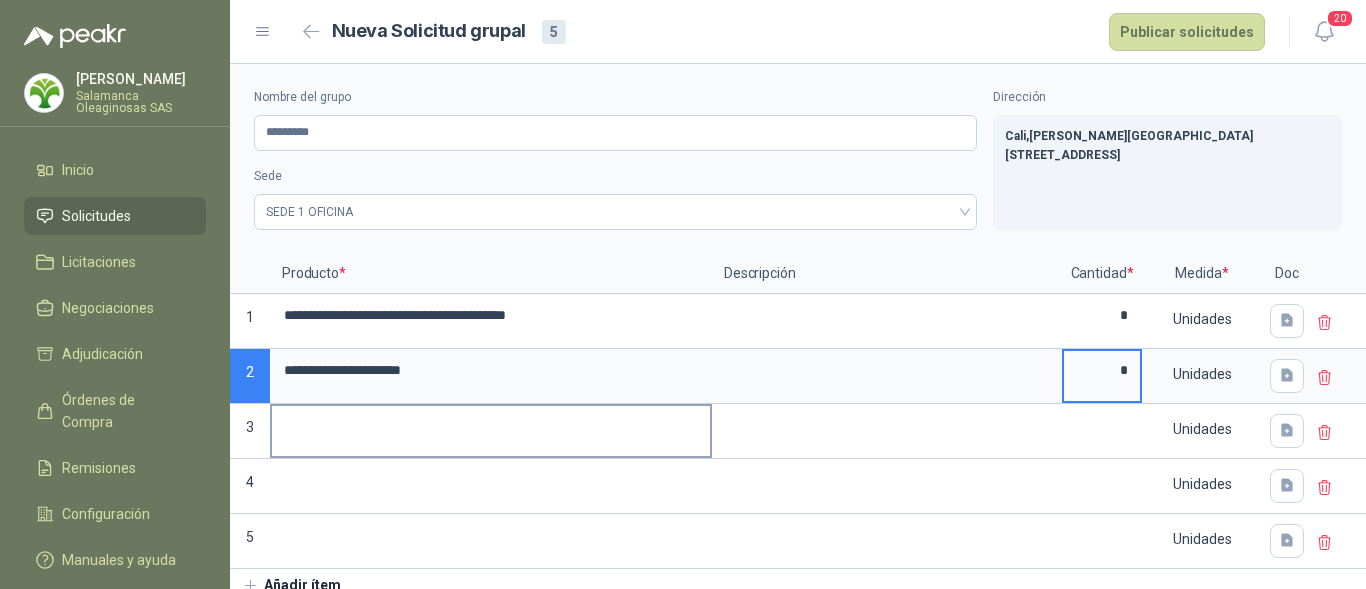 type on "*" 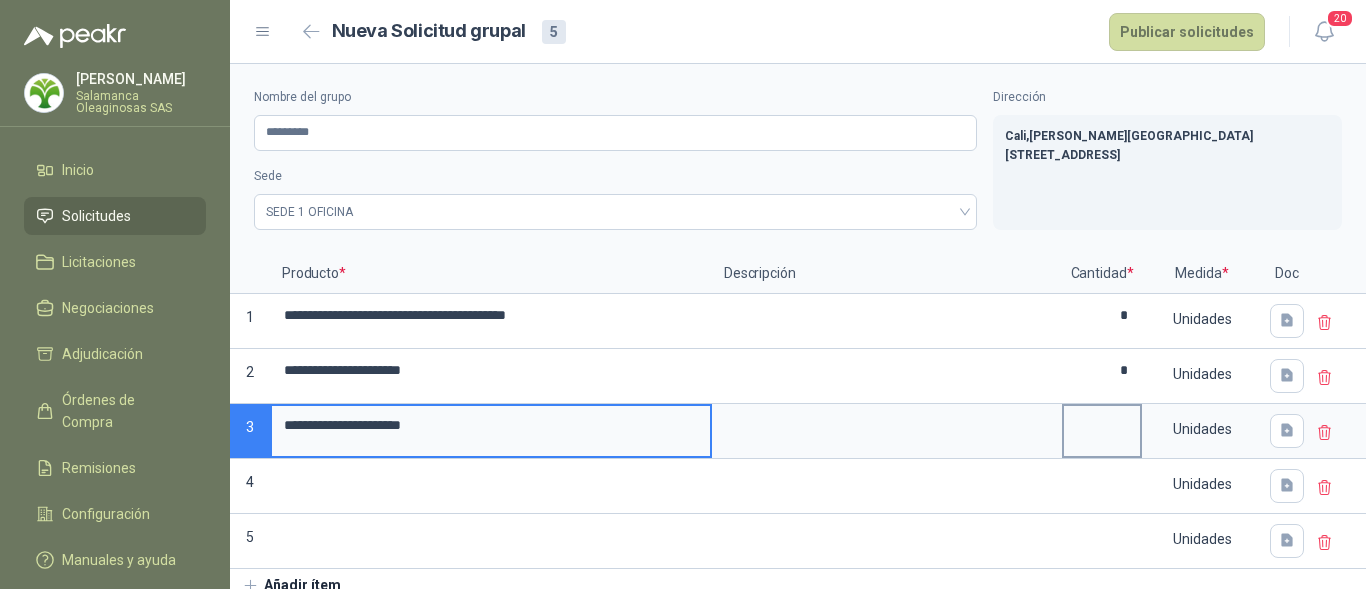 type on "**********" 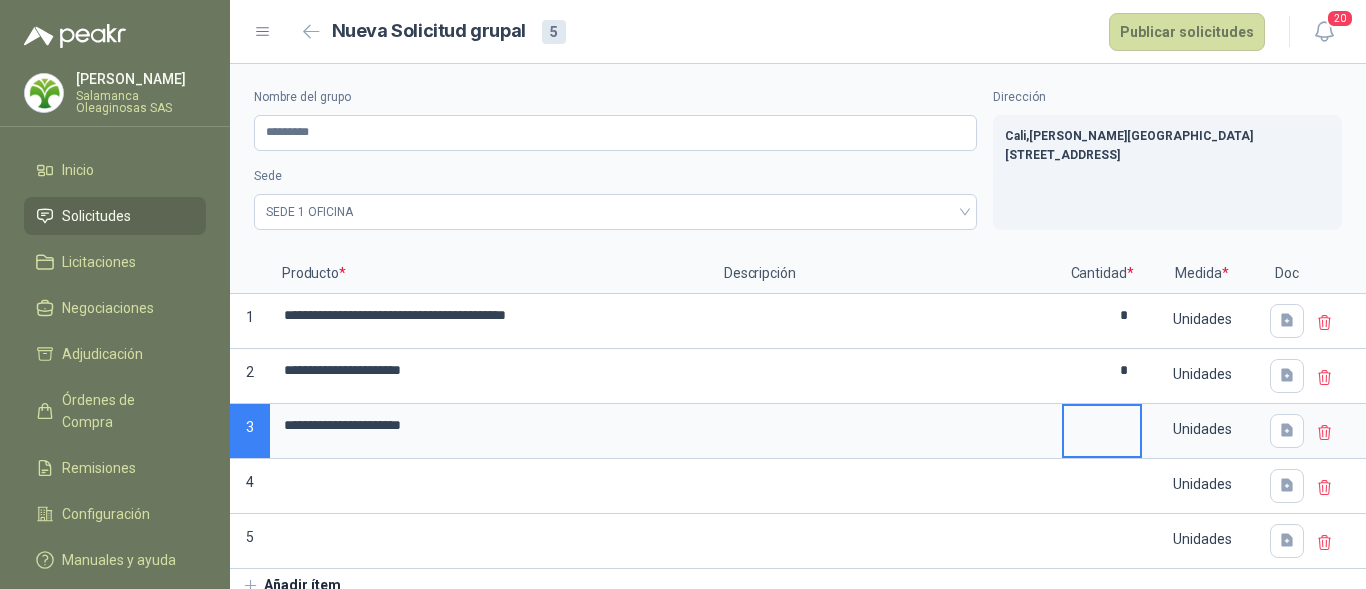 click at bounding box center [1102, 425] 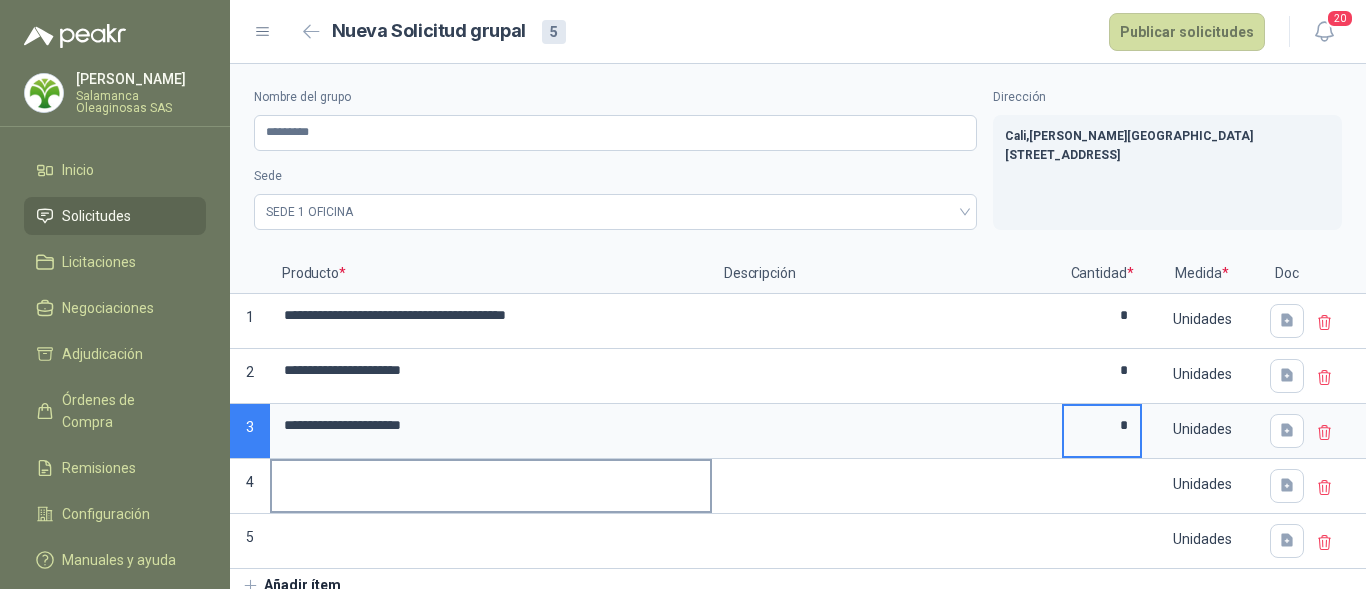 type on "*" 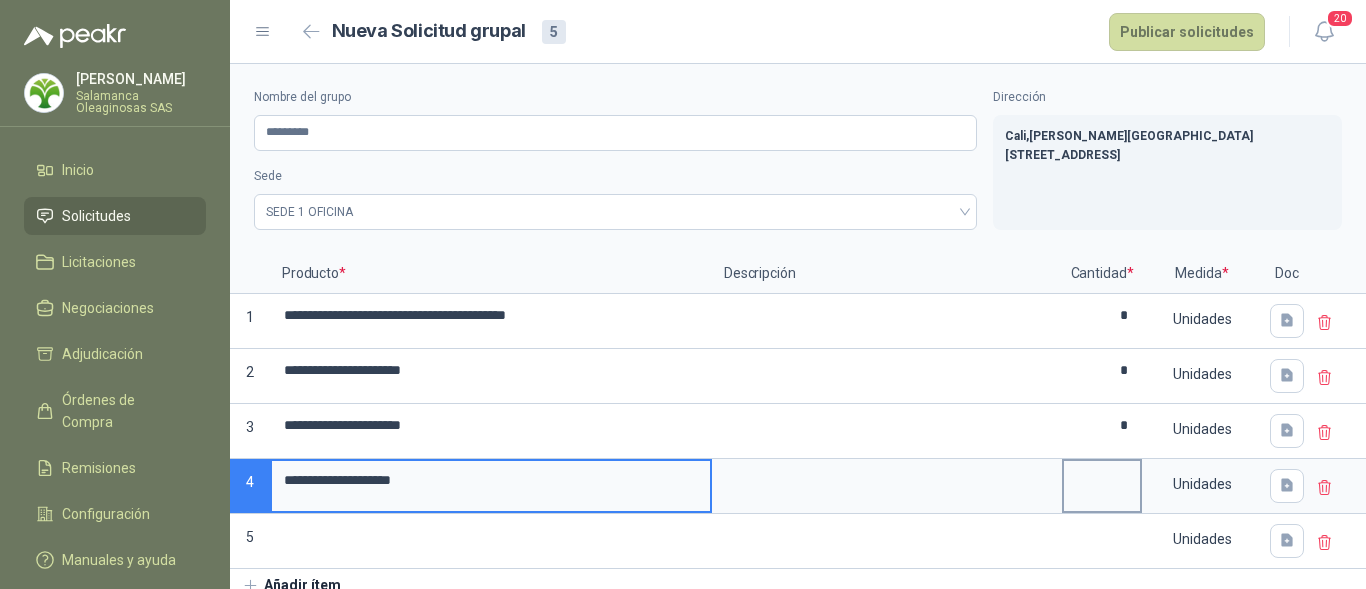 type on "**********" 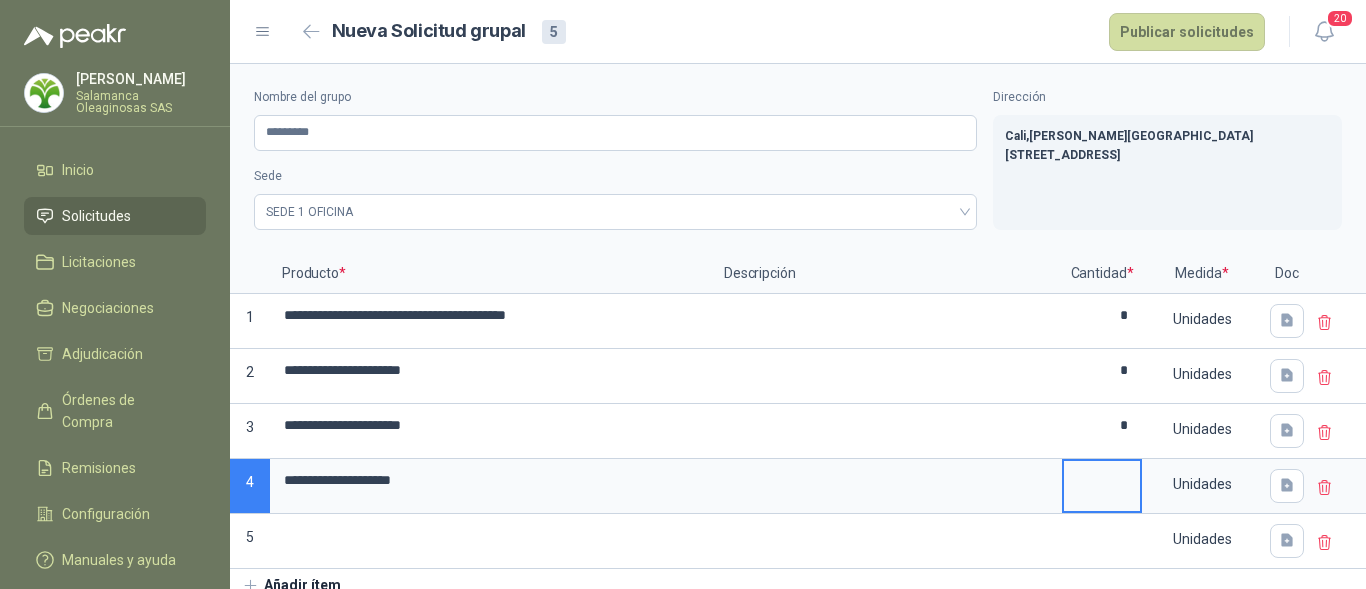 click at bounding box center (1102, 480) 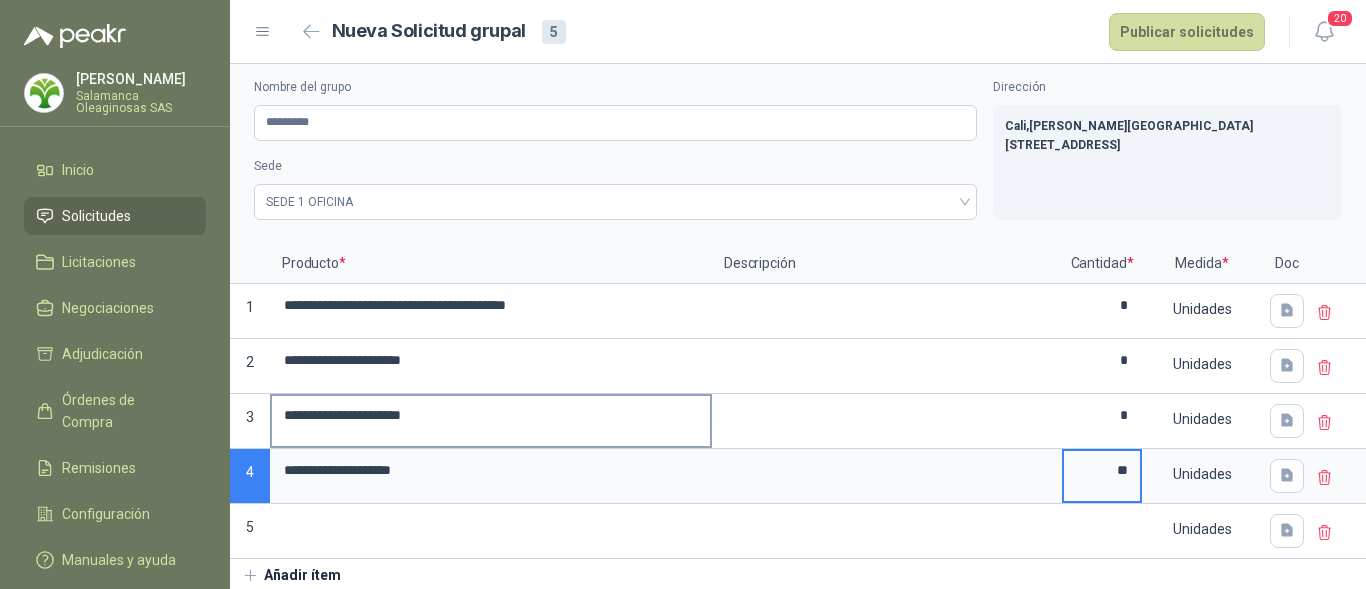 scroll, scrollTop: 13, scrollLeft: 0, axis: vertical 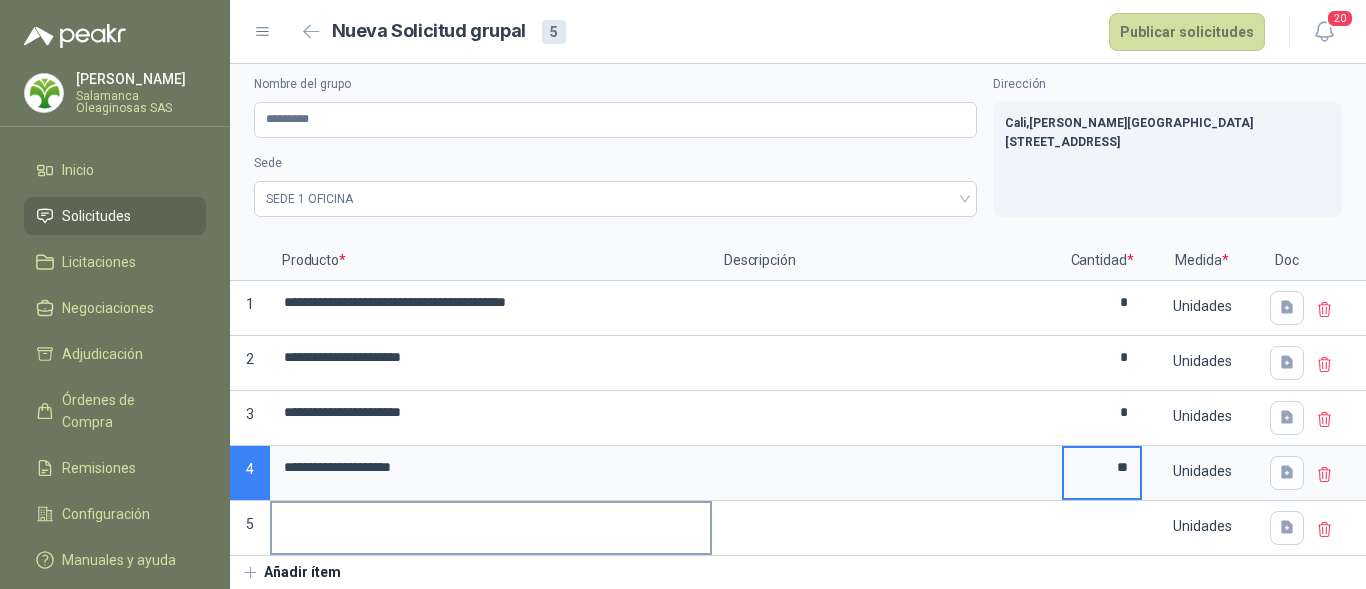 type on "**" 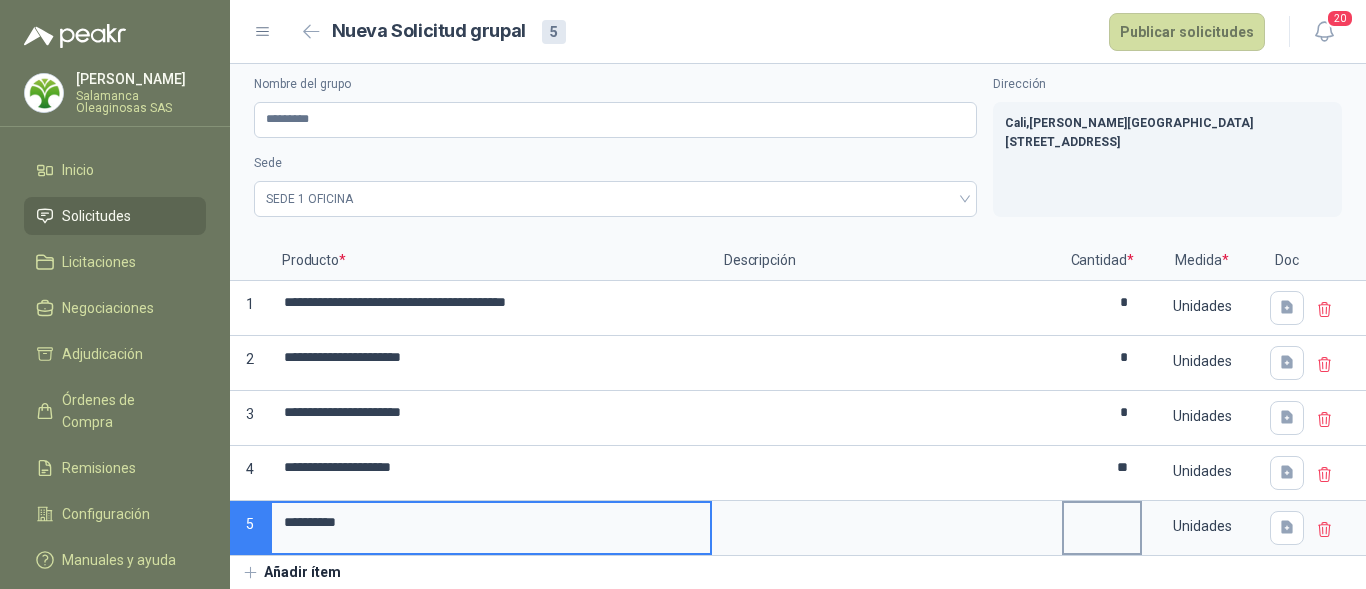 type on "**********" 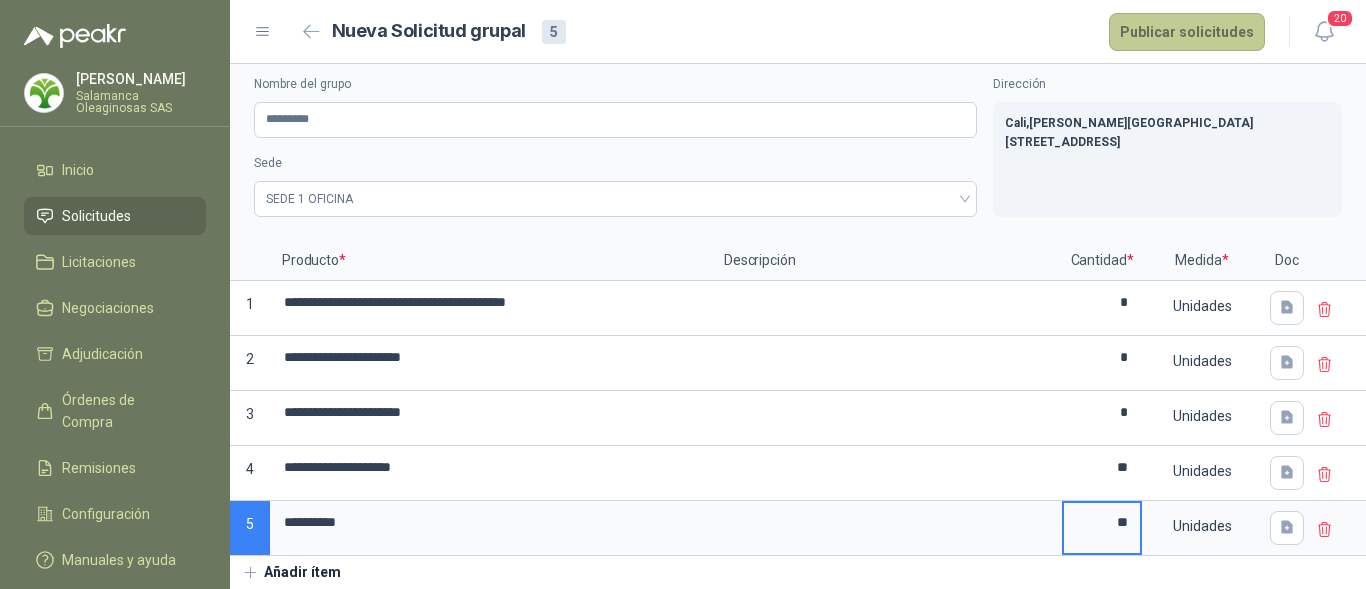 type on "**" 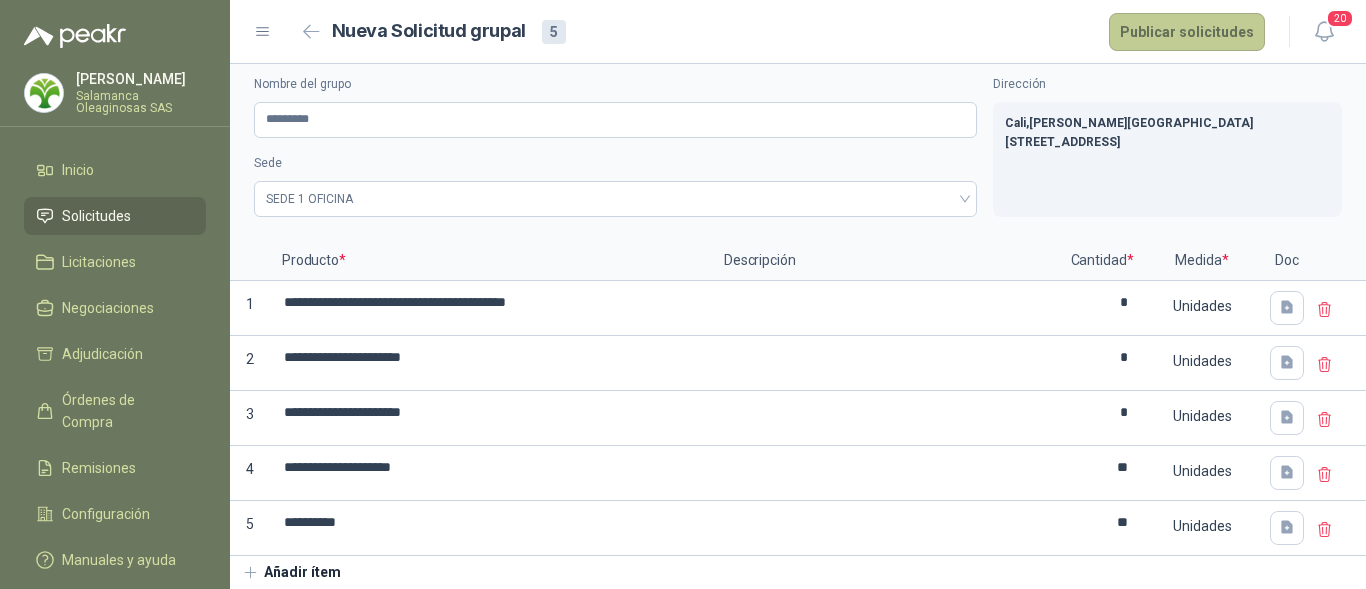 click on "Publicar solicitudes" at bounding box center [1187, 32] 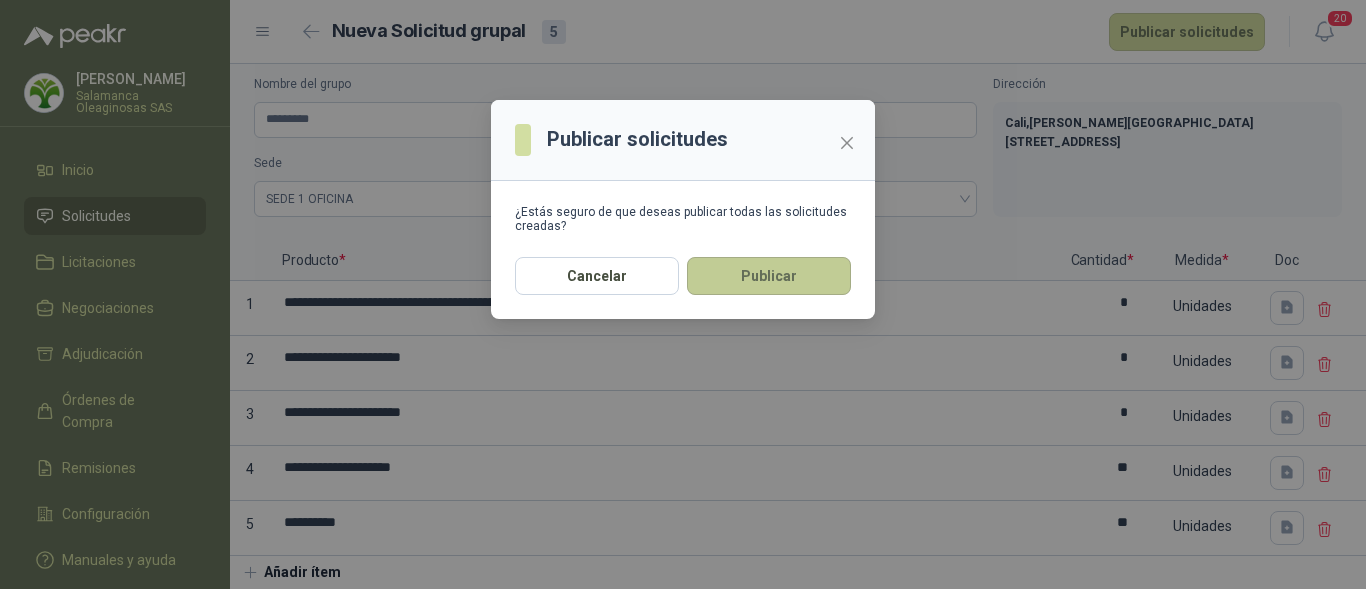 click on "Publicar" at bounding box center (769, 276) 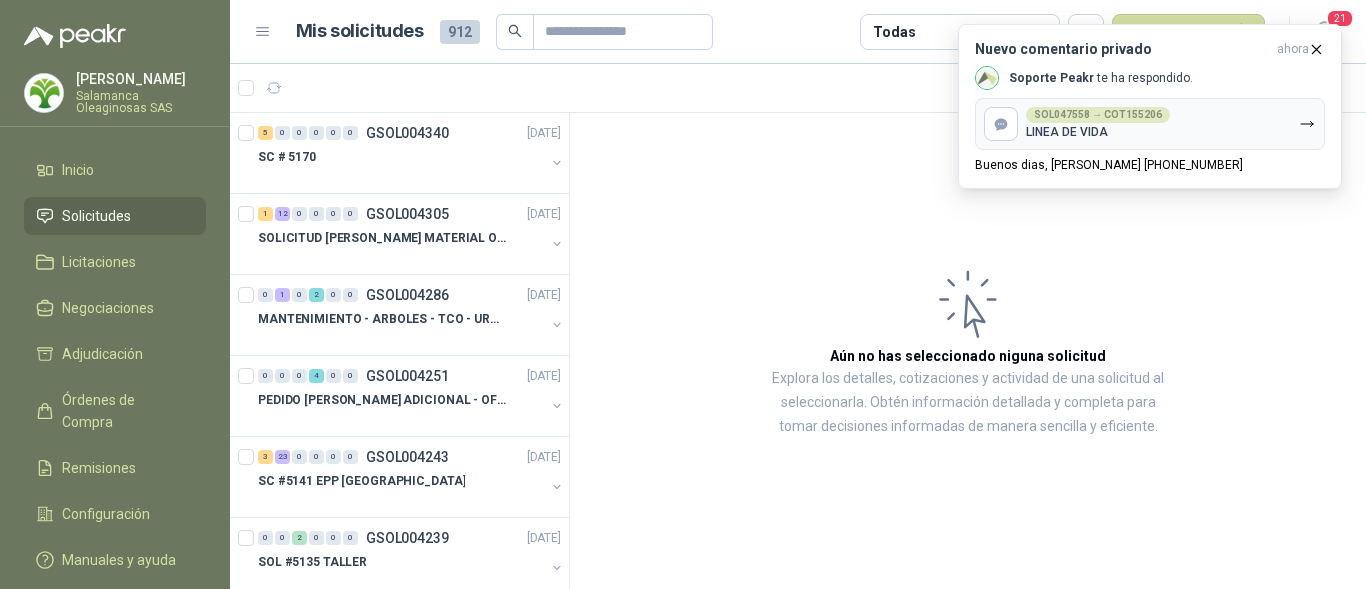 click on "Mis solicitudes 912 Todas Nueva solicitud" at bounding box center (781, 32) 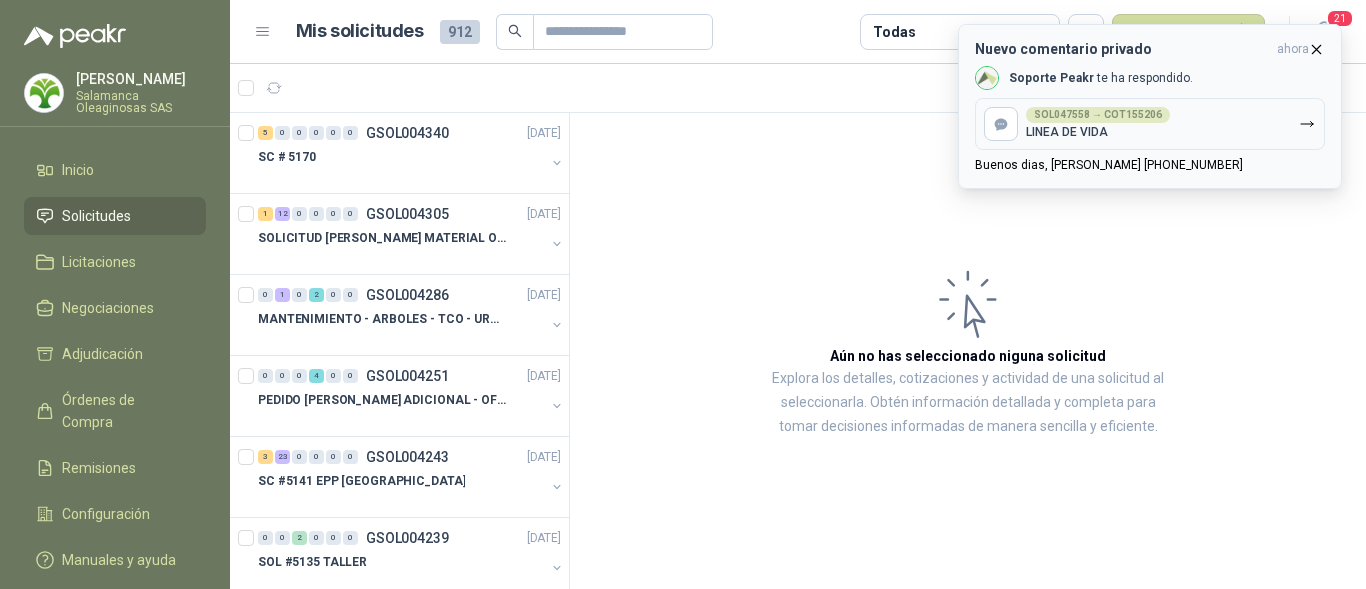 click 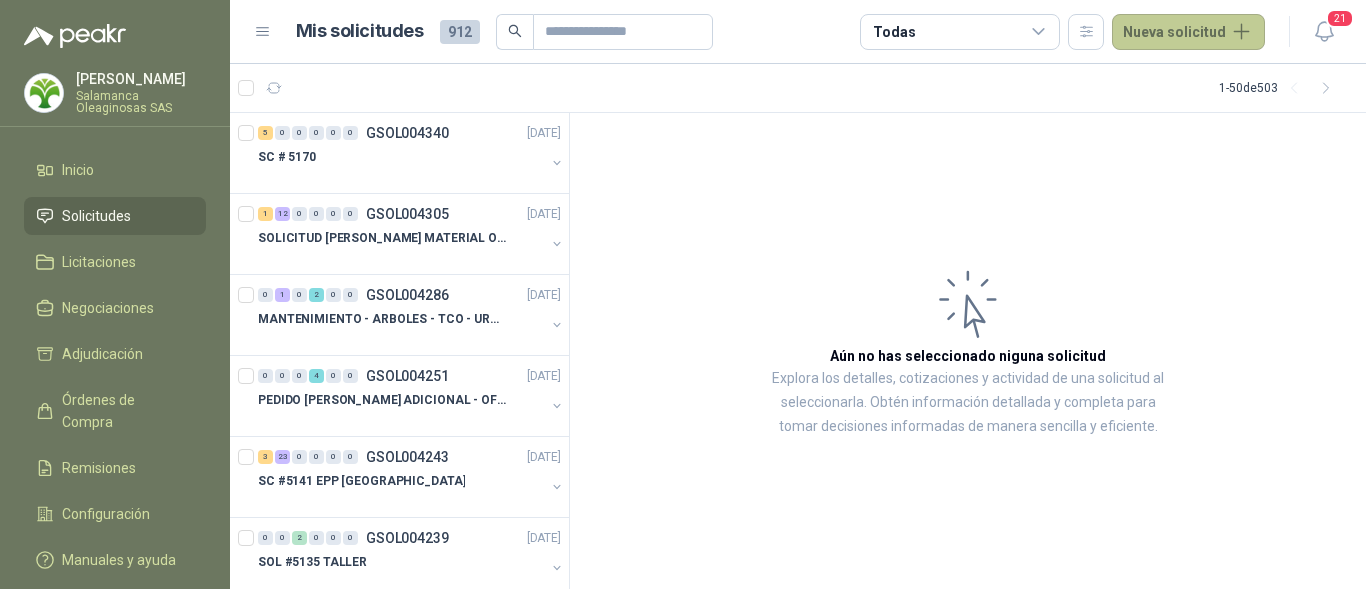 click on "Nueva solicitud" at bounding box center (1188, 32) 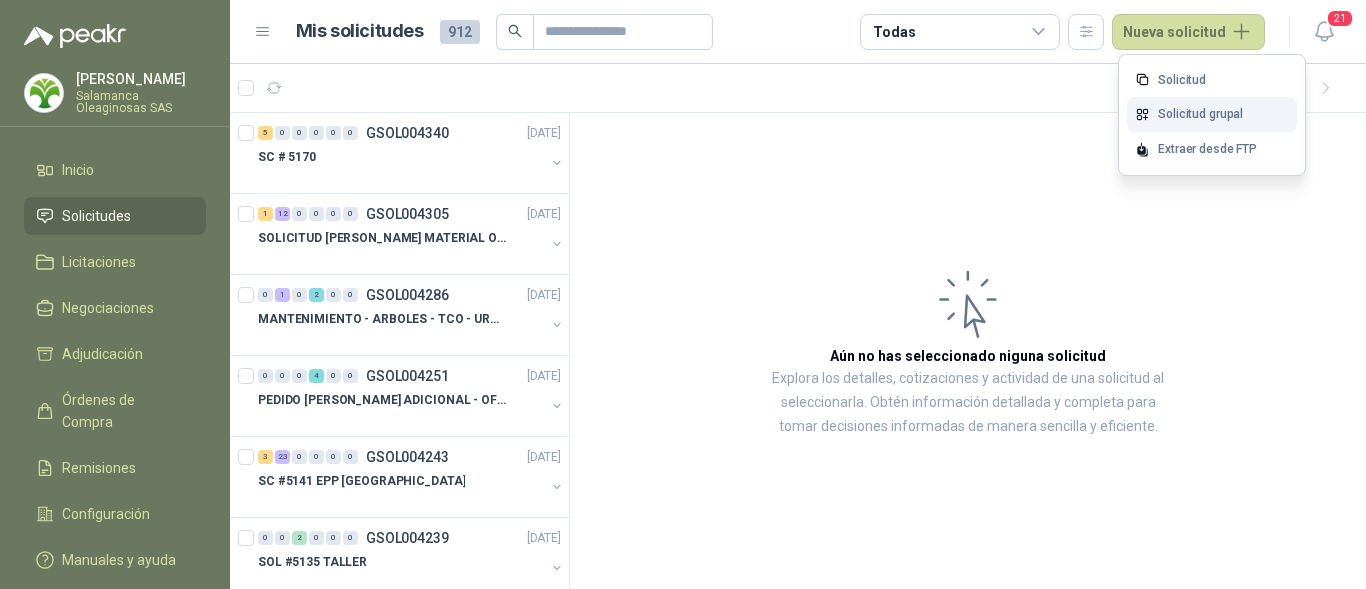 click on "Solicitud grupal" at bounding box center [1212, 114] 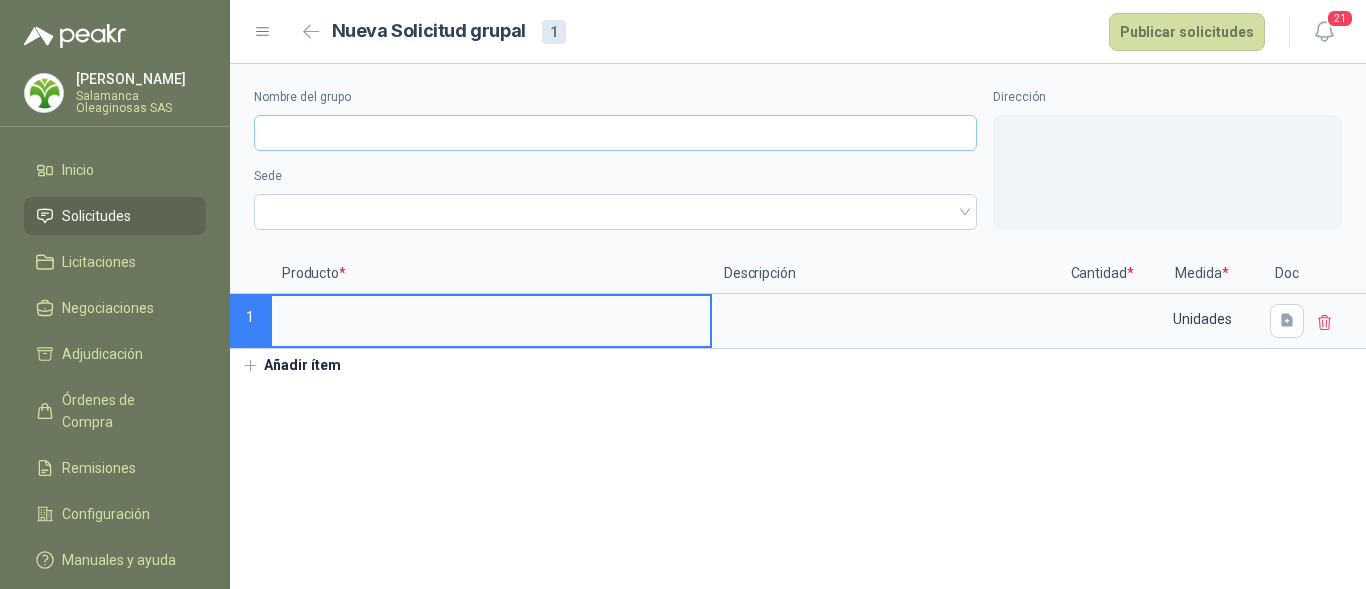 type 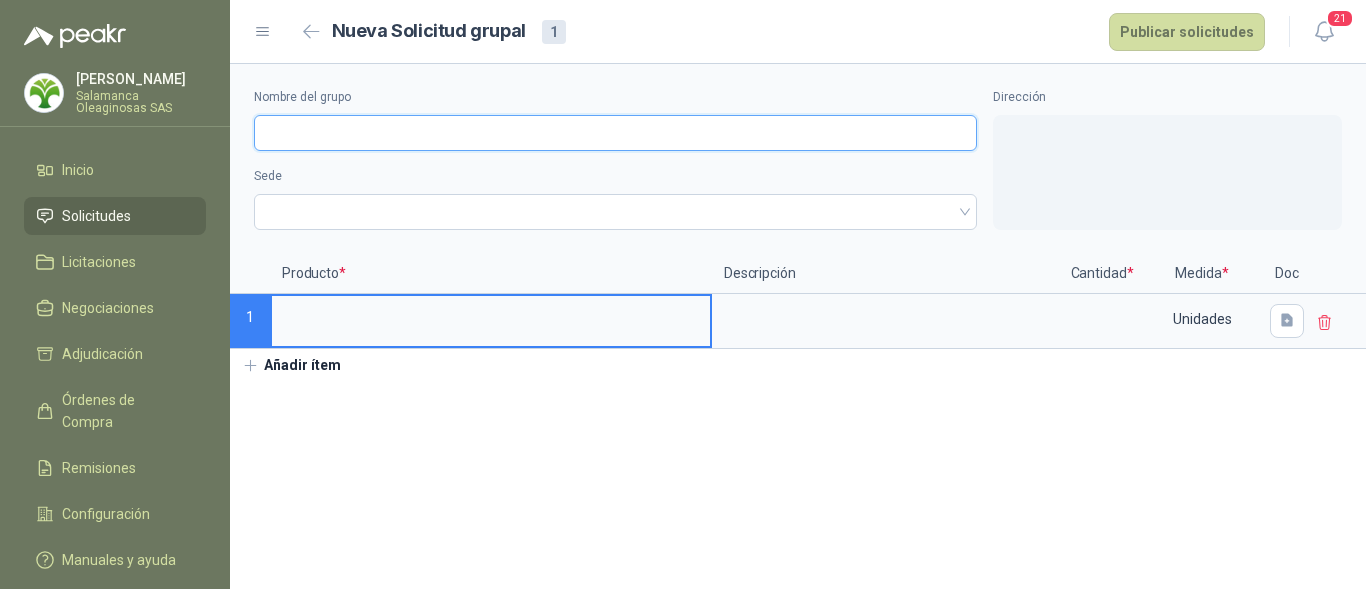click on "Nombre del grupo" at bounding box center (615, 133) 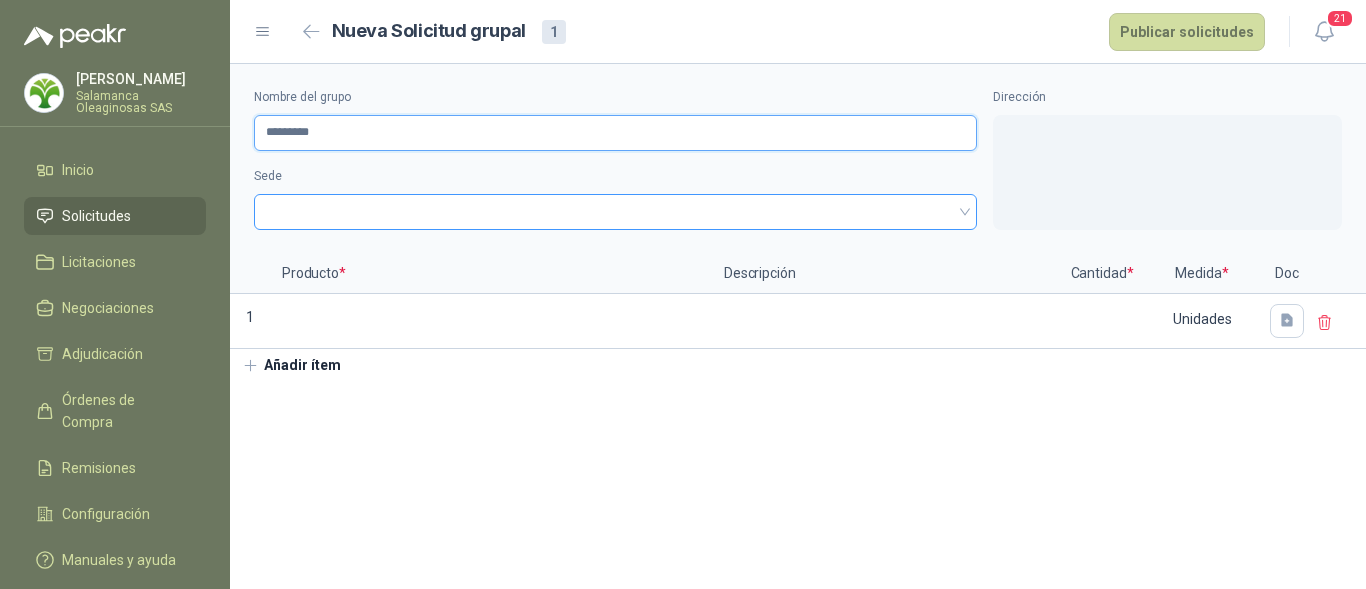 click at bounding box center [615, 212] 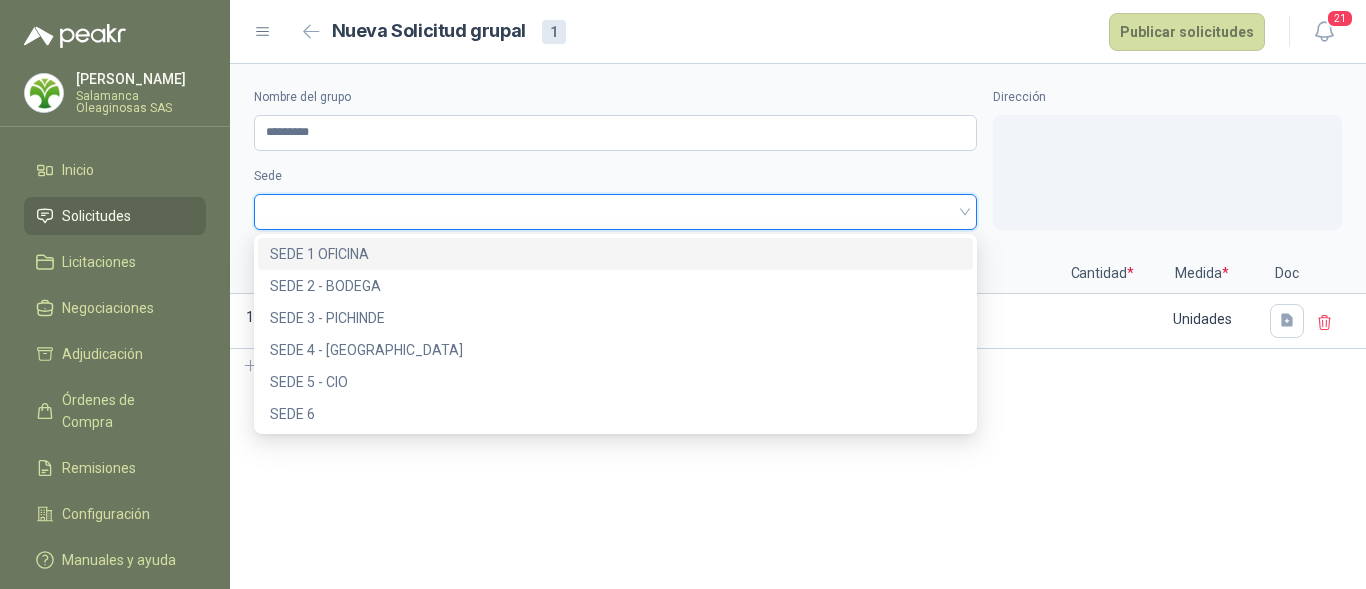 click on "SEDE 1 OFICINA" at bounding box center (615, 254) 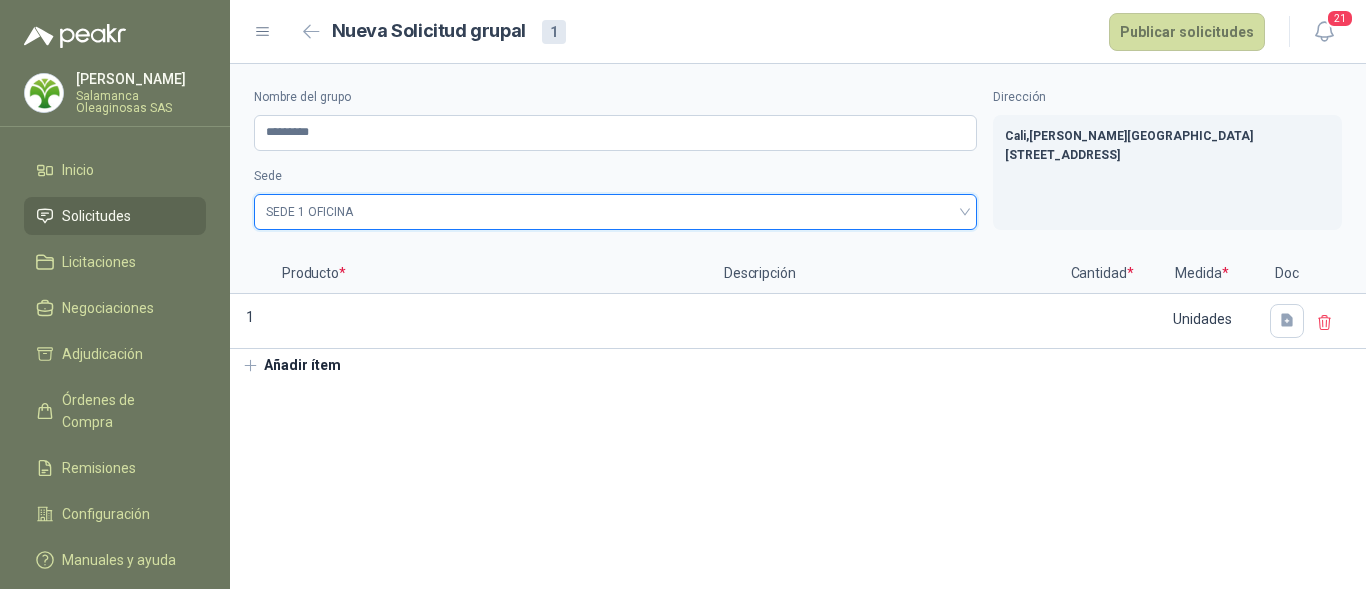 click on "Añadir ítem" at bounding box center [291, 366] 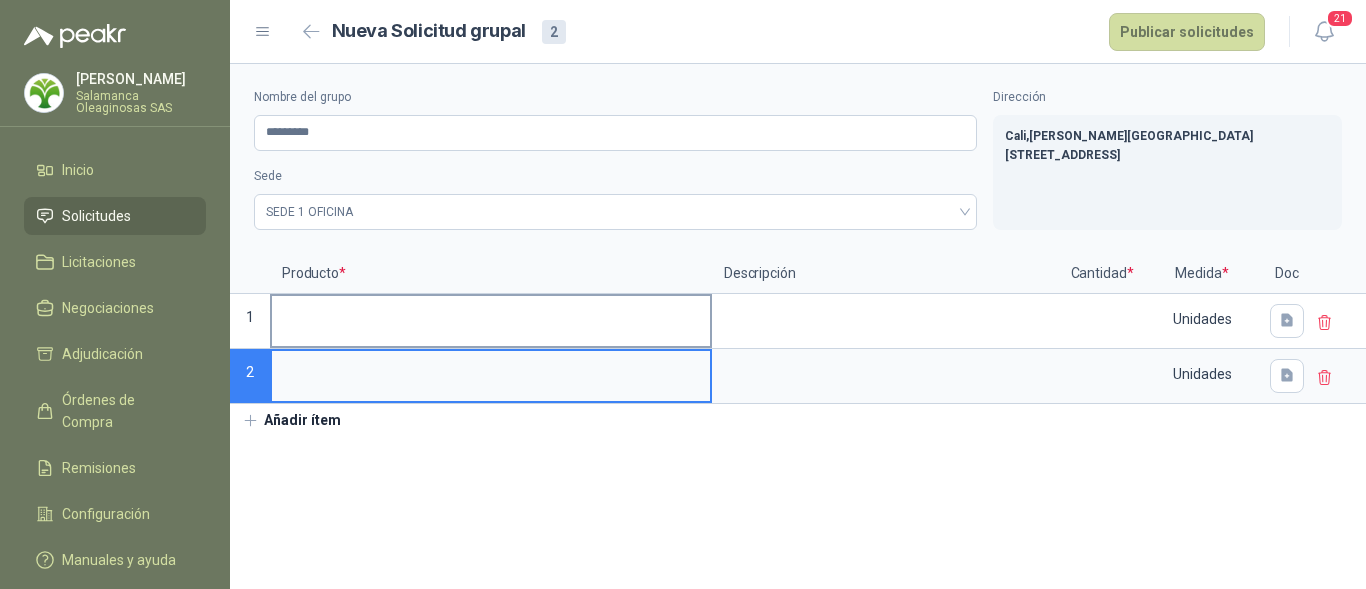 click at bounding box center [491, 315] 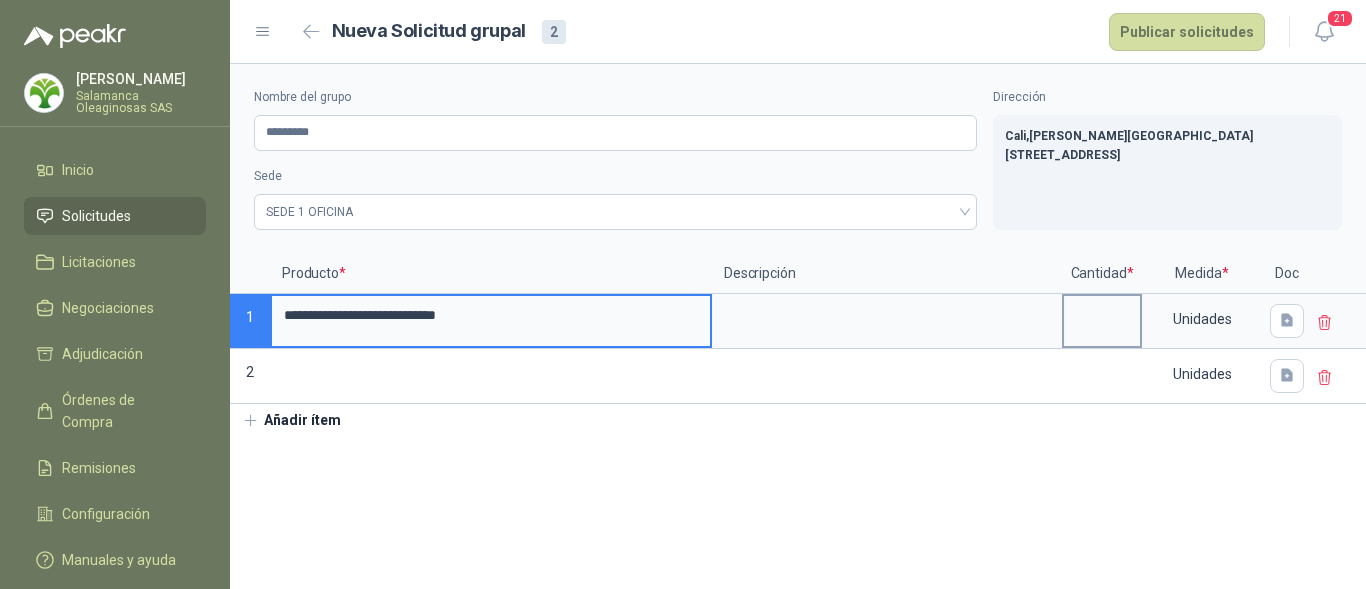 click at bounding box center (1102, 315) 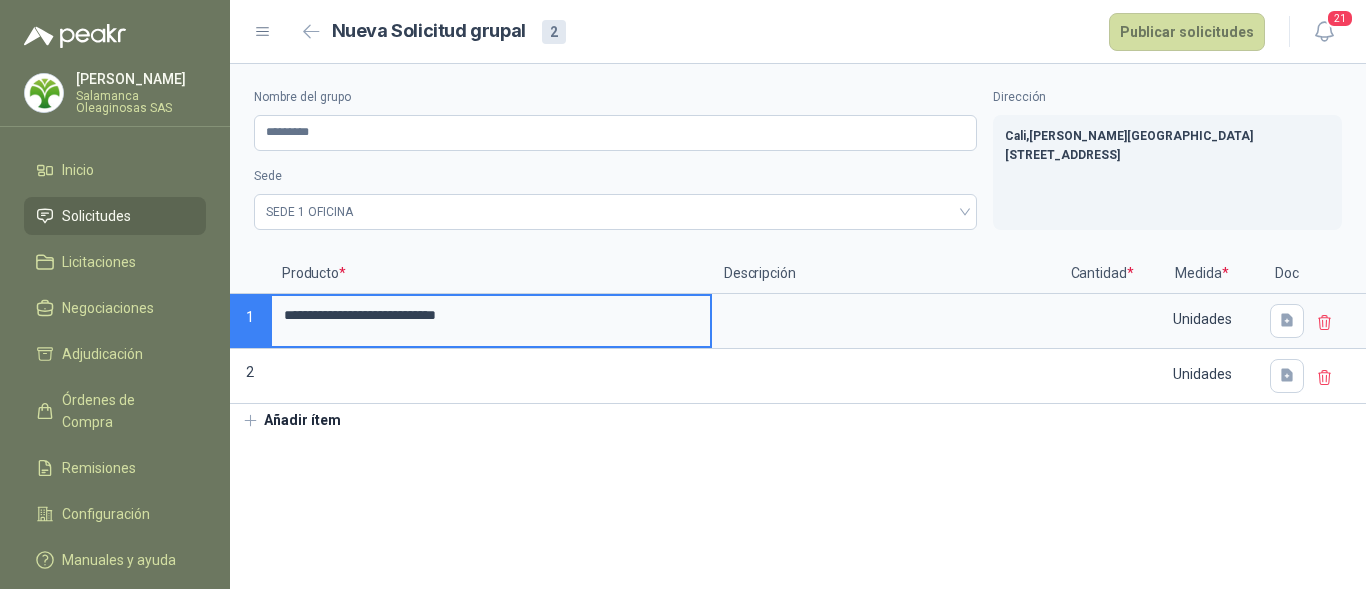 click on "**********" at bounding box center [491, 315] 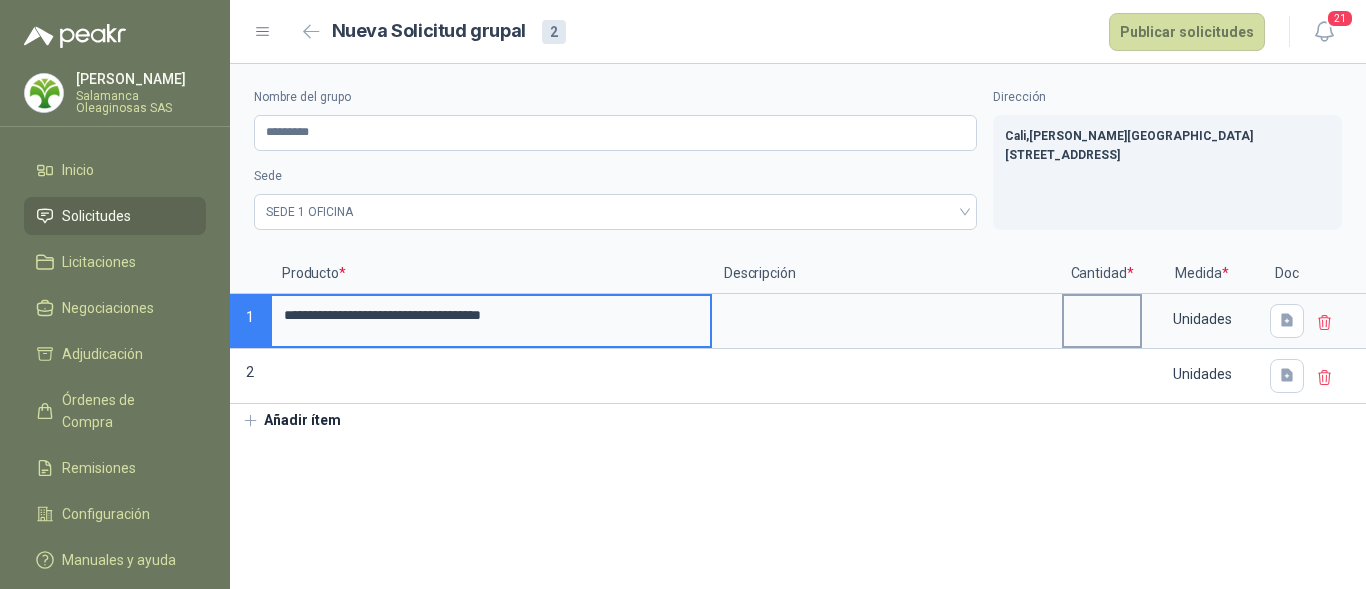 type on "**********" 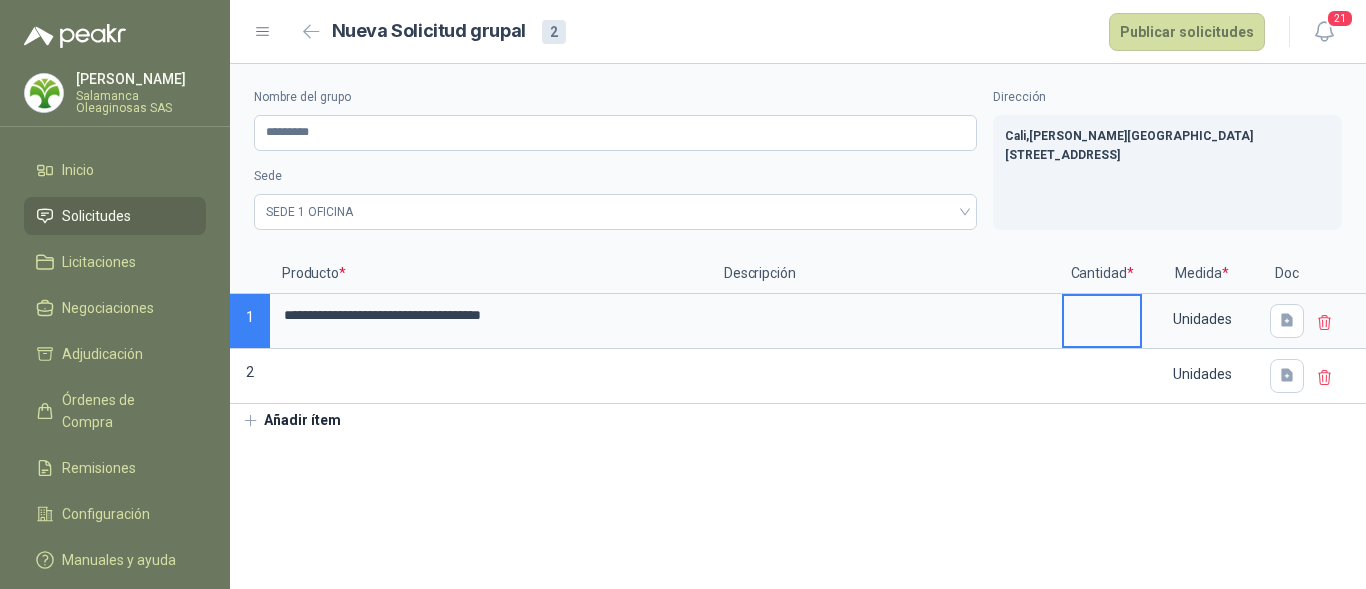 click at bounding box center (1102, 315) 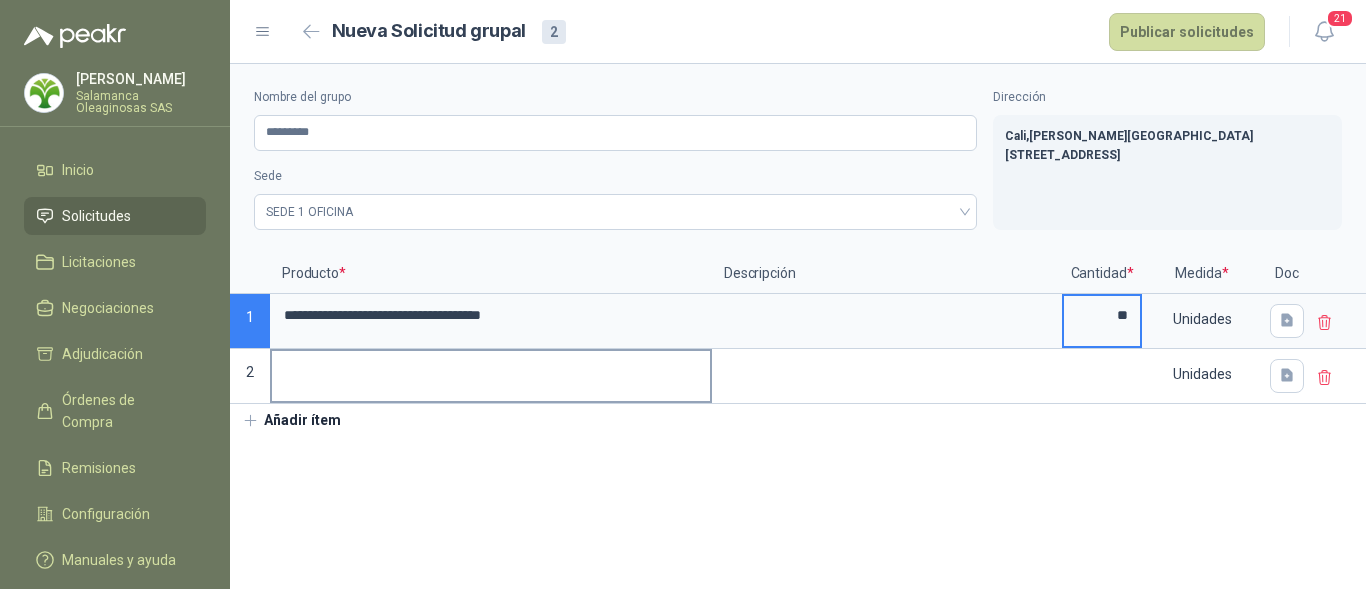 type on "**" 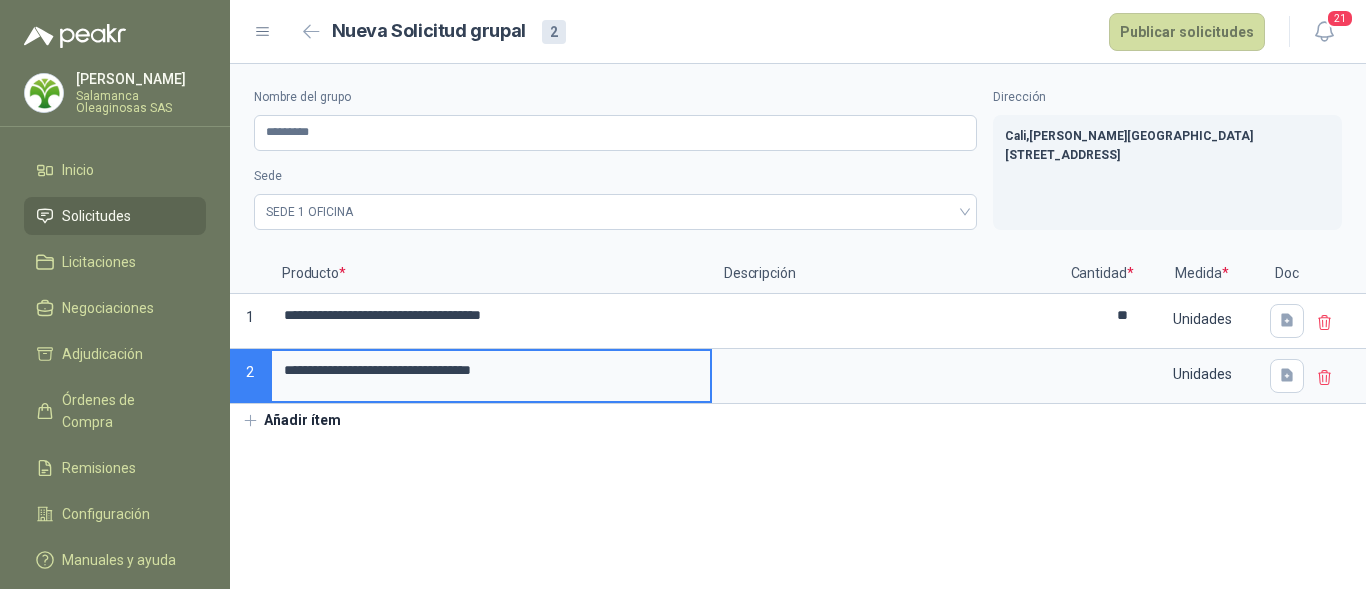 click on "**********" at bounding box center (491, 370) 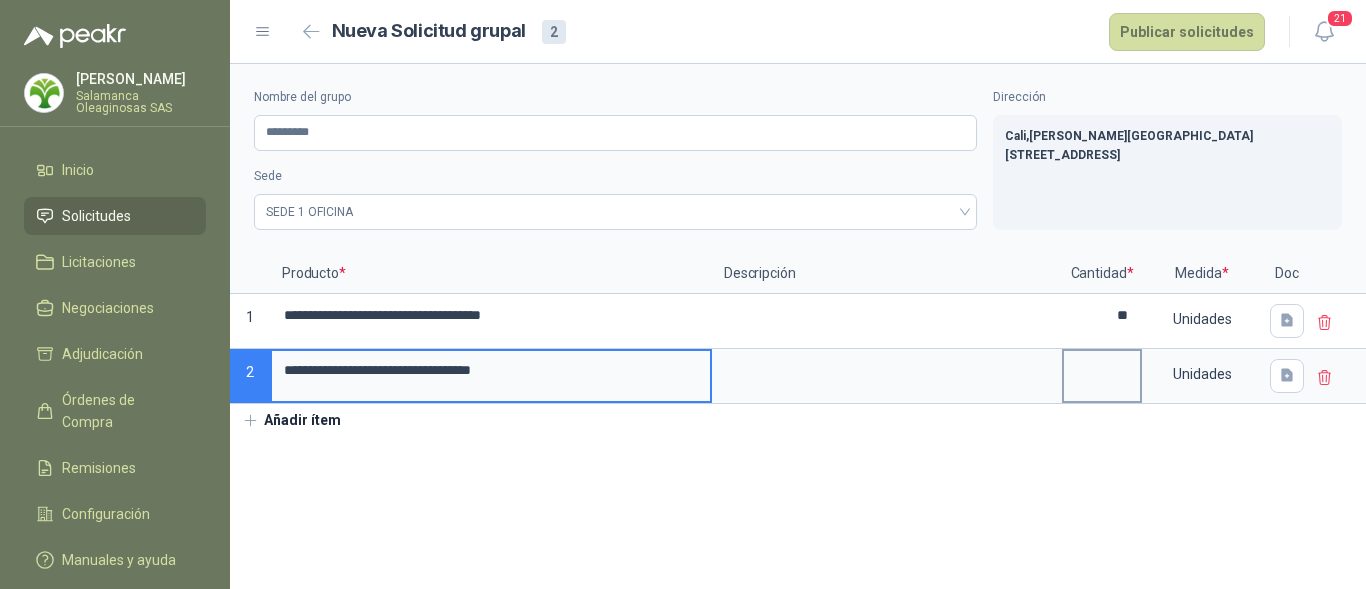 type on "**********" 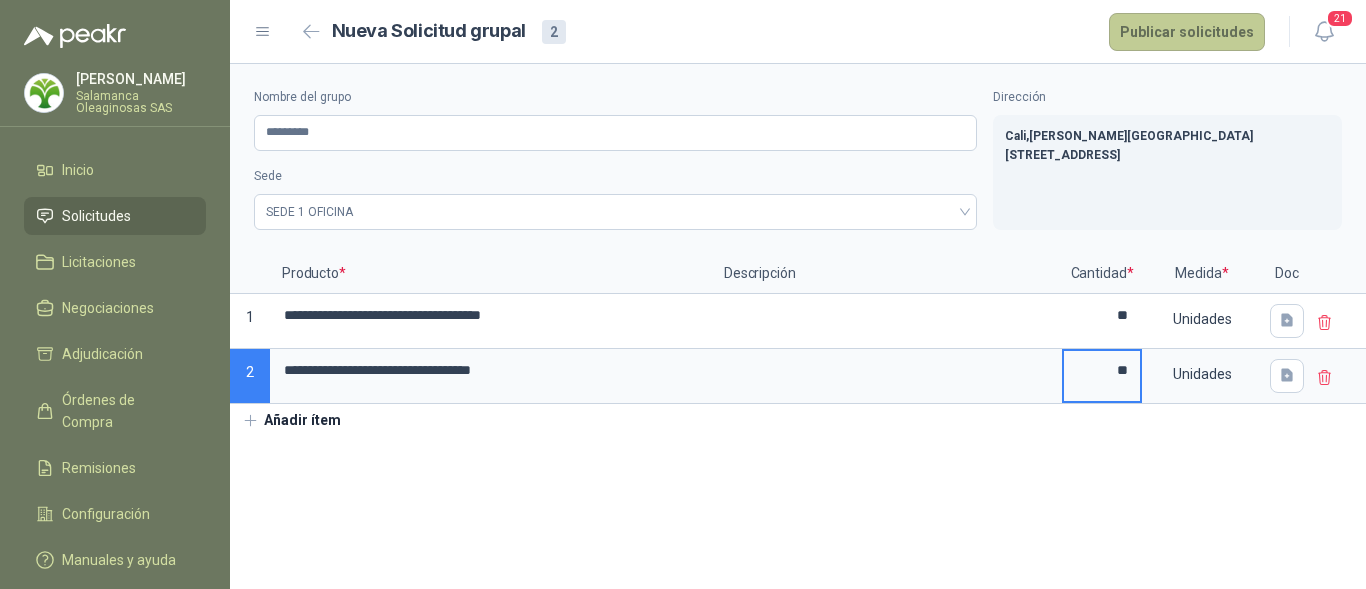 type on "**" 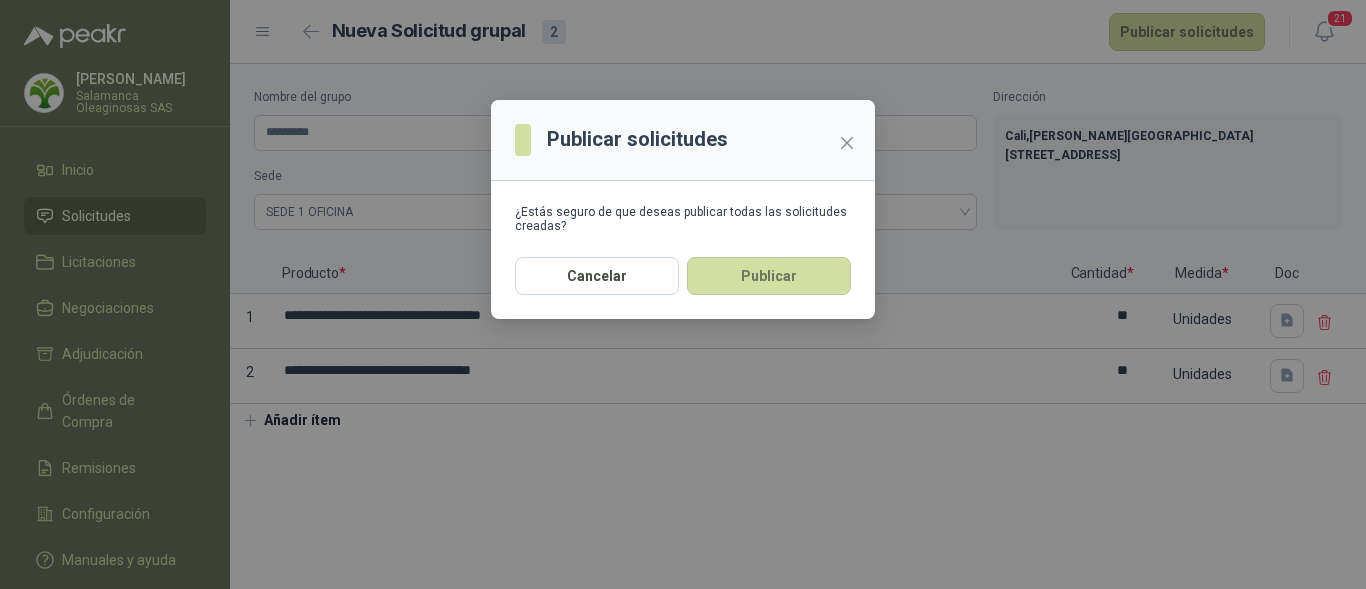 click on "Publicar" at bounding box center [769, 276] 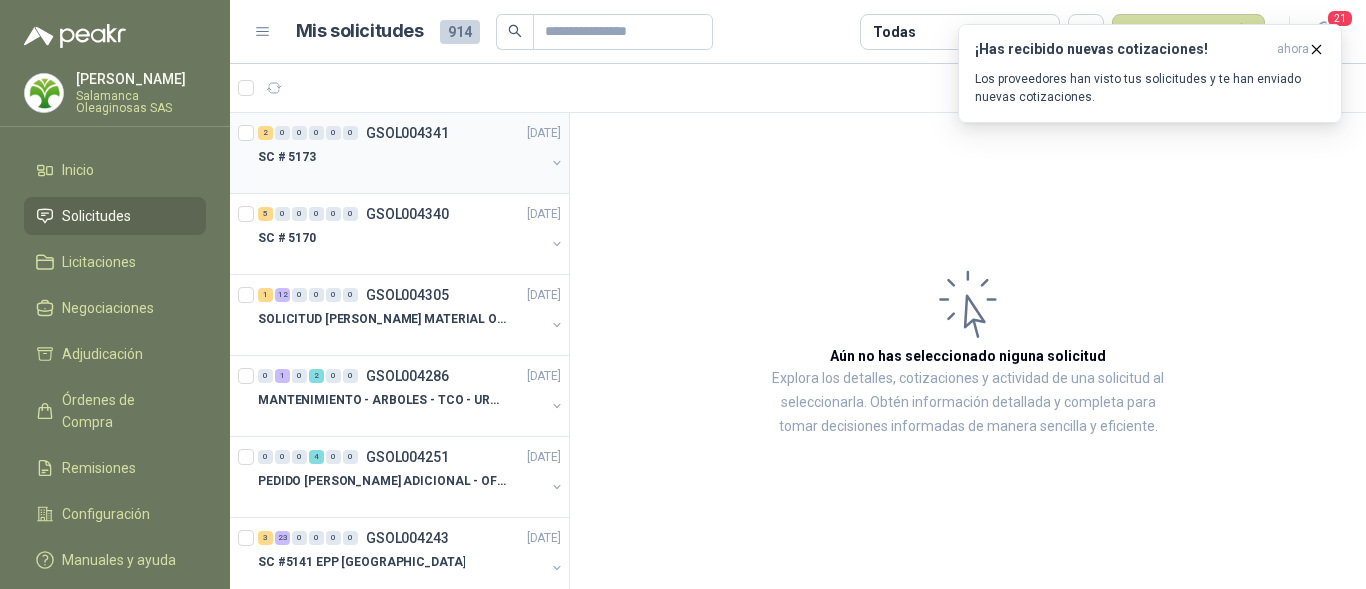 click on "SC # 5173" at bounding box center (401, 157) 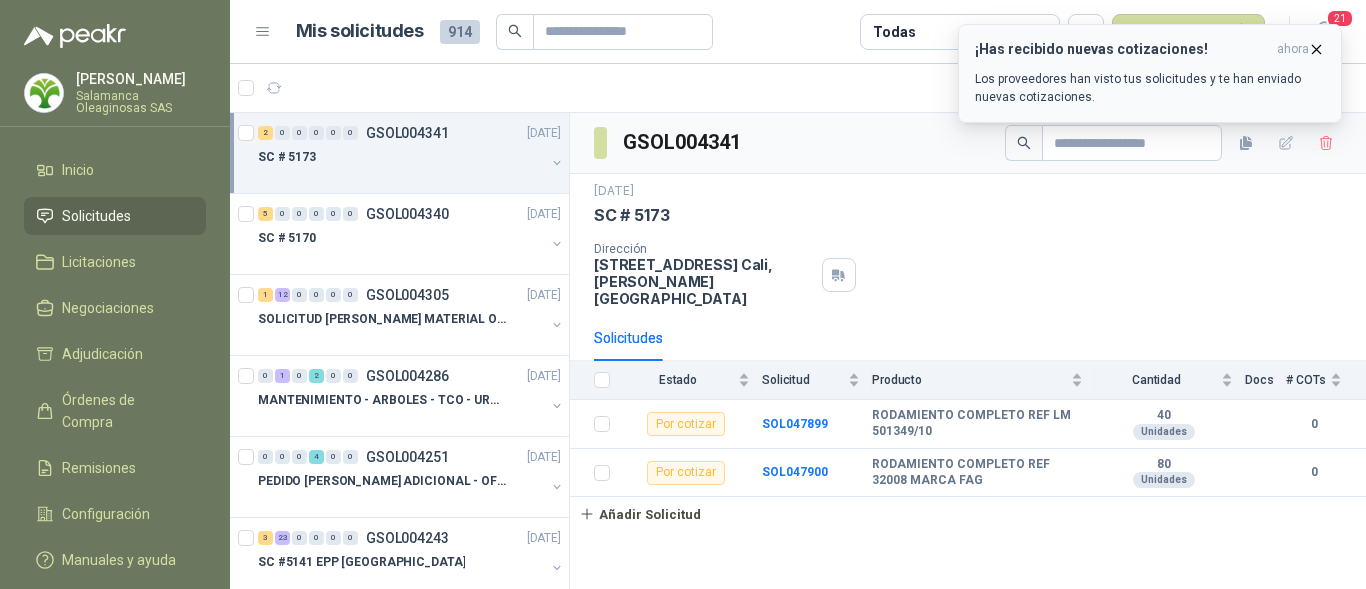 click 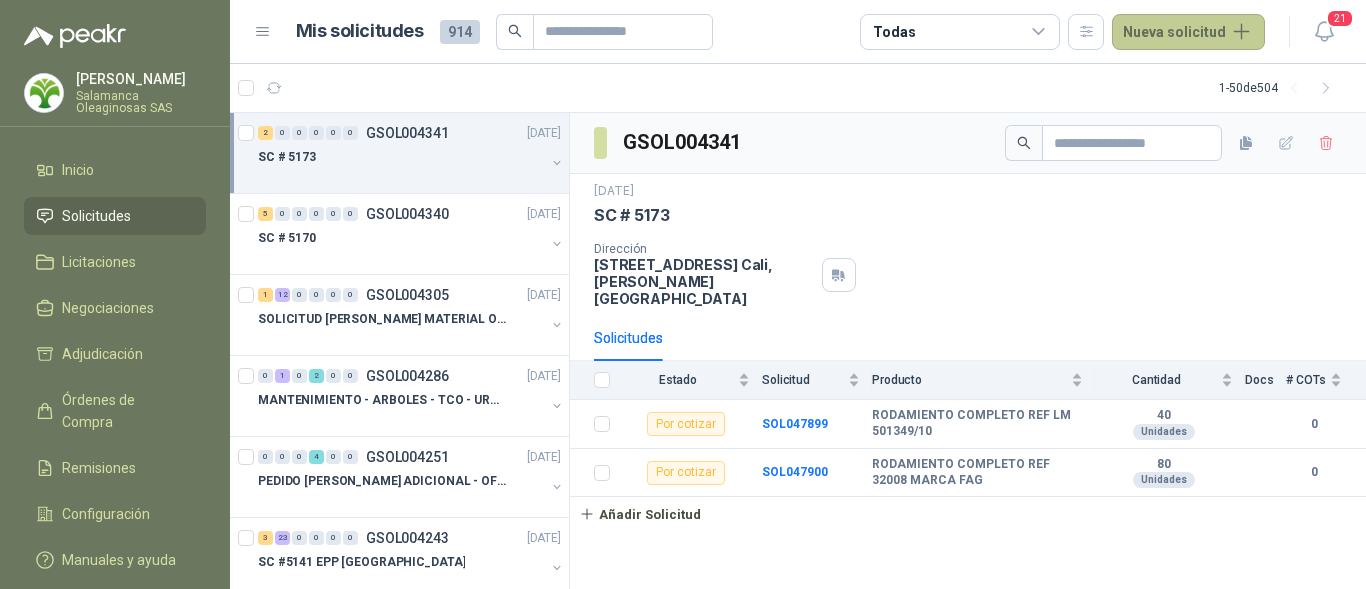 click on "Nueva solicitud" at bounding box center (1188, 32) 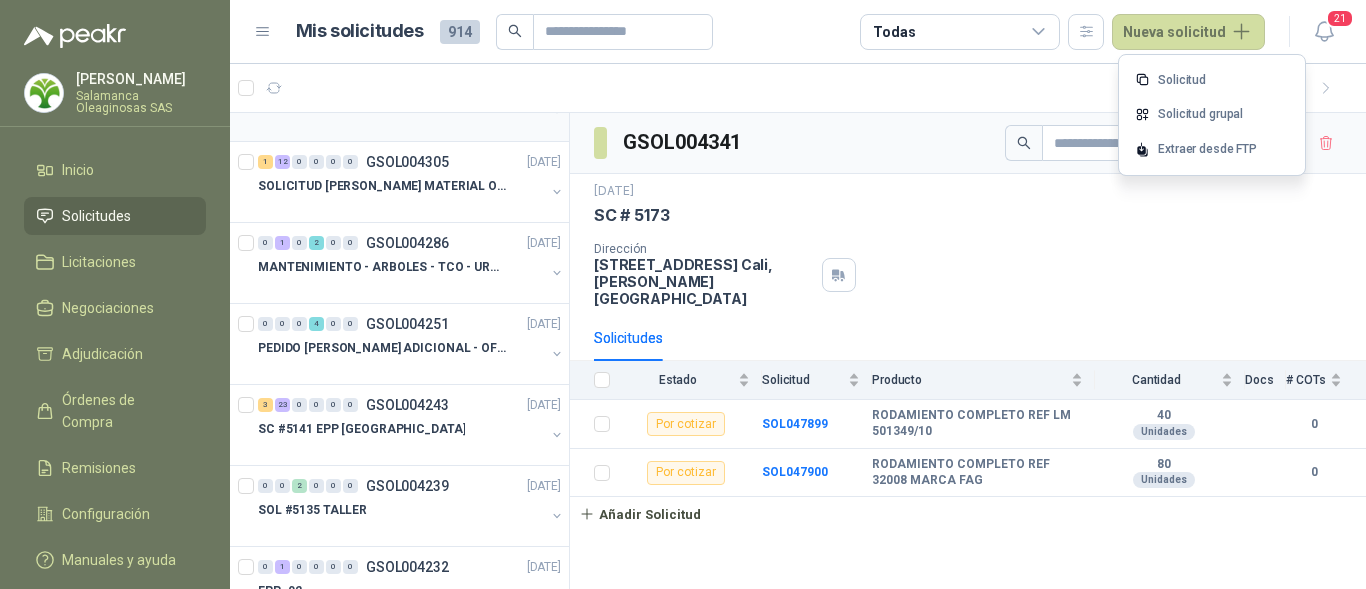 scroll, scrollTop: 0, scrollLeft: 0, axis: both 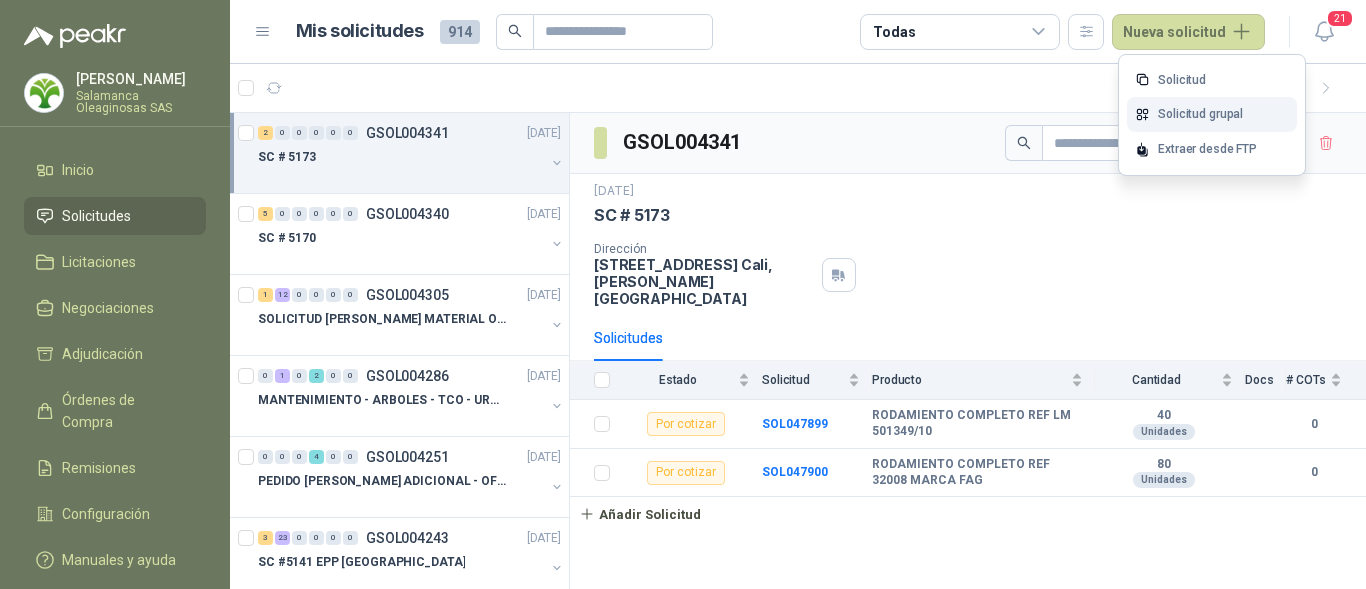 click on "Solicitud grupal" at bounding box center (1212, 114) 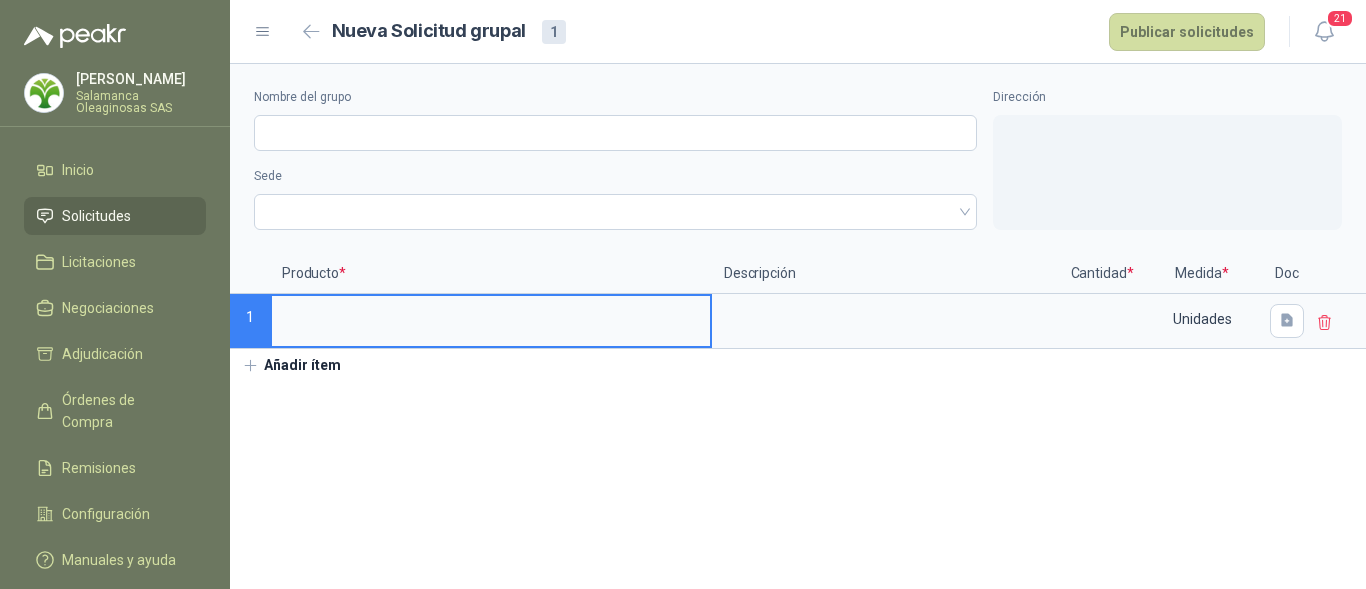 type 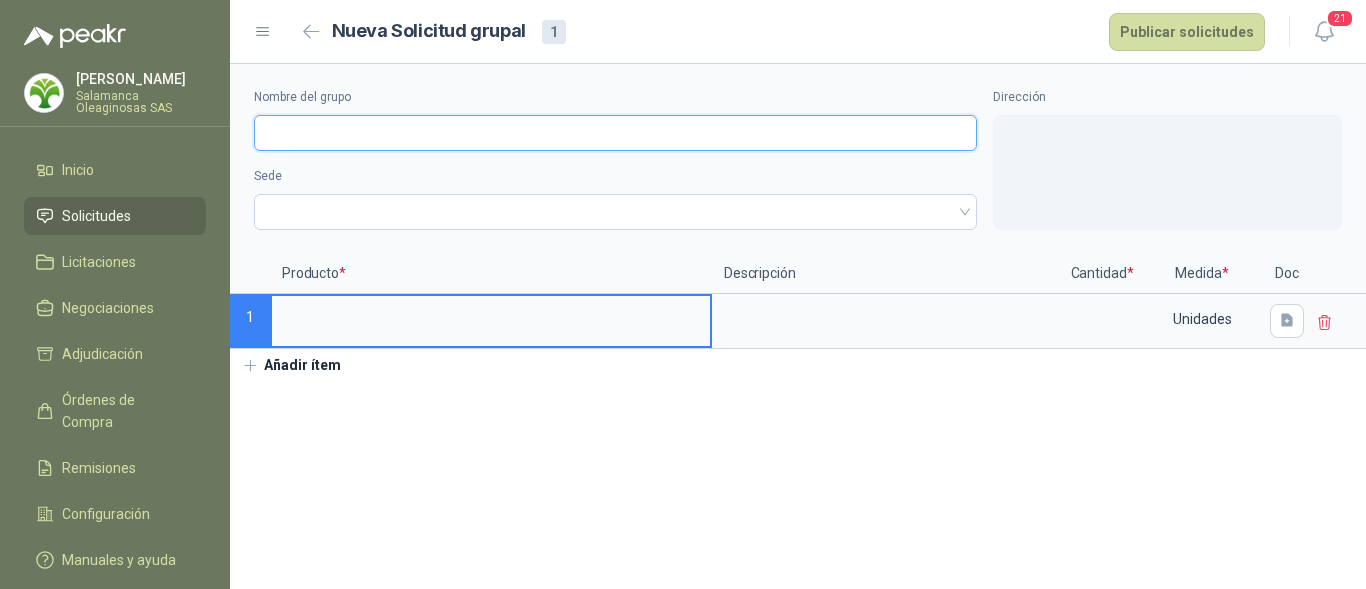click on "Nombre del grupo" at bounding box center [615, 133] 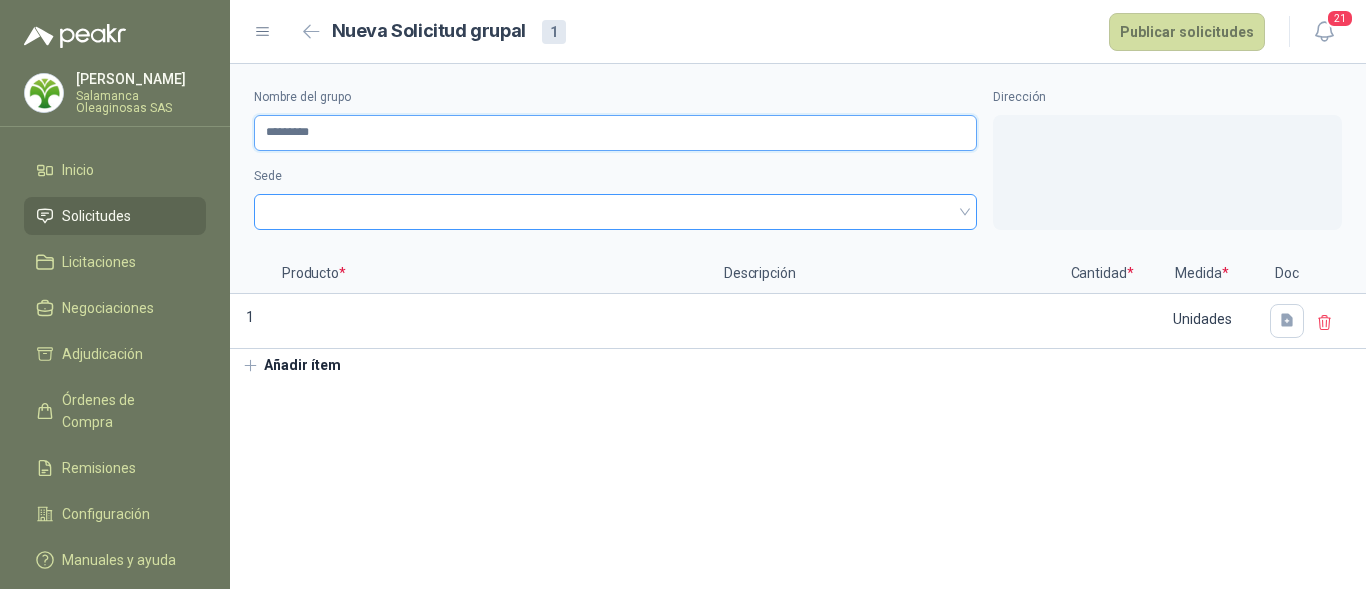 click at bounding box center [615, 212] 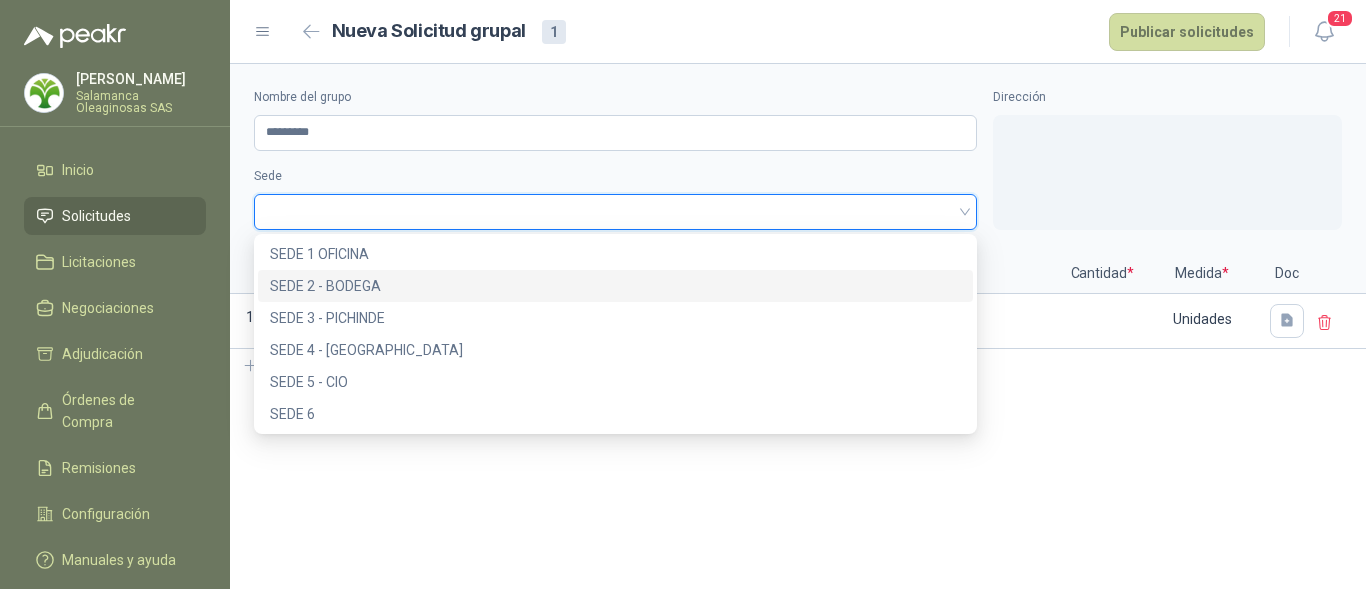 click on "SEDE 2 - BODEGA" at bounding box center [615, 286] 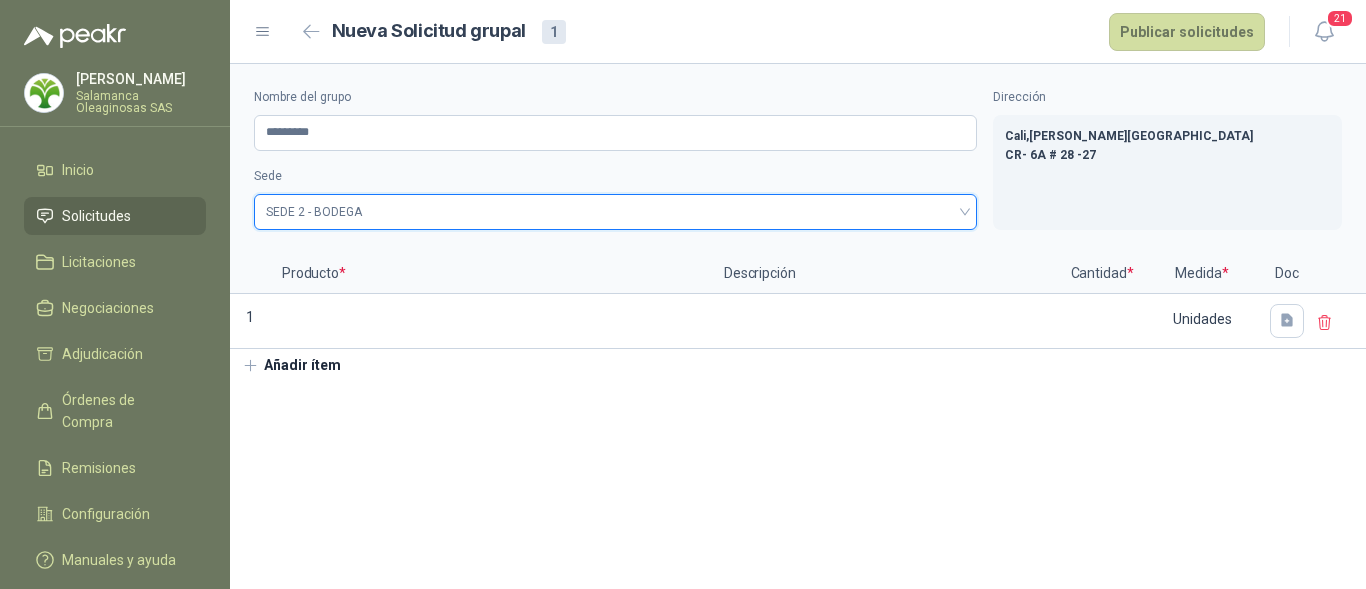 click on "Añadir ítem" at bounding box center (291, 366) 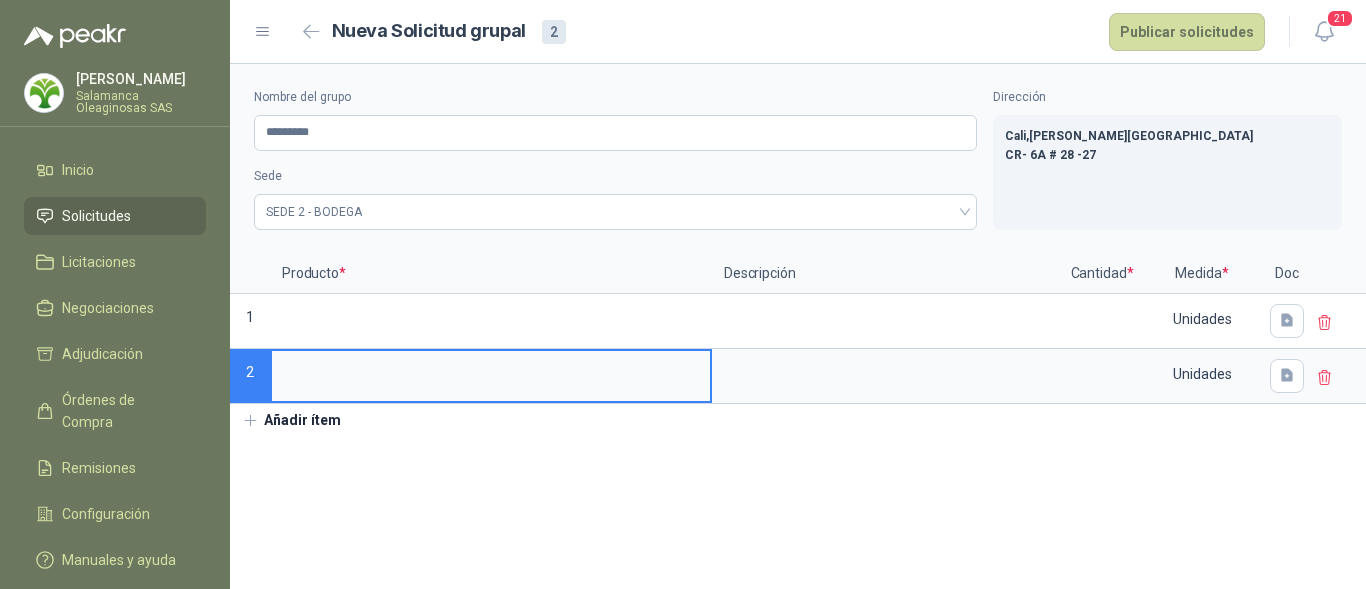 click on "Añadir ítem" at bounding box center [291, 421] 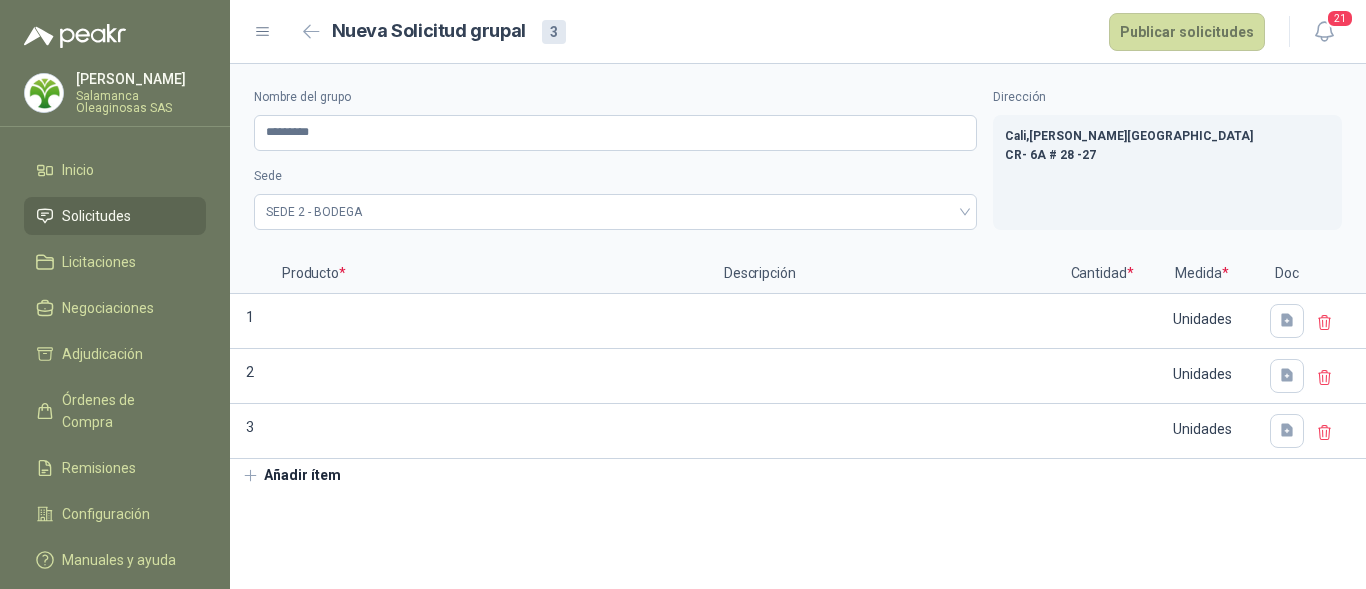 click on "Añadir ítem" at bounding box center [291, 476] 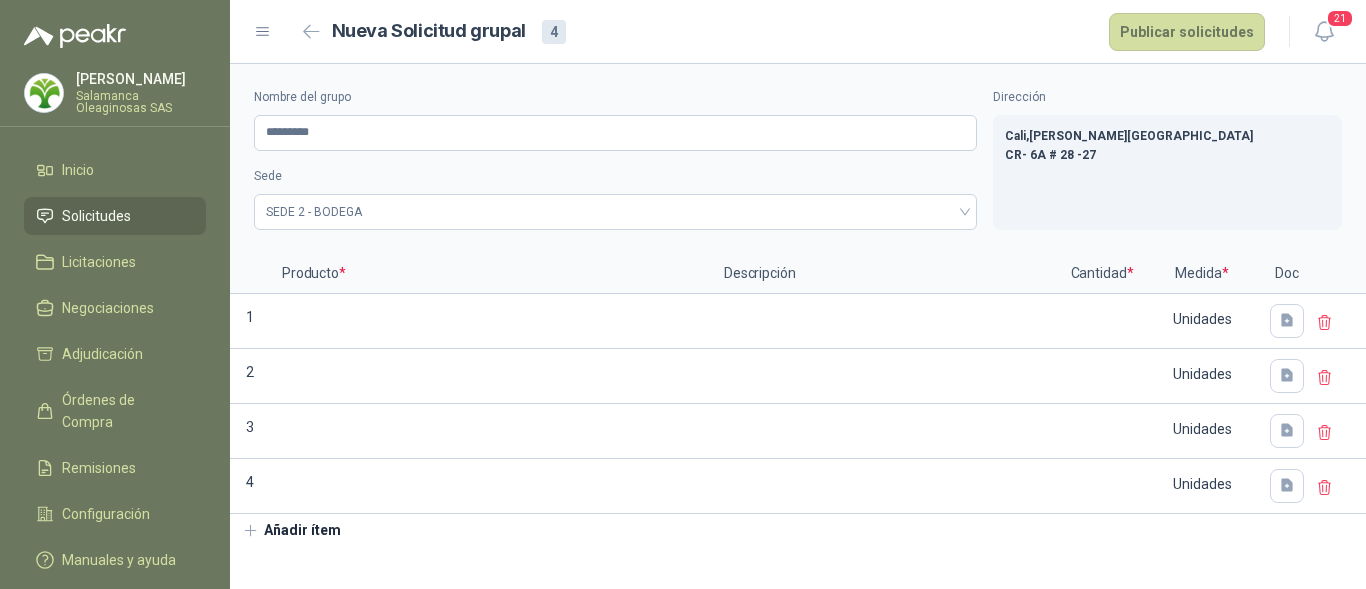 click on "Añadir ítem" at bounding box center [291, 531] 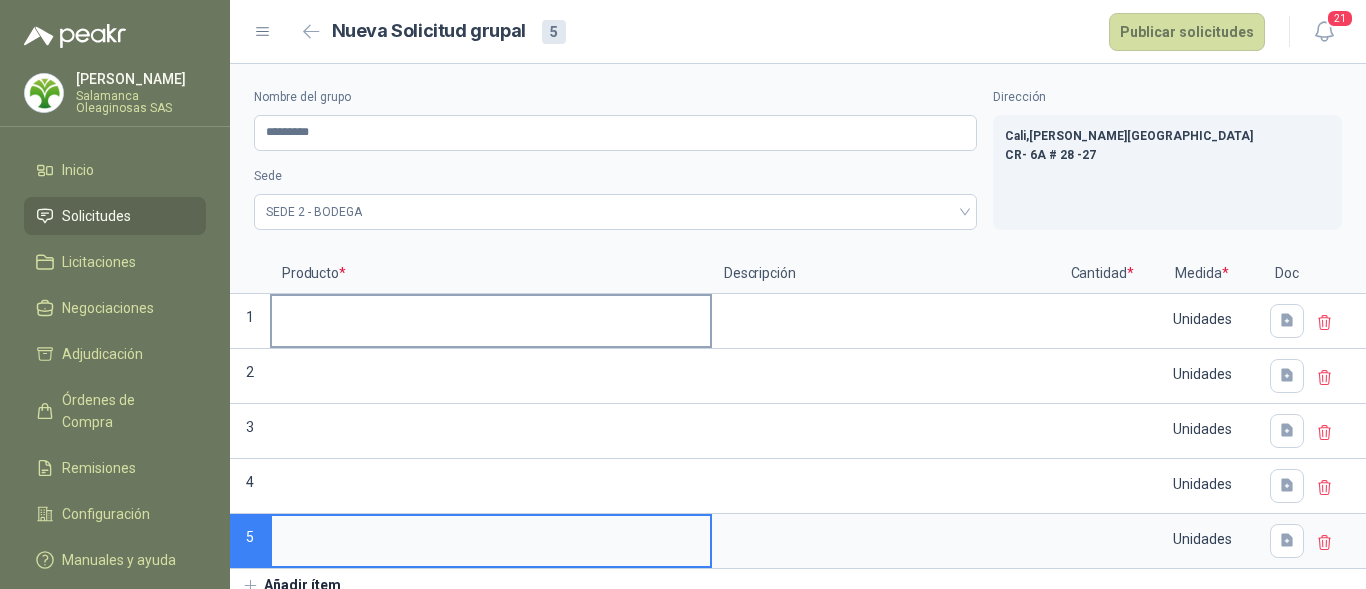 click at bounding box center [491, 315] 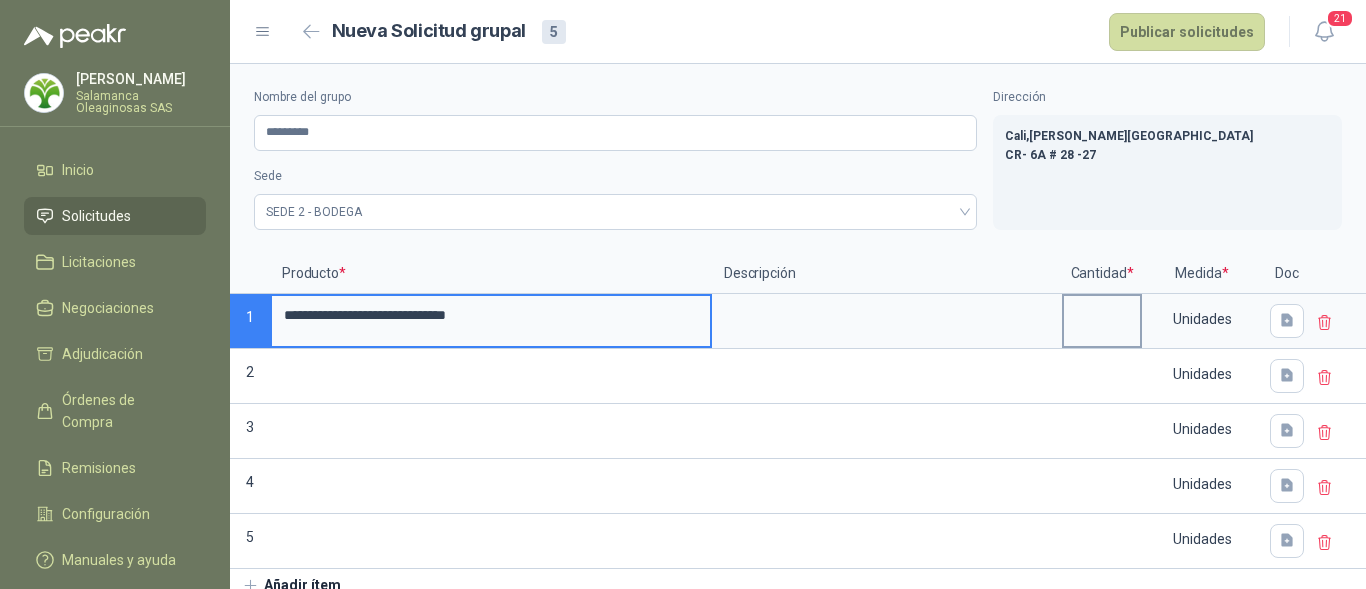type on "**********" 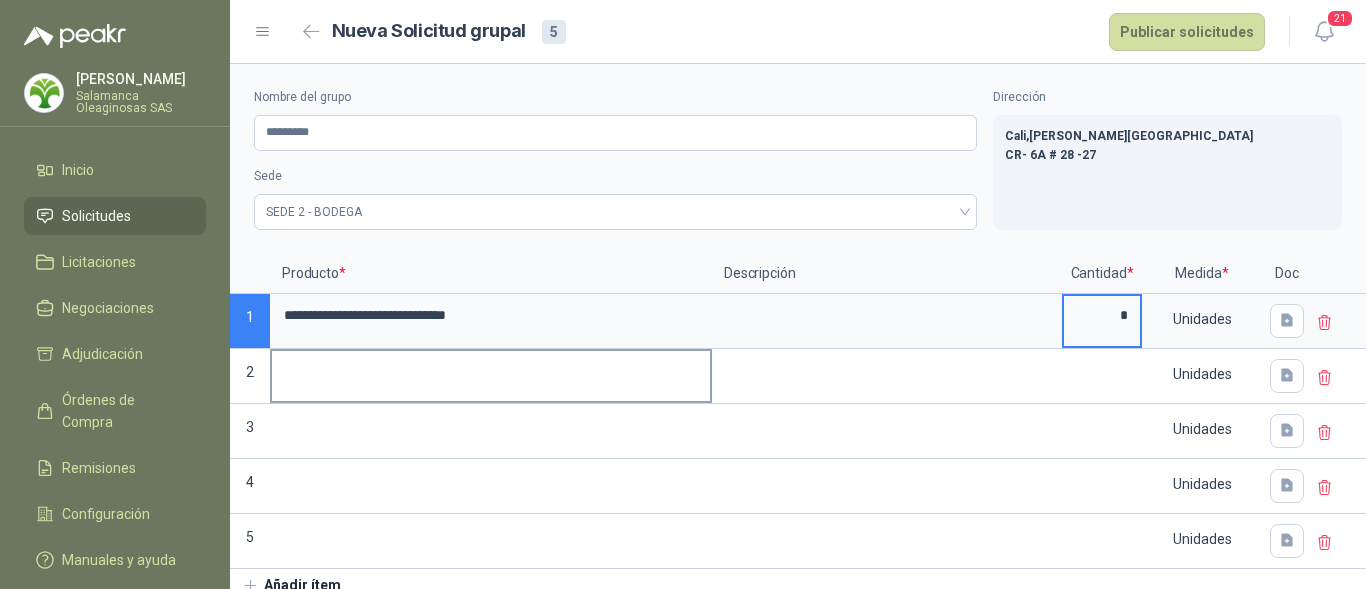 type on "*" 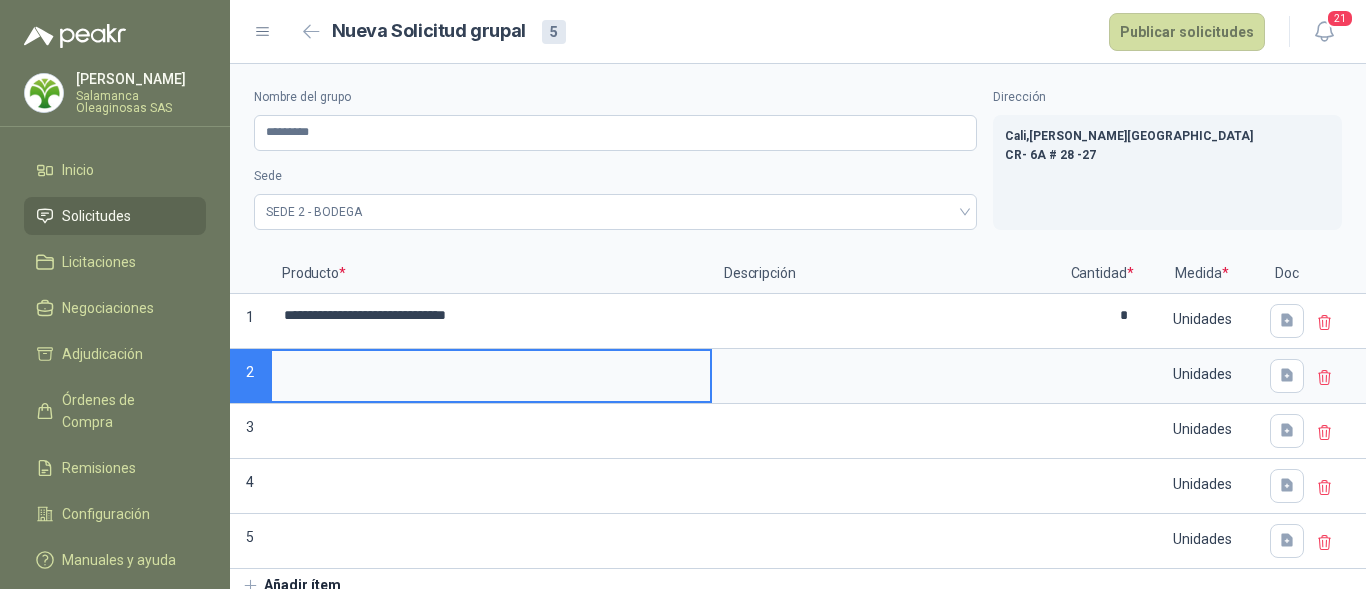 click at bounding box center [491, 370] 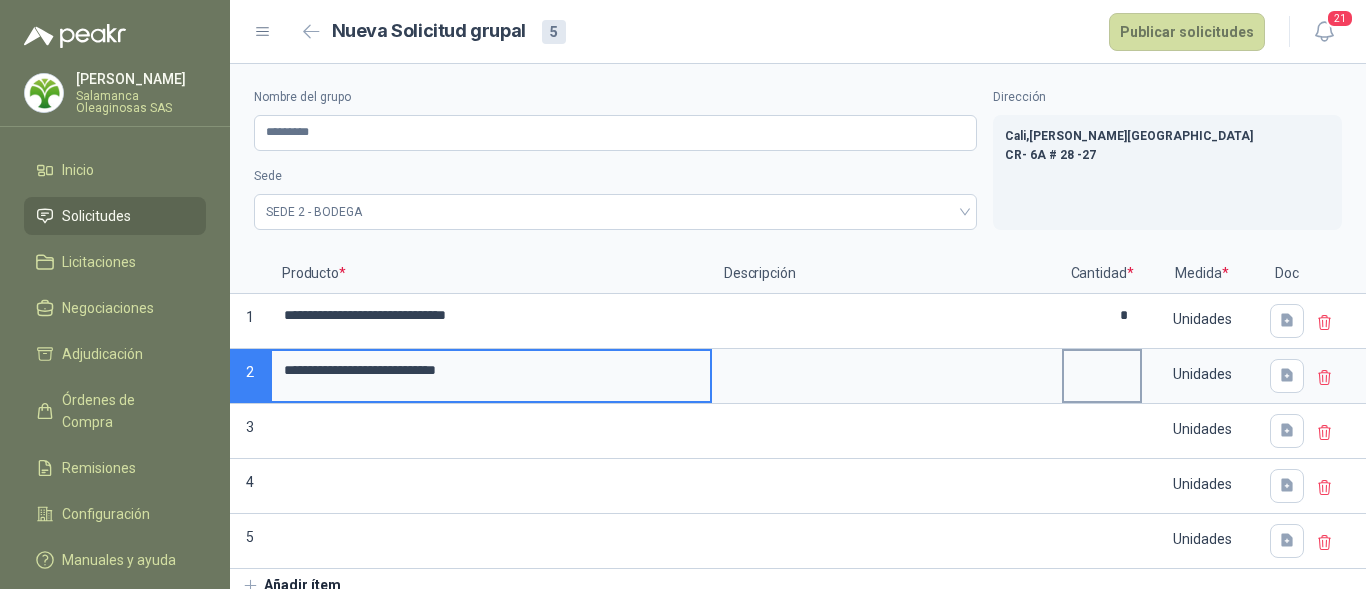 type on "**********" 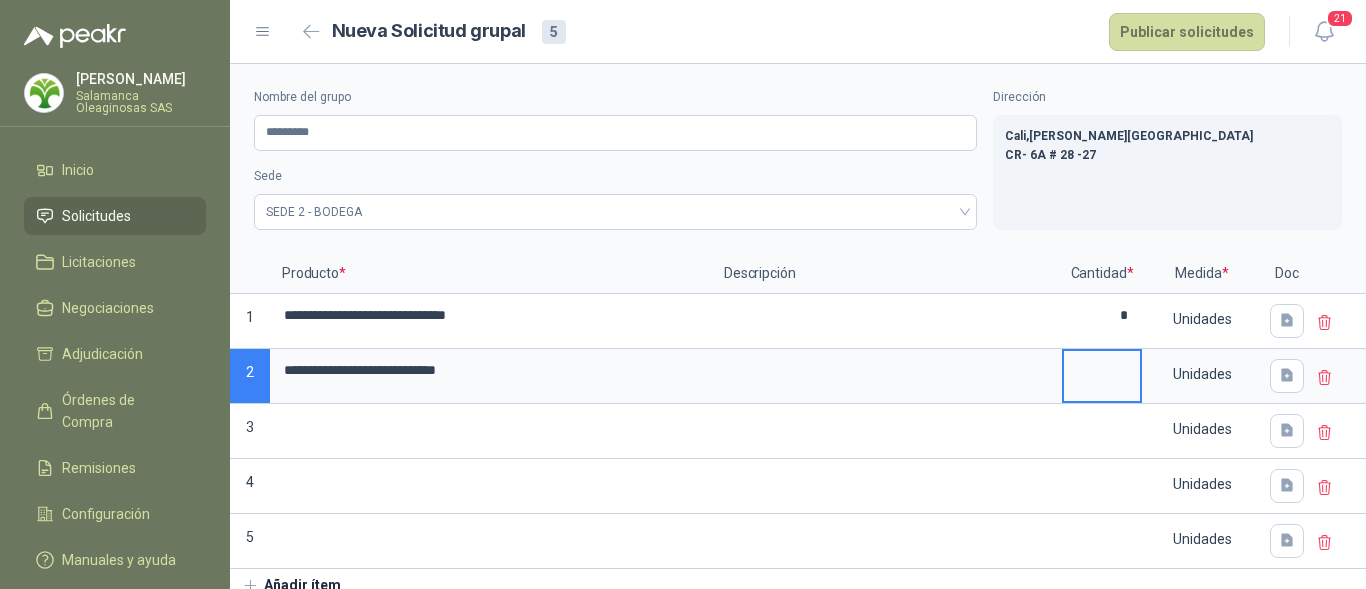 click at bounding box center [1102, 370] 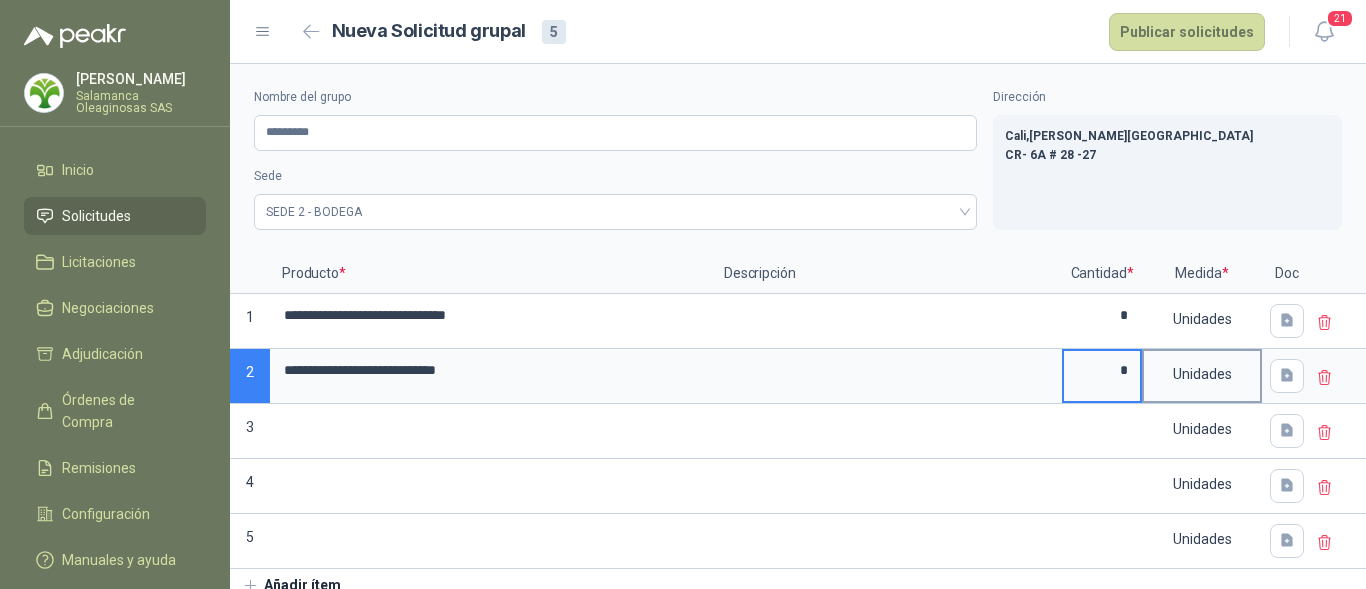 type on "*" 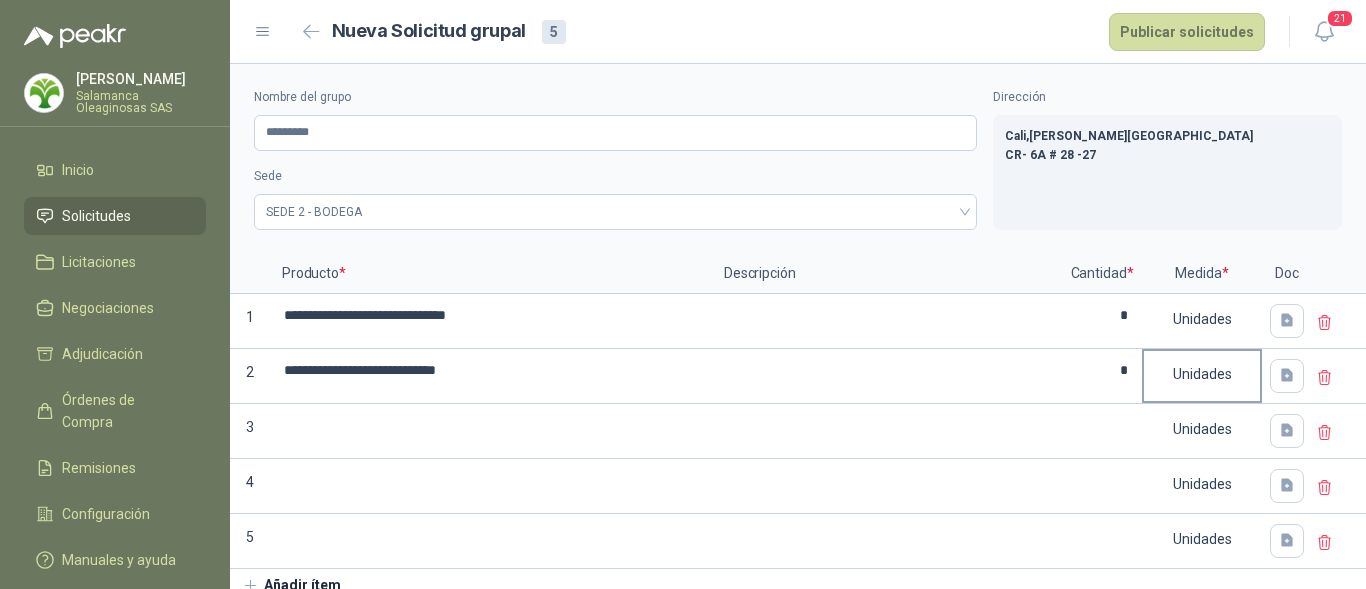 click on "Unidades" at bounding box center (1202, 374) 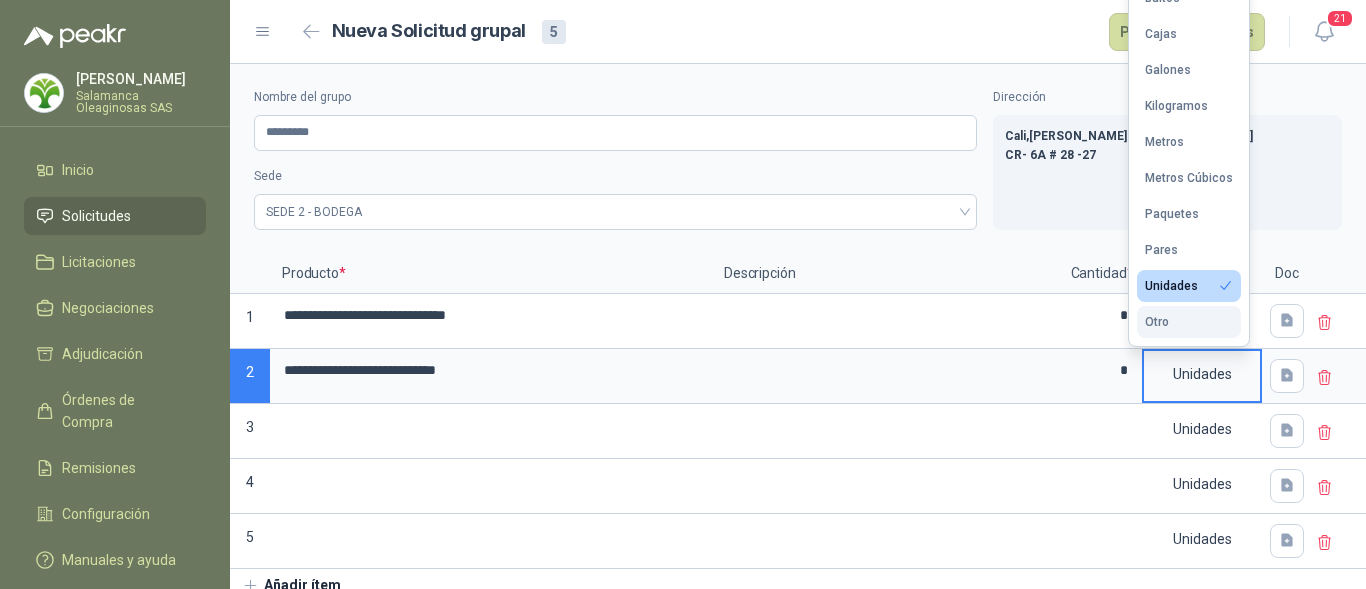 click on "Otro" at bounding box center (1189, 322) 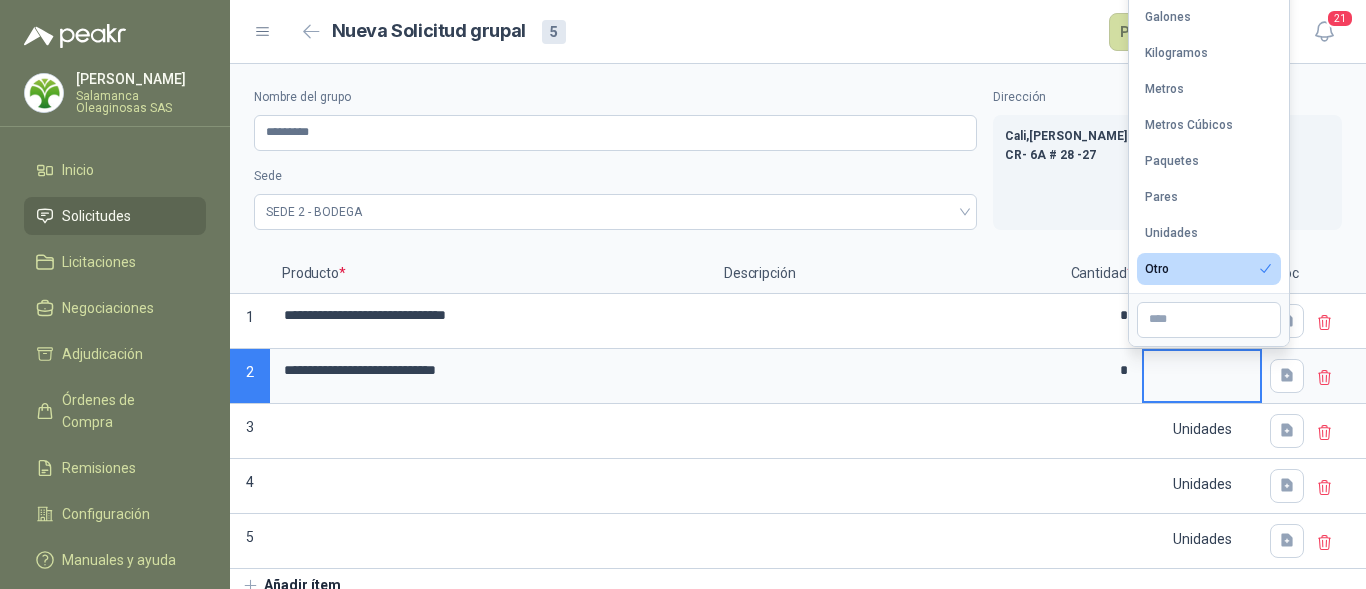 type 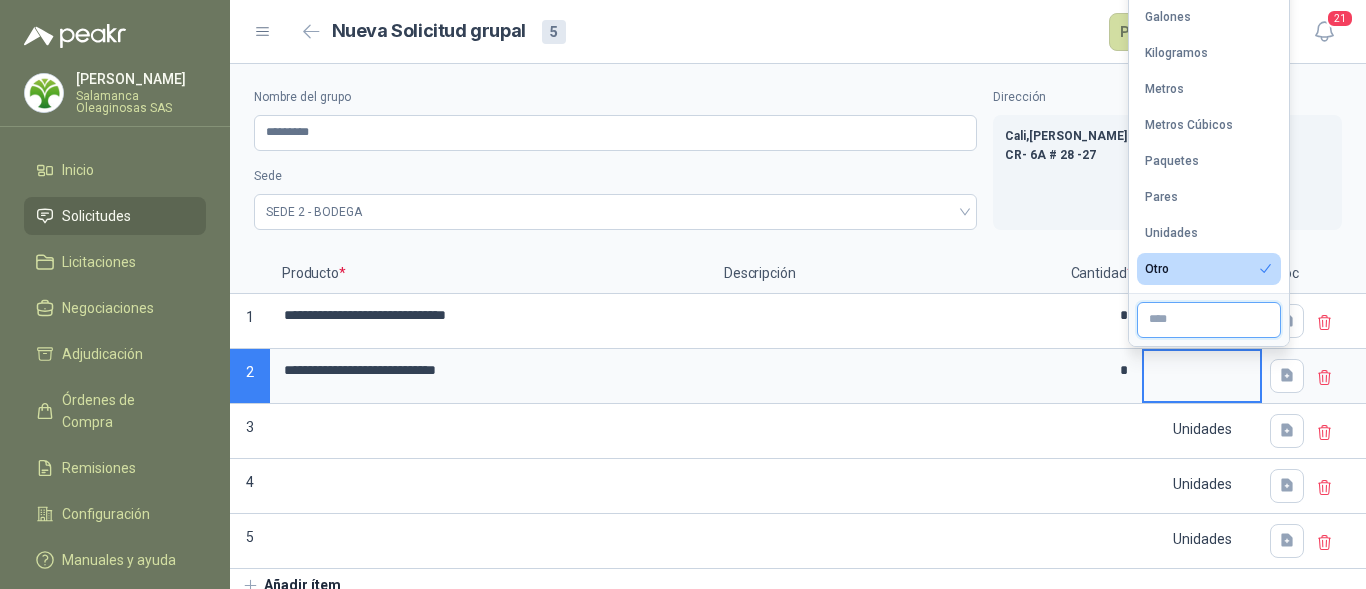 click at bounding box center [1209, 320] 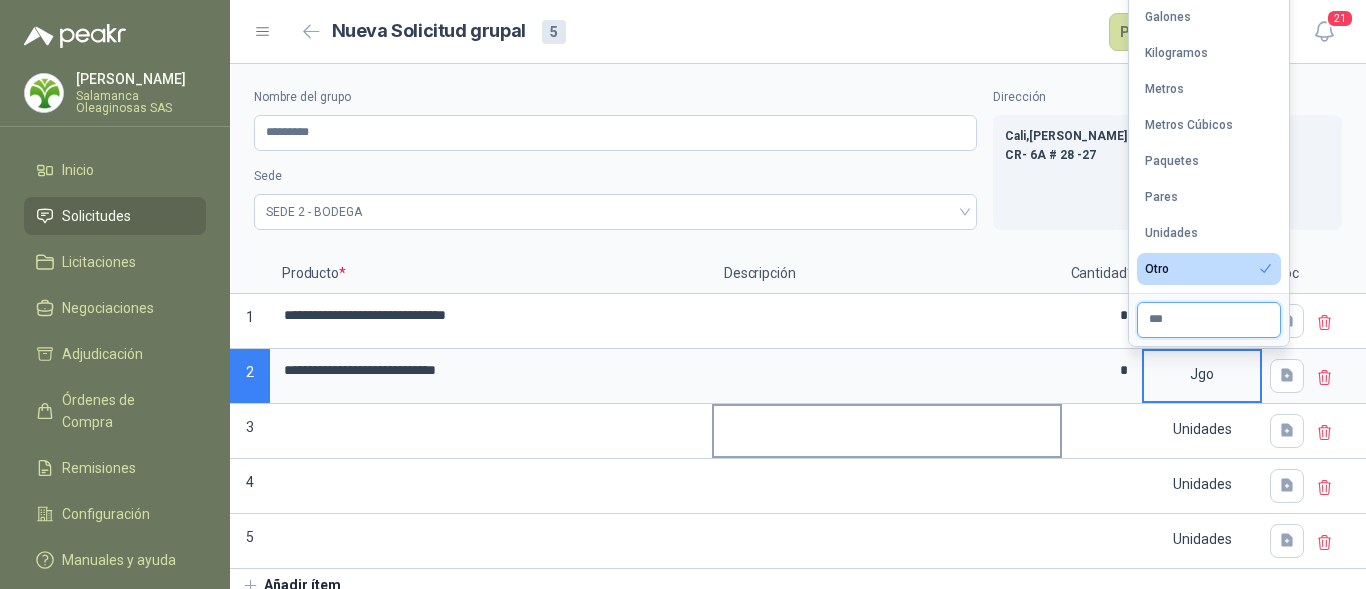 type on "***" 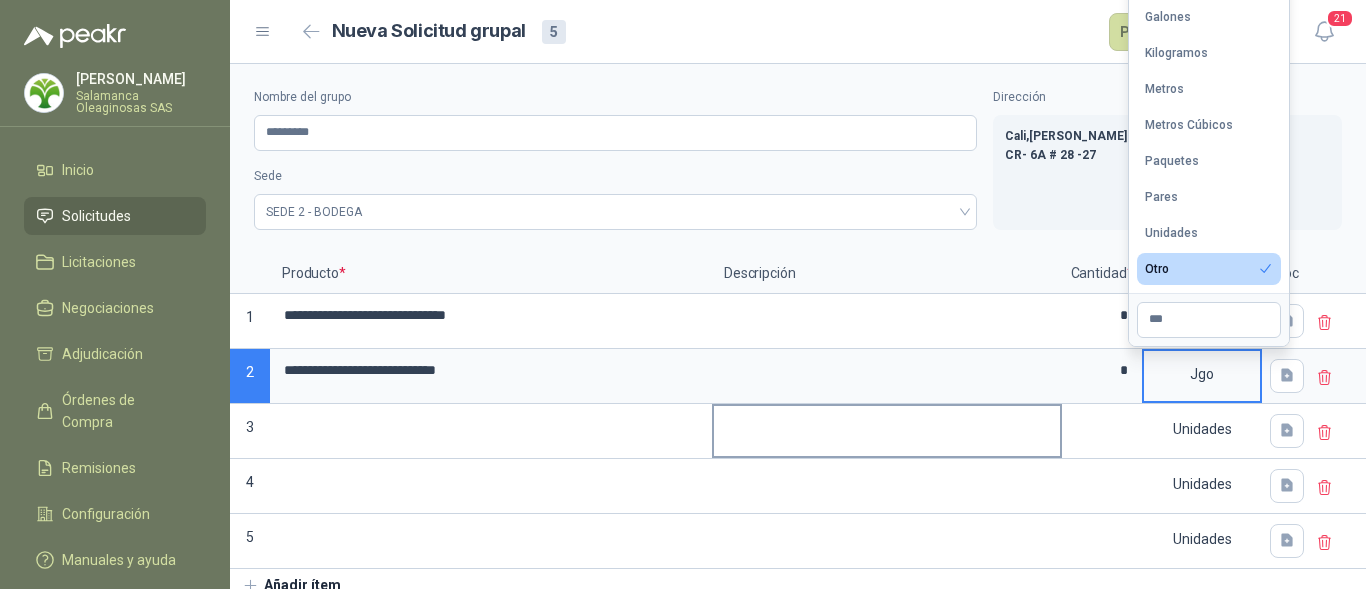 click at bounding box center (887, 429) 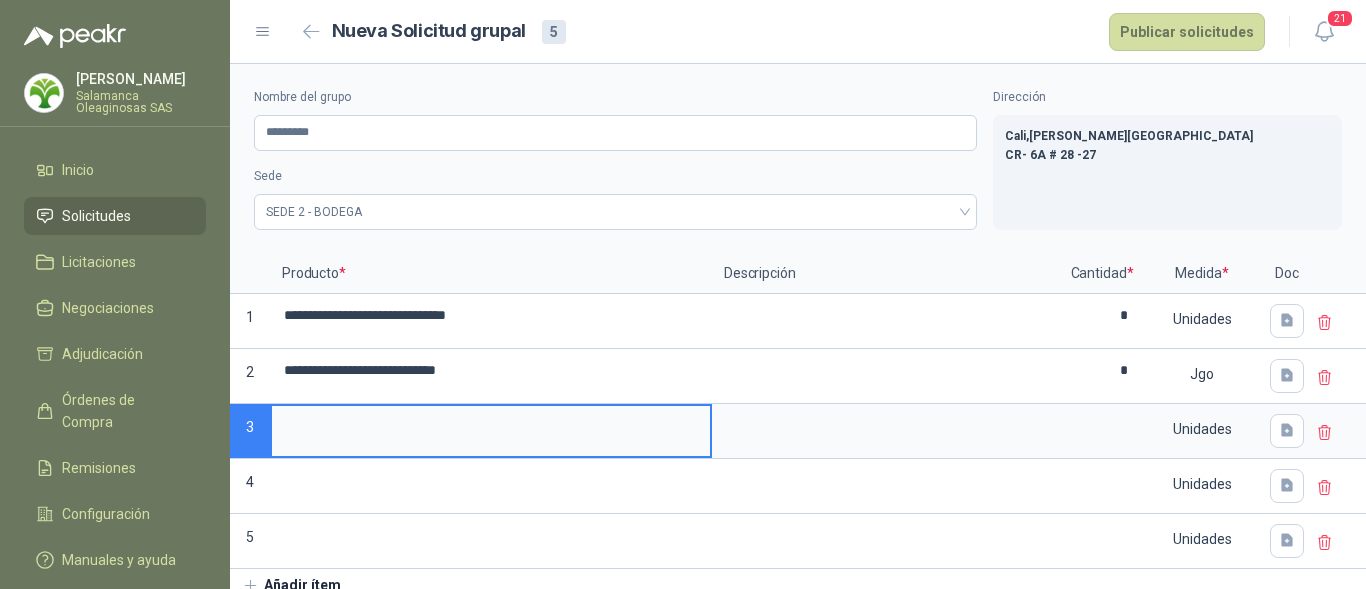 click at bounding box center [491, 425] 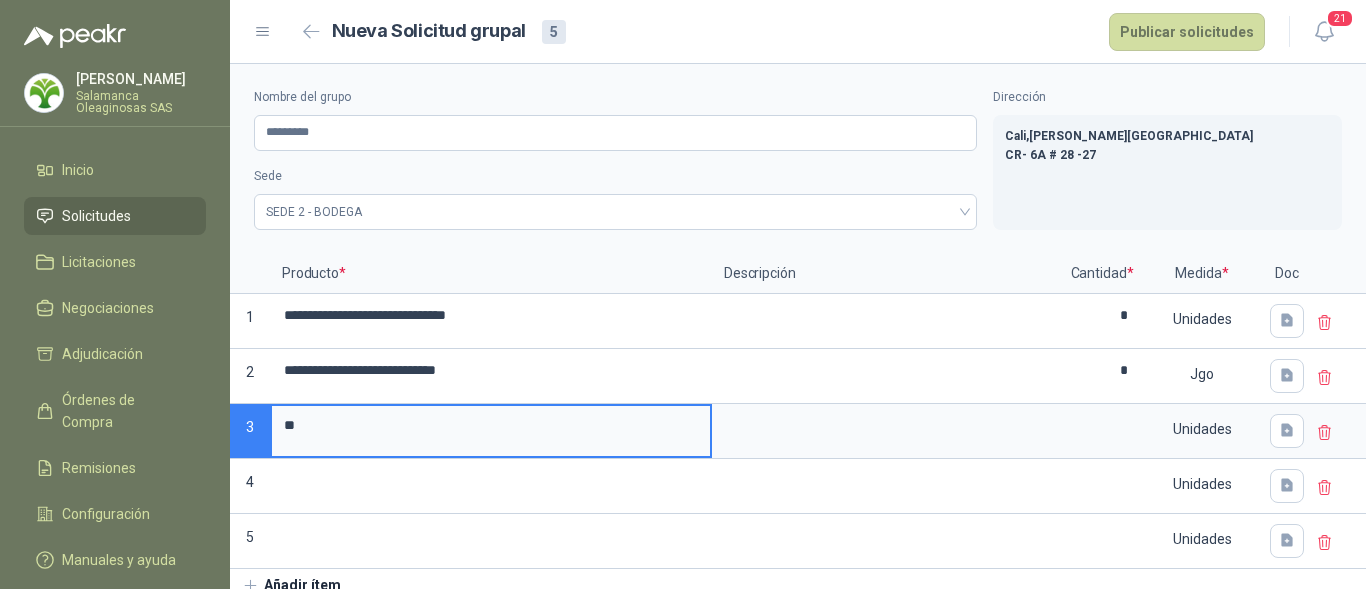 type on "*" 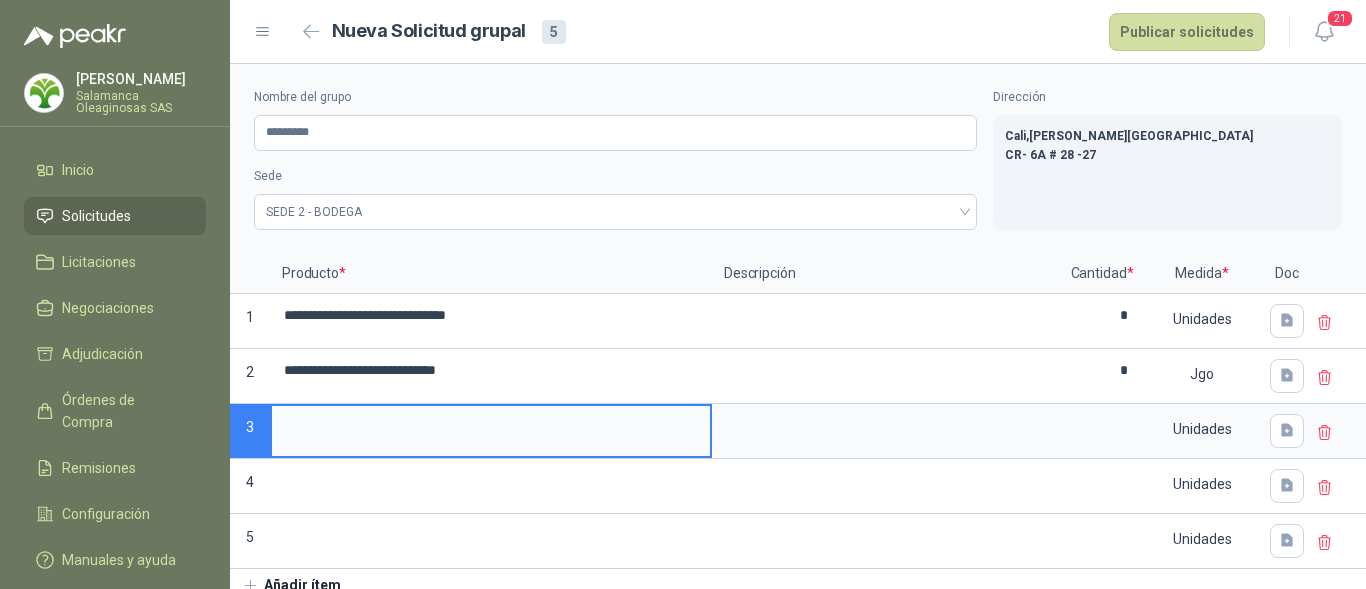 type on "*" 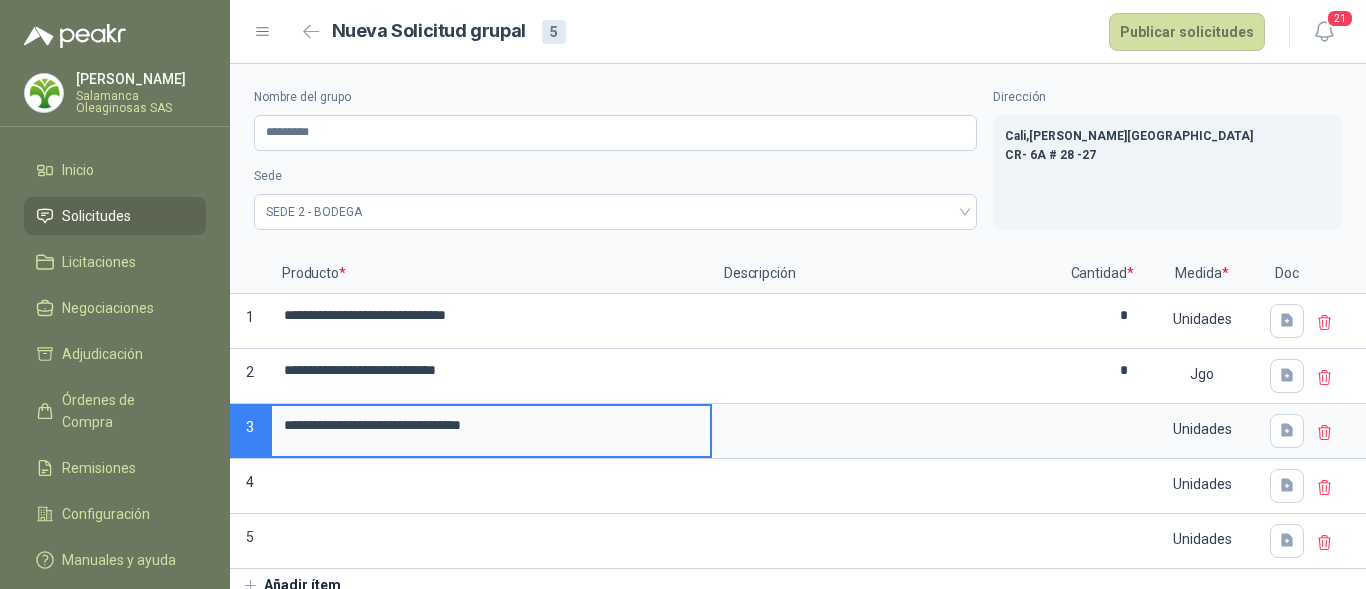 click on "**********" at bounding box center (491, 425) 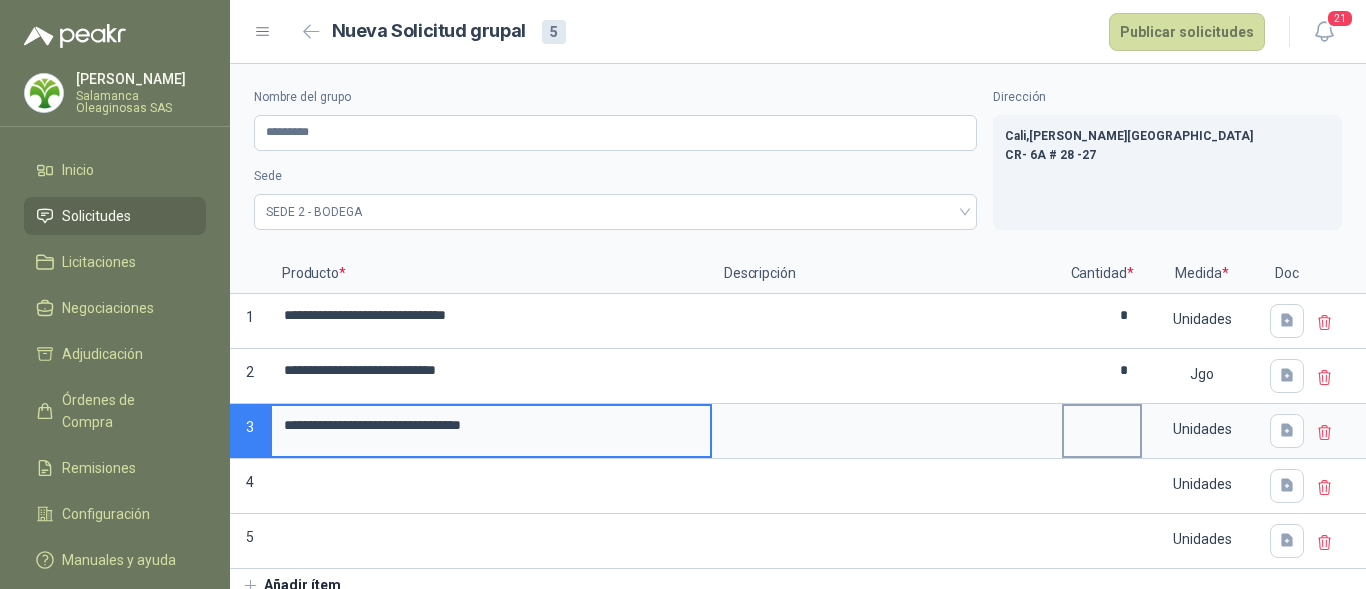type on "**********" 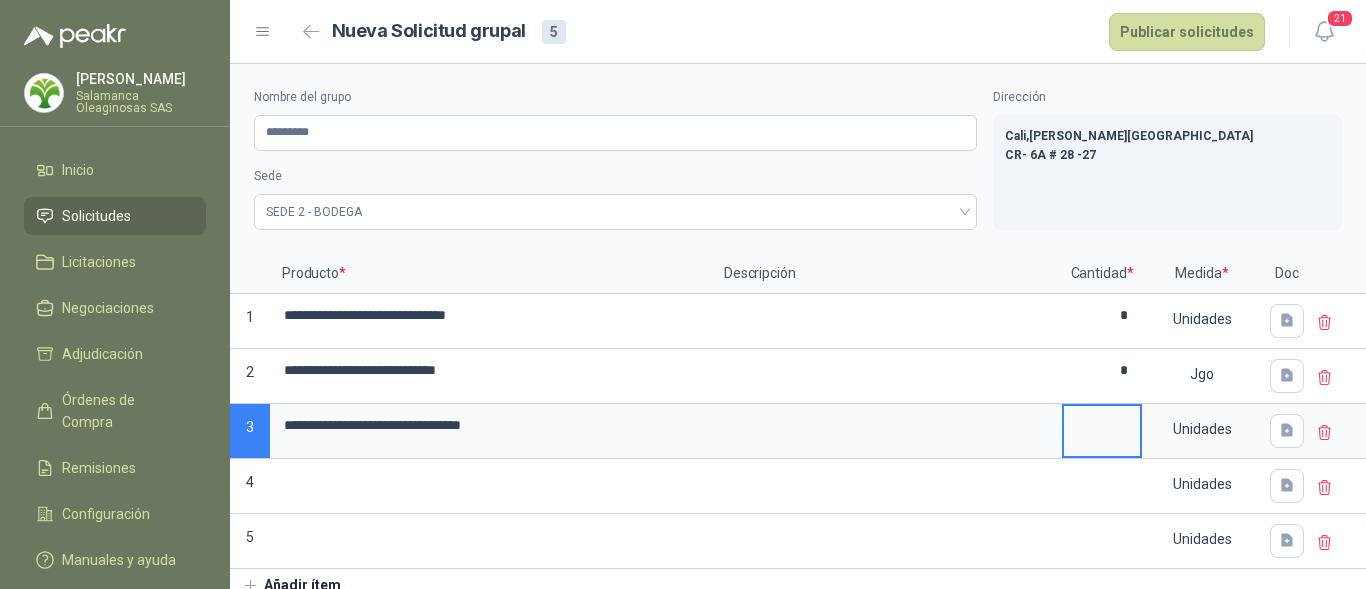 click at bounding box center [1102, 425] 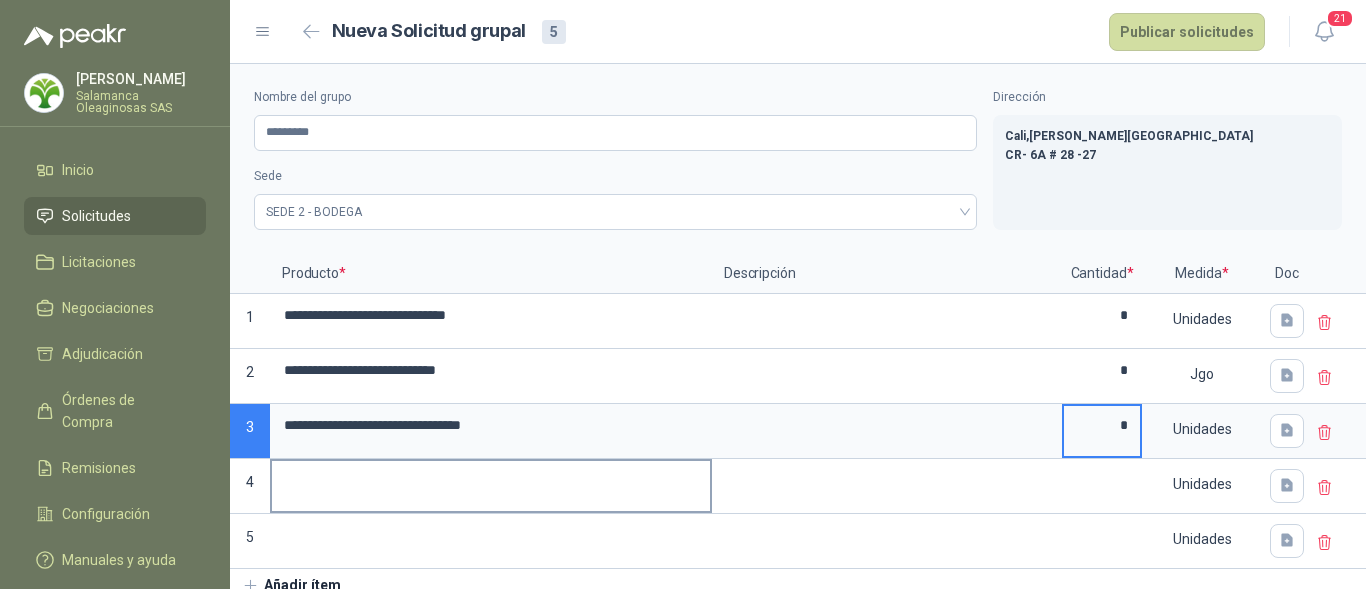 type on "*" 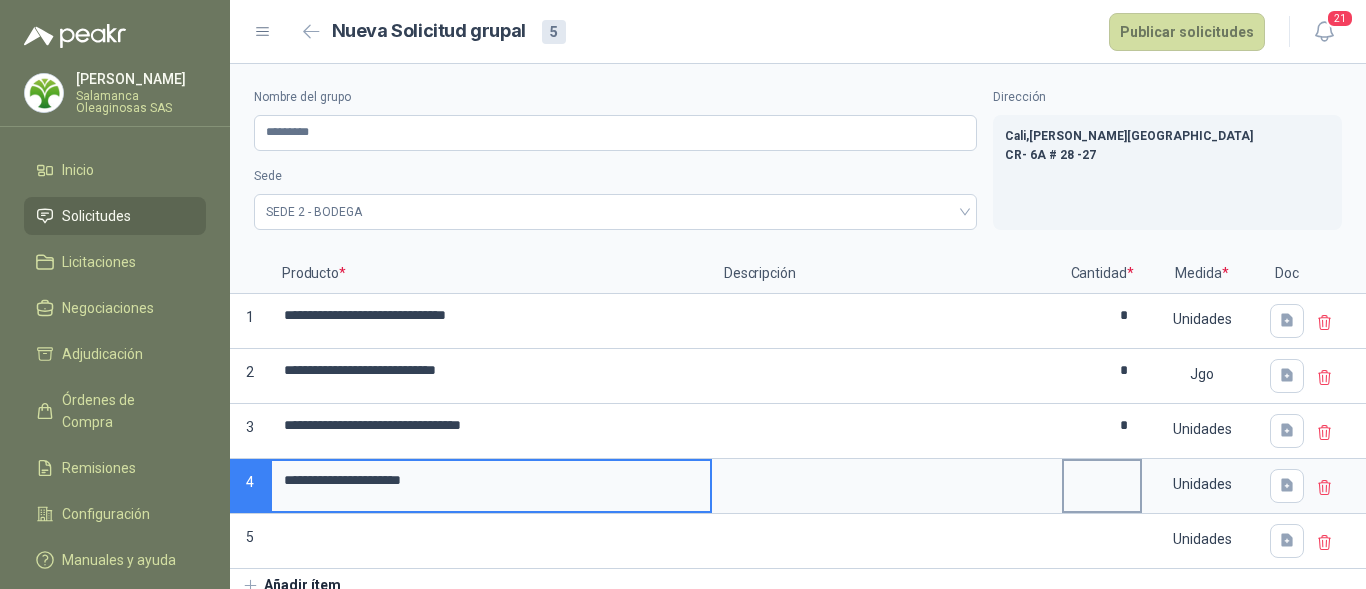 type on "**********" 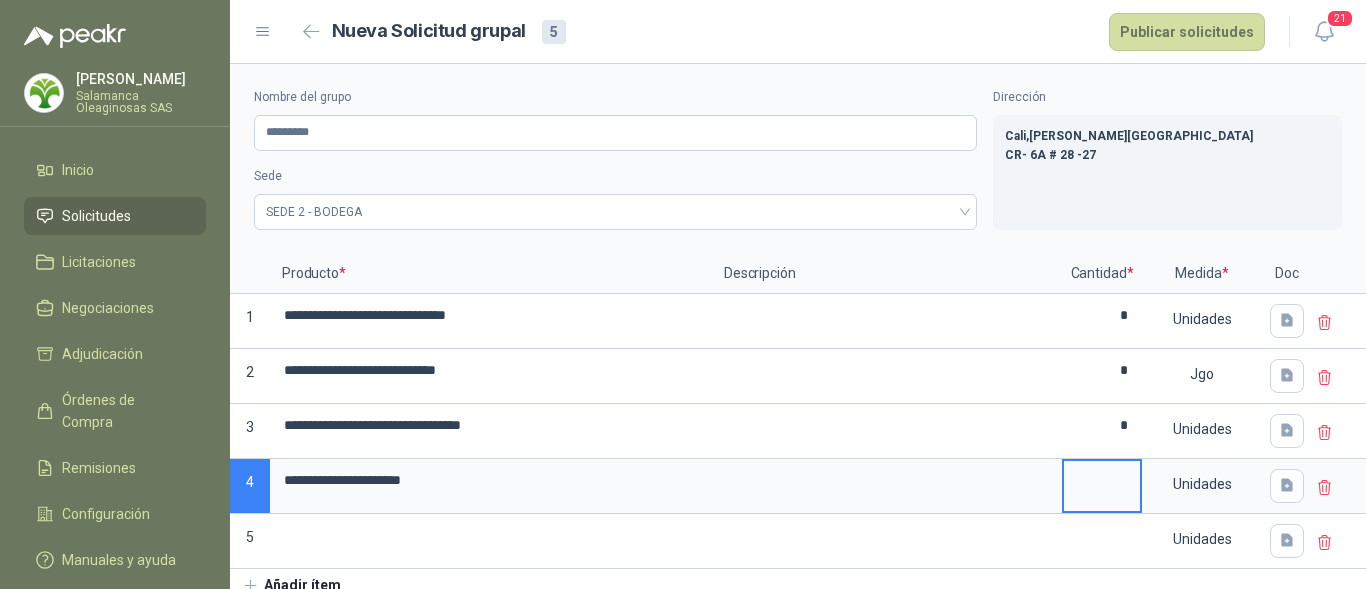 click at bounding box center (1102, 480) 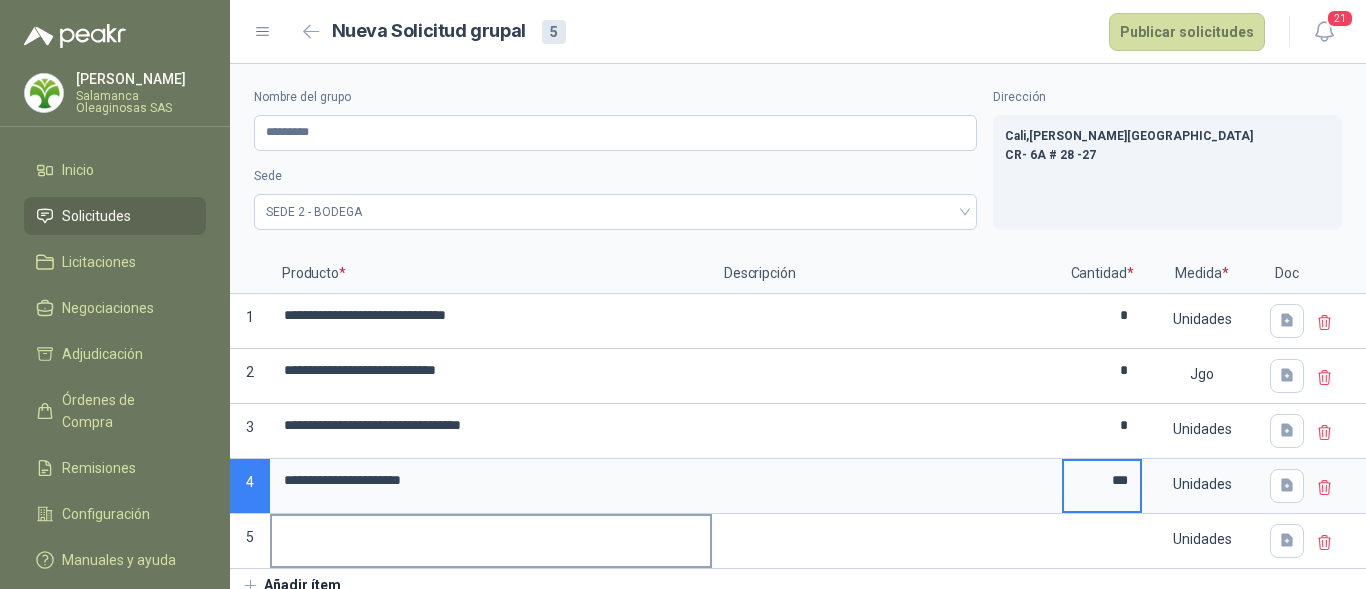 type on "***" 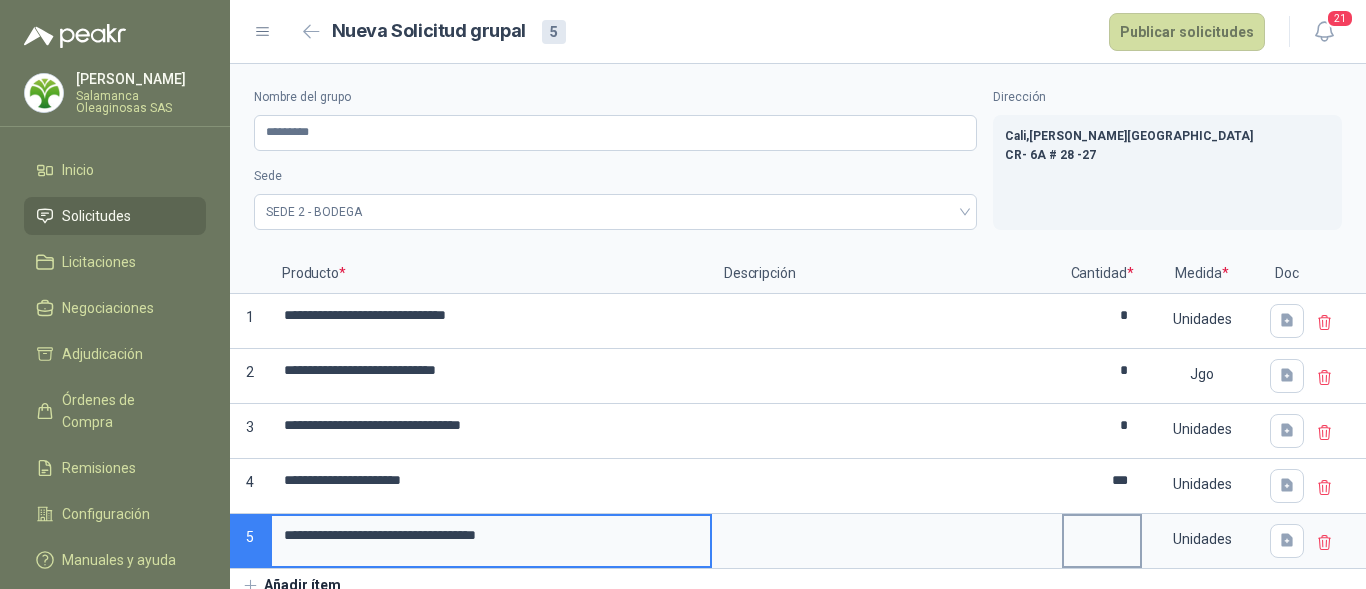 type on "**********" 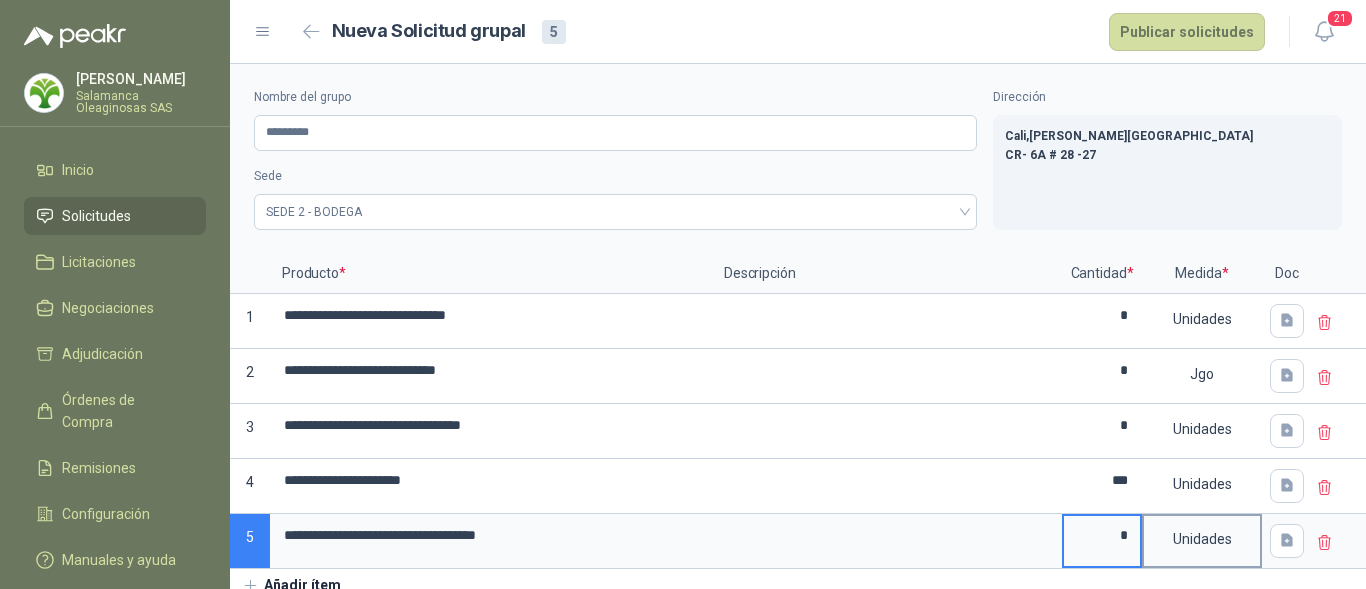 type on "*" 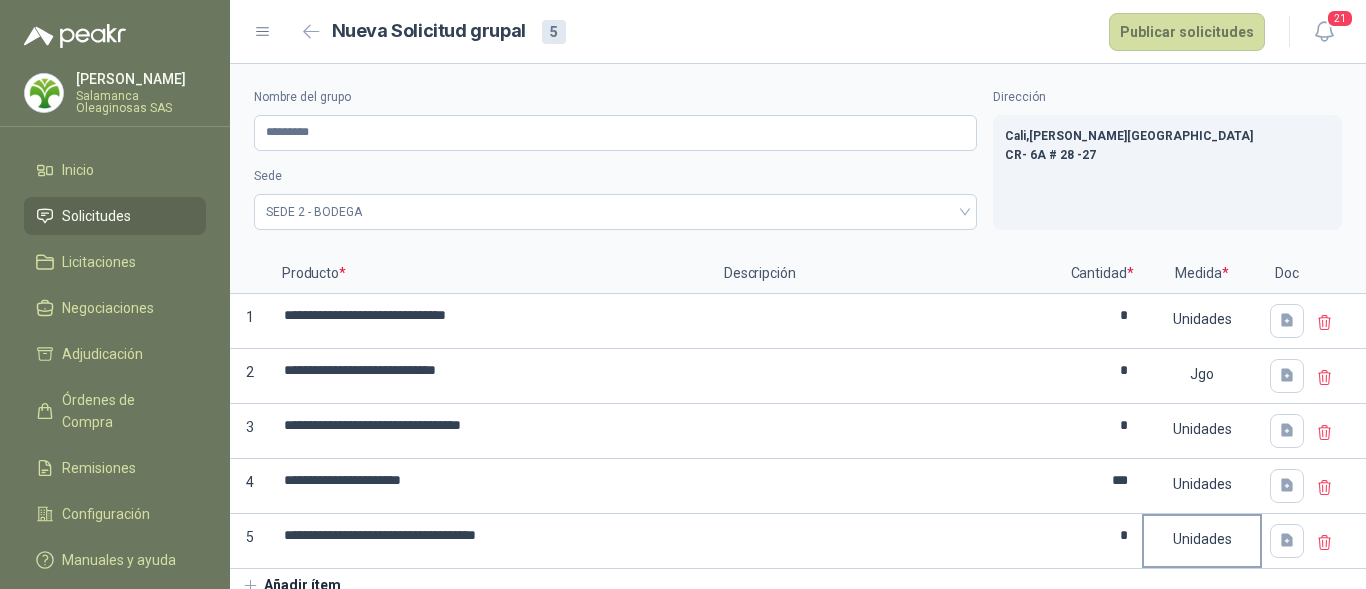 click on "Unidades" at bounding box center (1202, 539) 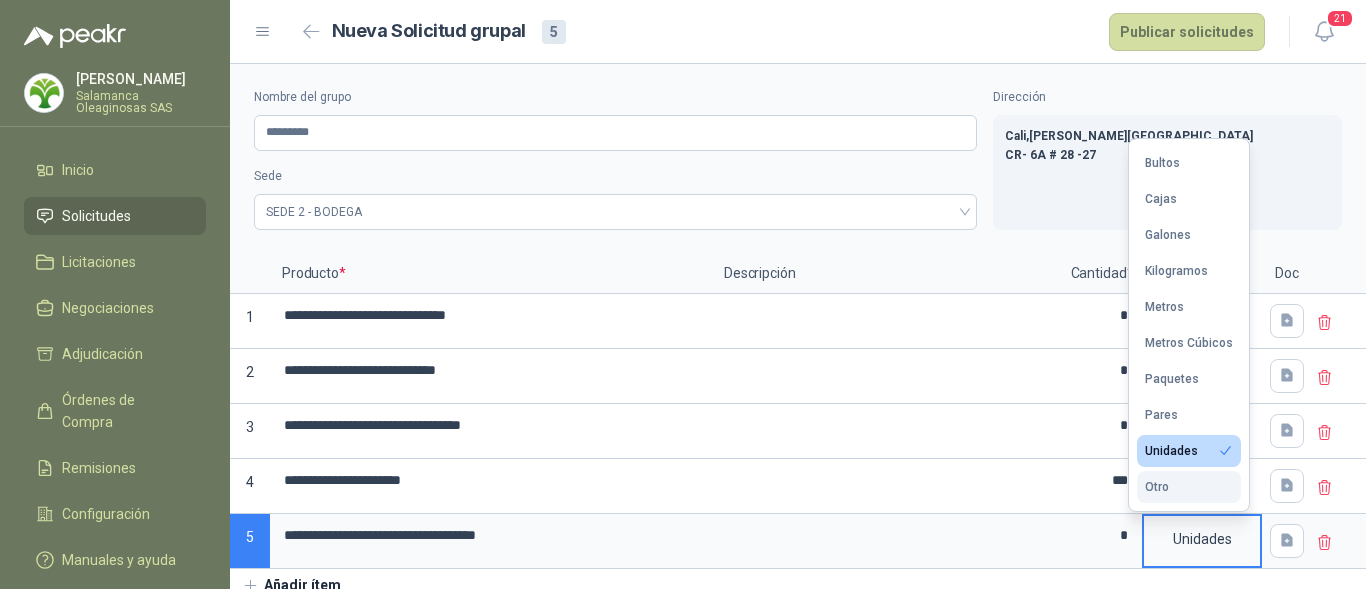 click on "Otro" at bounding box center [1189, 487] 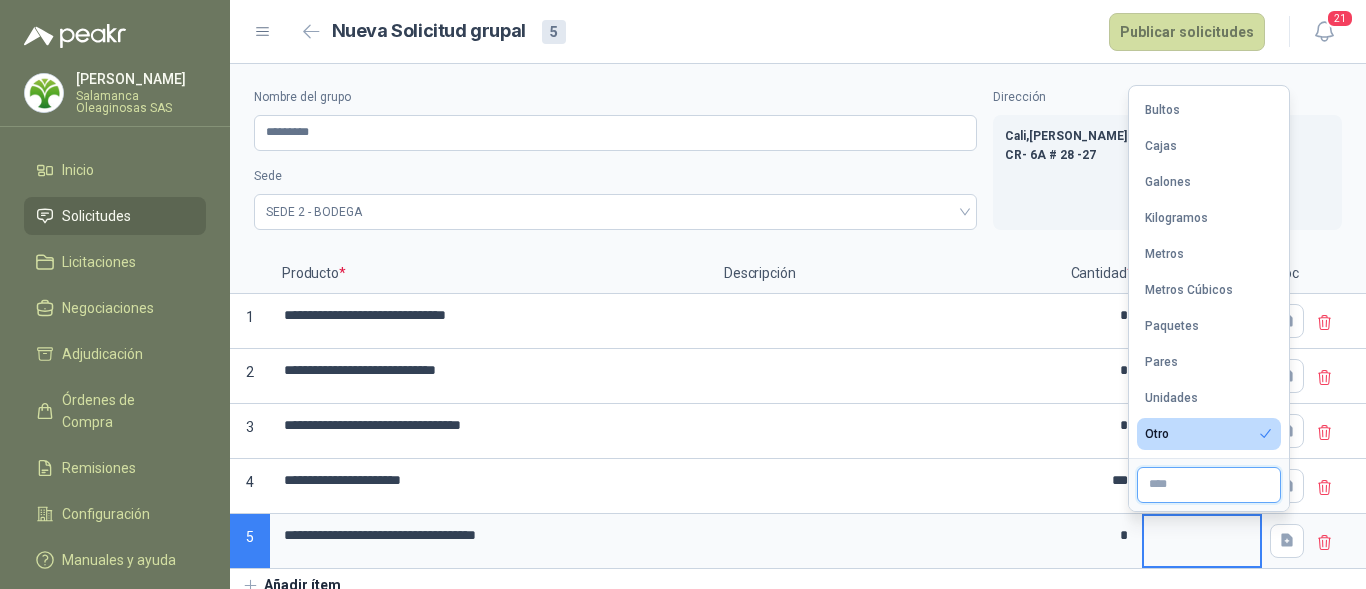 click at bounding box center [1209, 485] 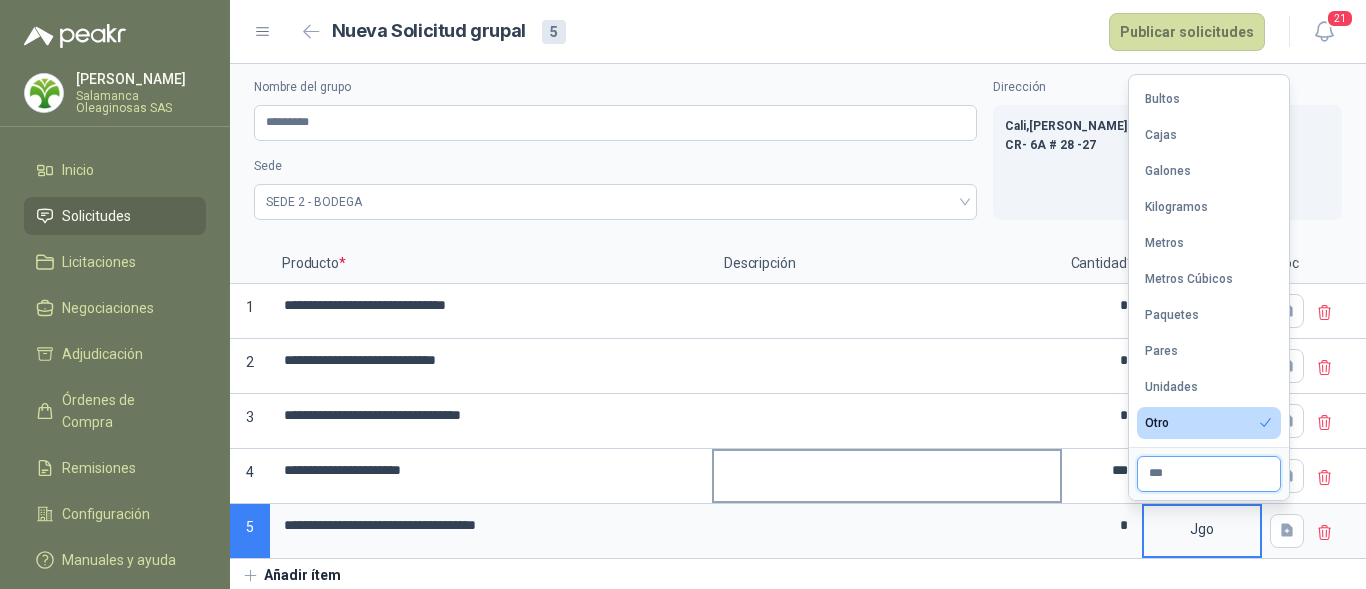 scroll, scrollTop: 13, scrollLeft: 0, axis: vertical 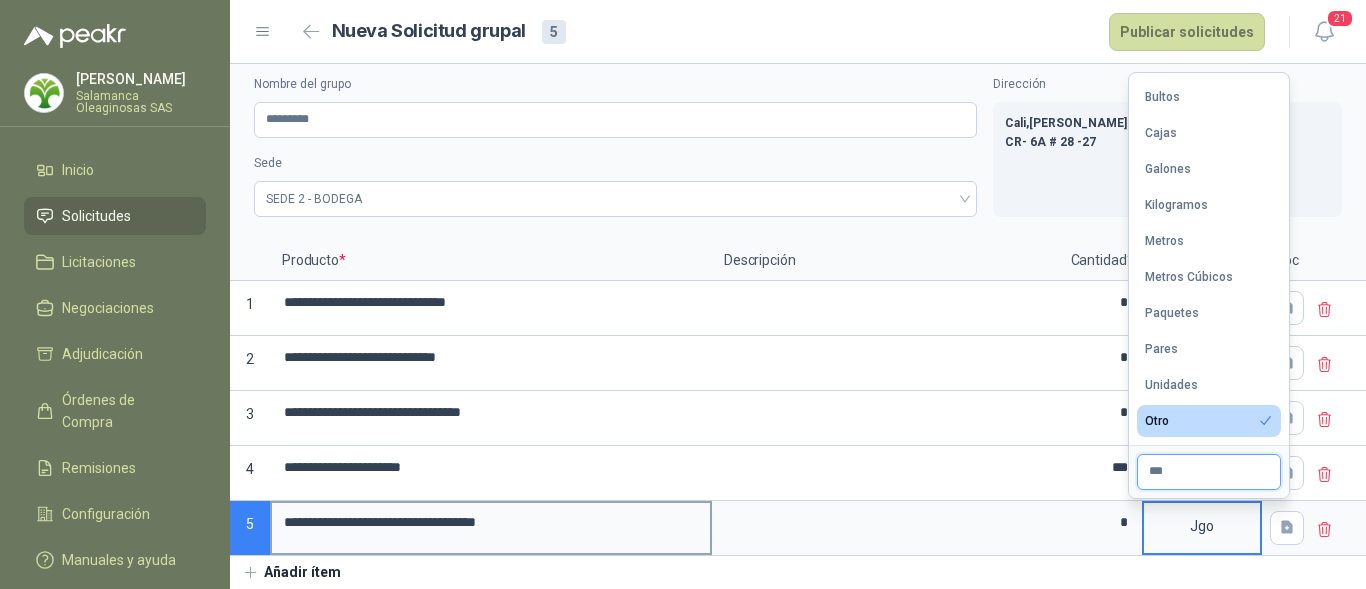 type on "***" 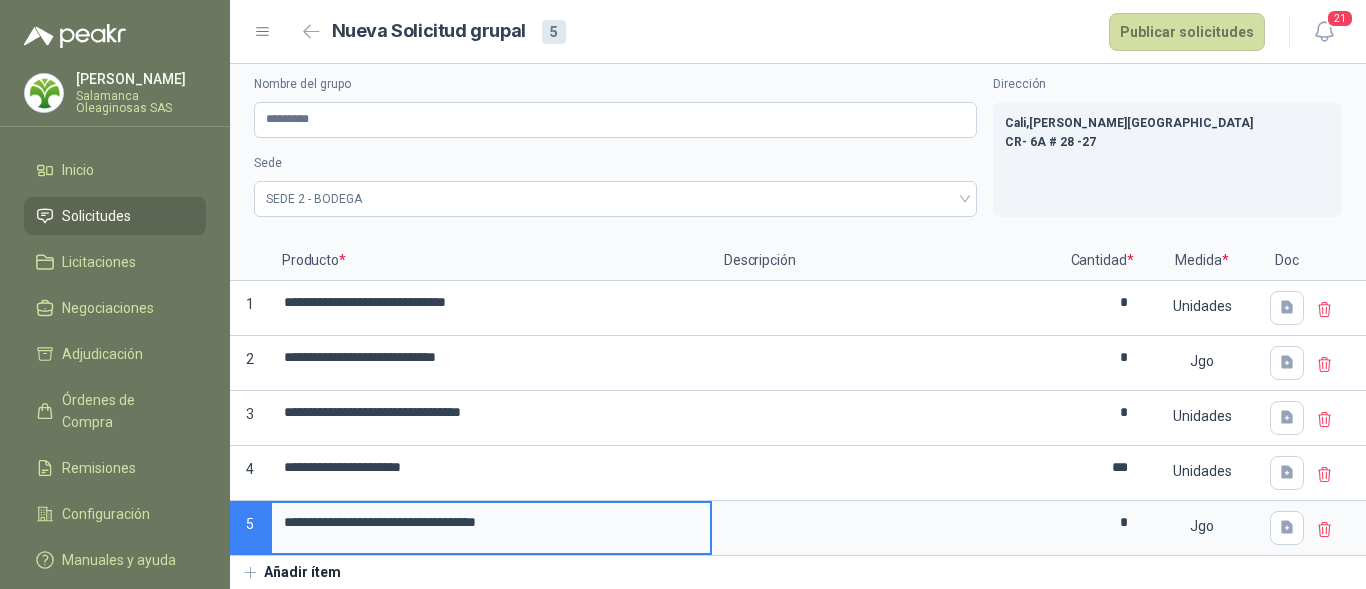 click on "**********" at bounding box center [491, 522] 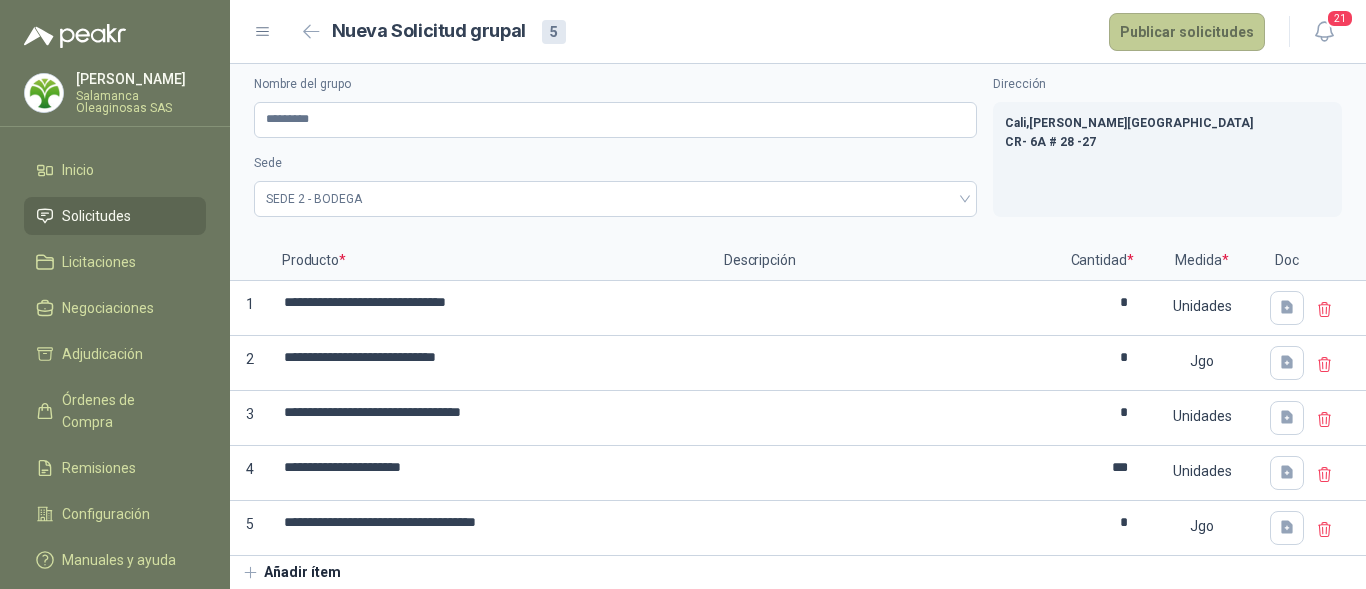 click on "Publicar solicitudes" at bounding box center [1187, 32] 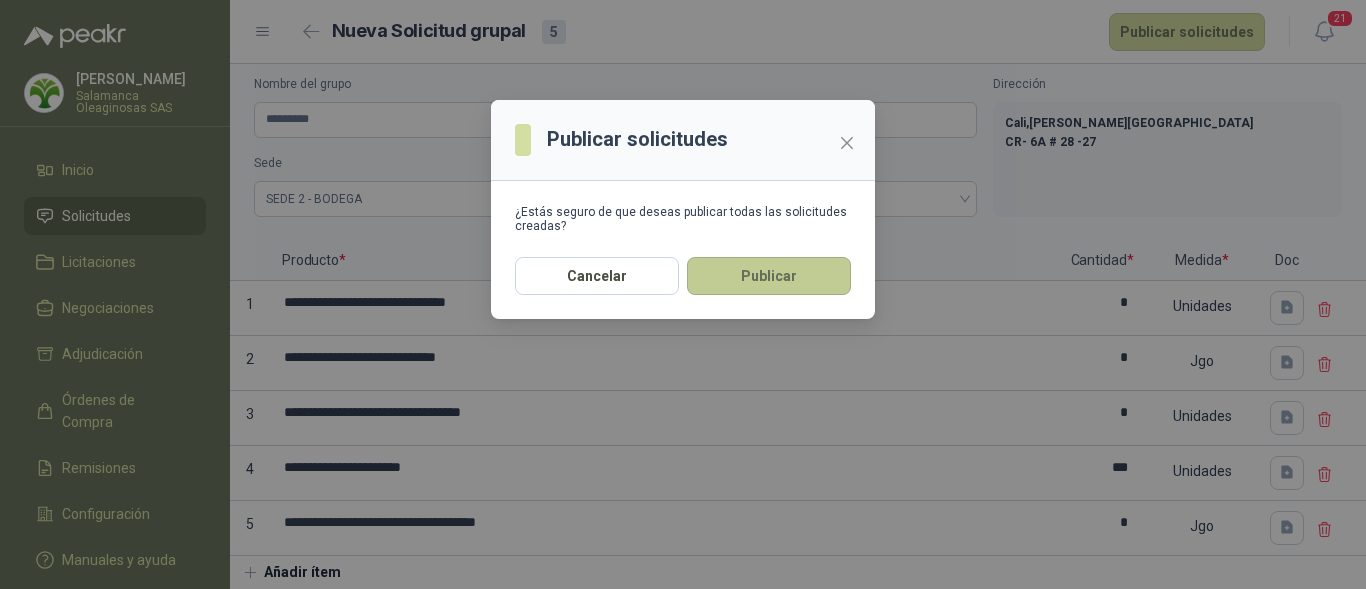click on "Publicar" at bounding box center [769, 276] 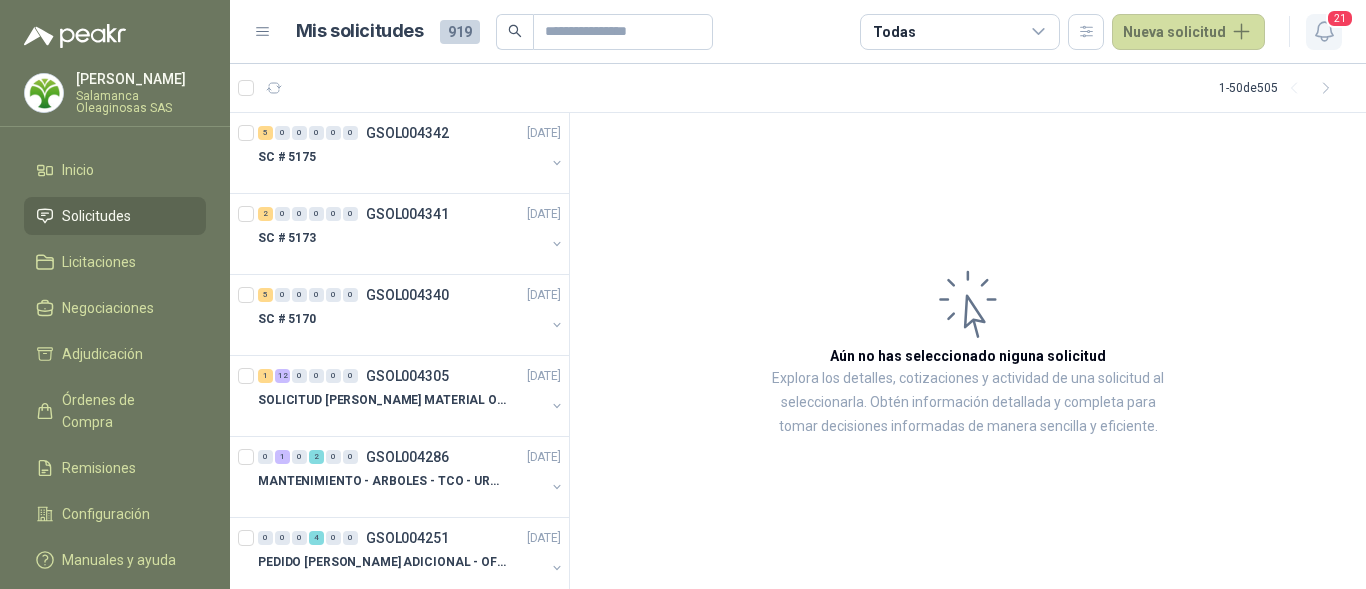 click 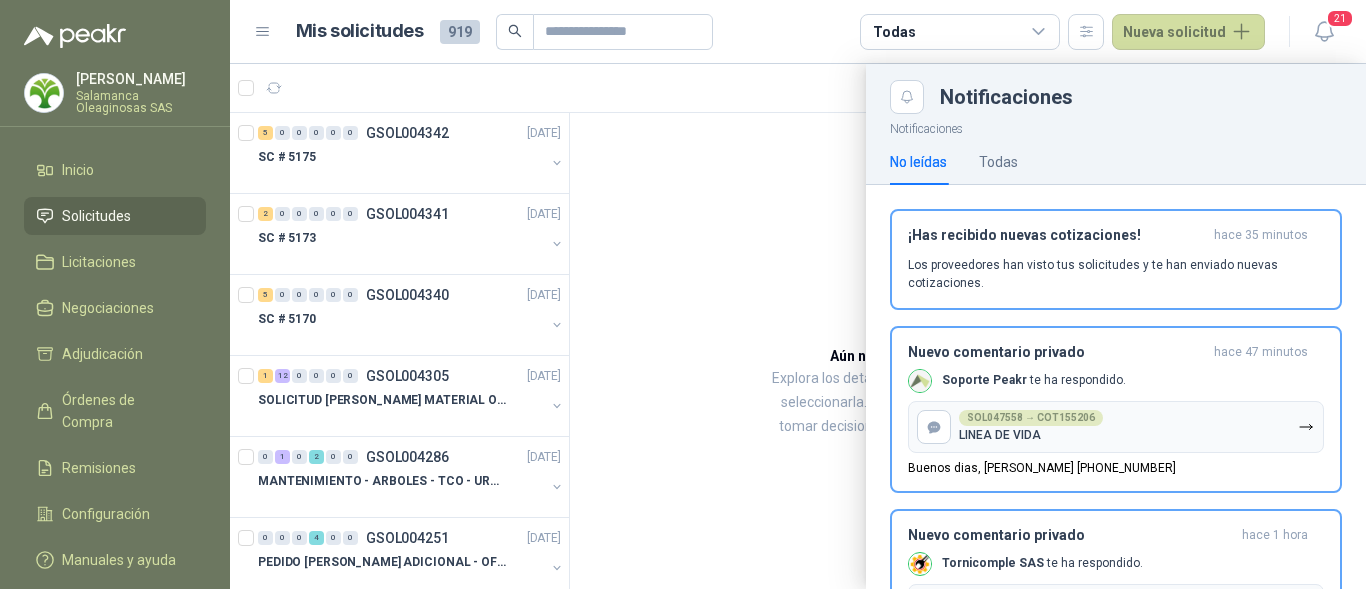 click at bounding box center [44, 93] 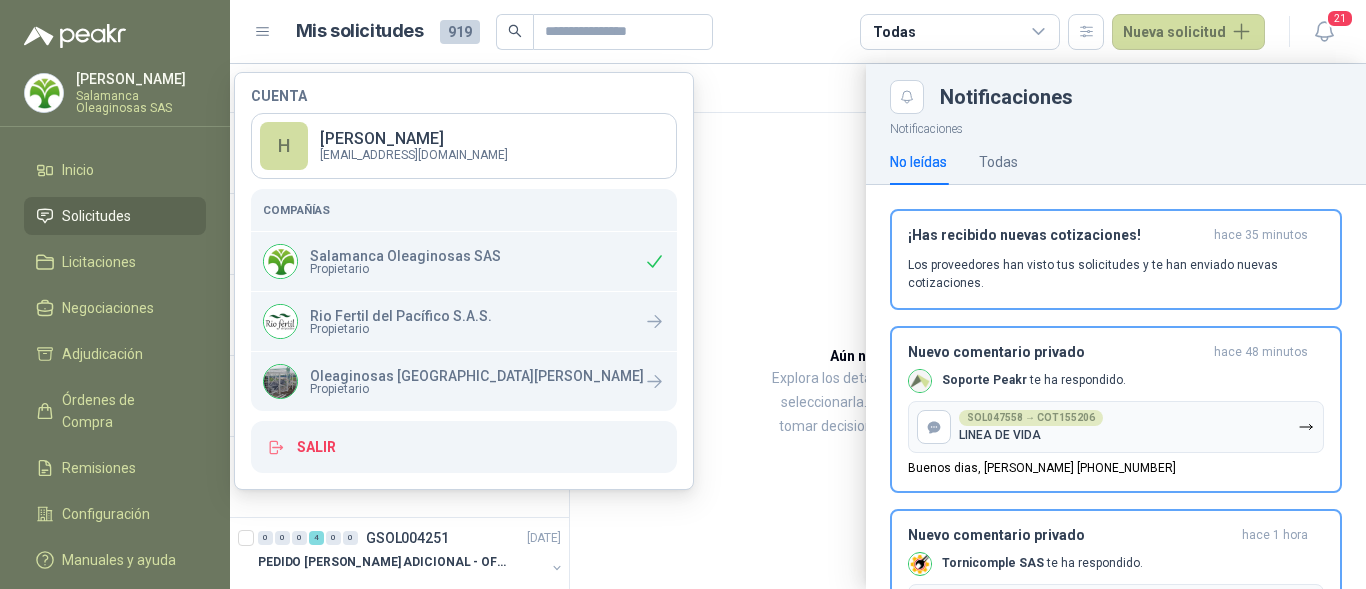 click 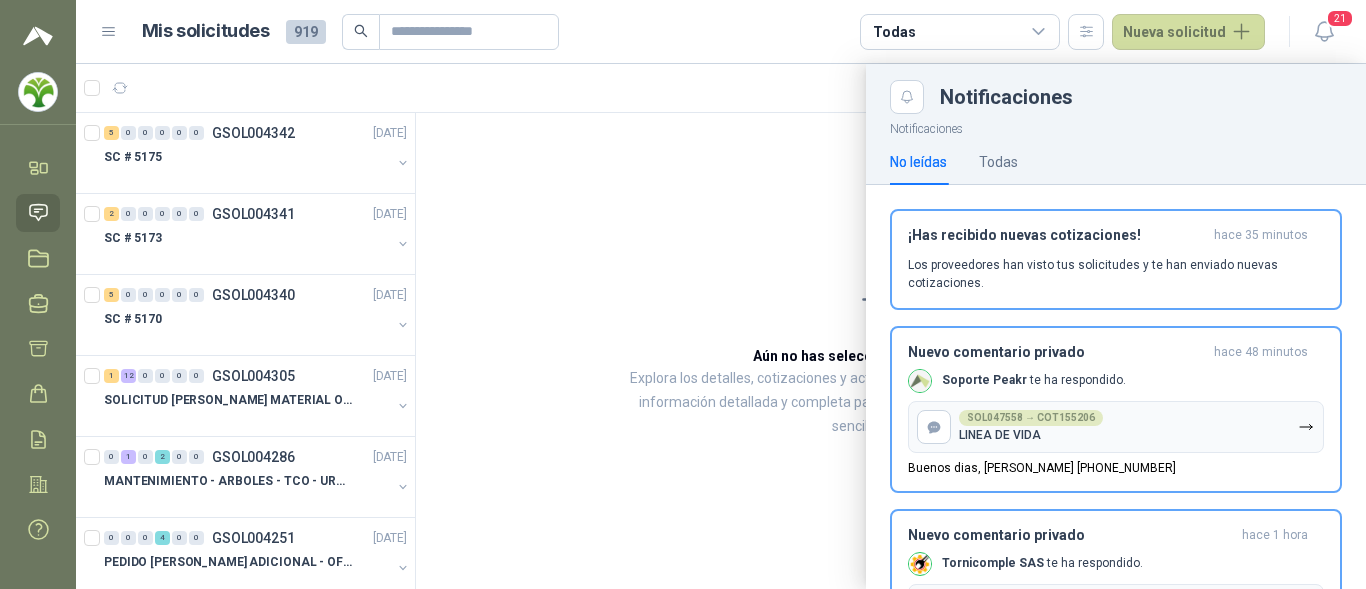 click 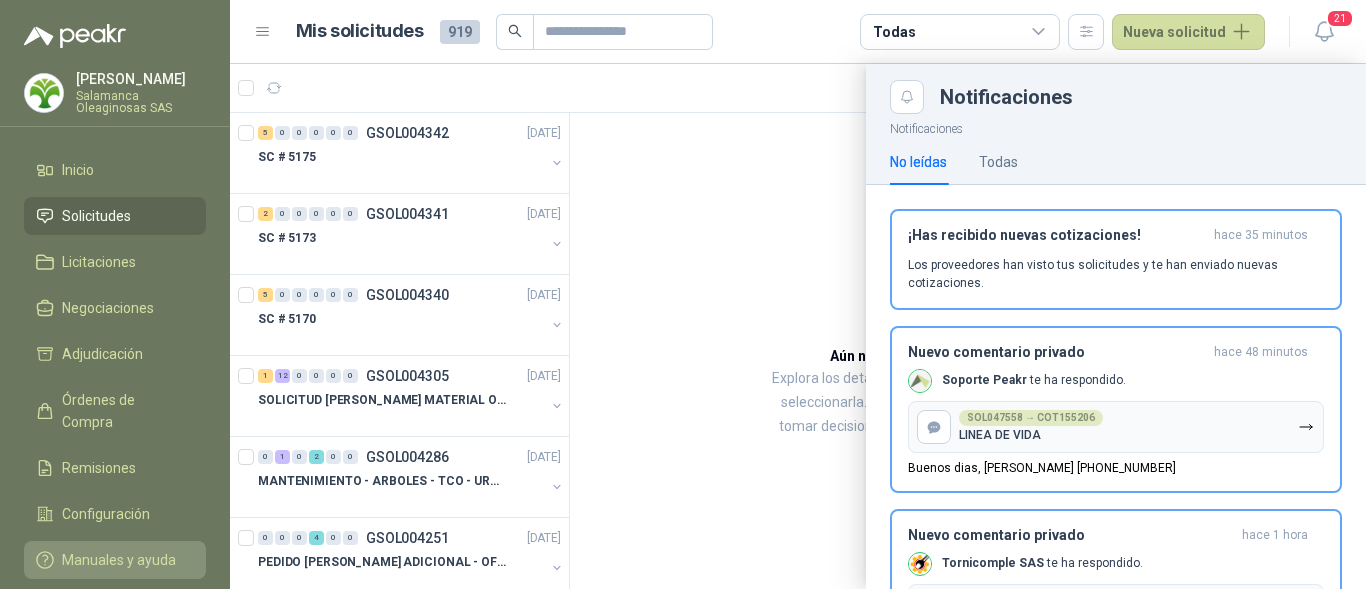 click on "Manuales y ayuda" at bounding box center [119, 560] 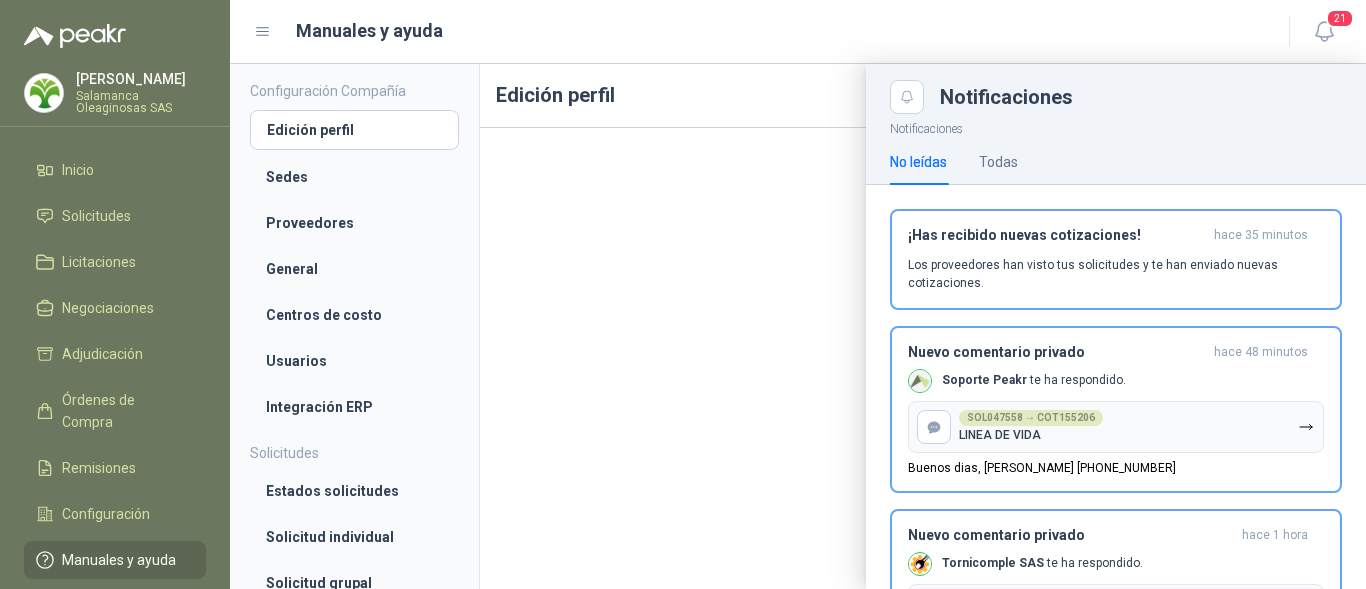 click on "[PERSON_NAME]" at bounding box center [141, 79] 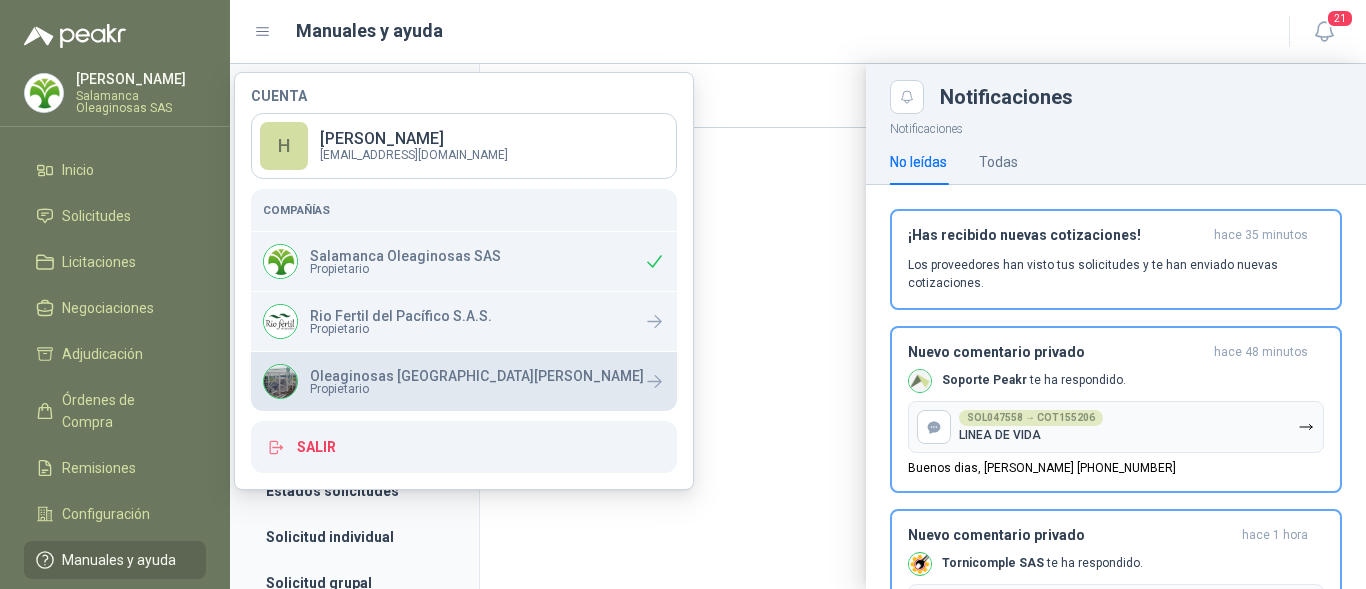 click on "Oleaginosas [GEOGRAPHIC_DATA][PERSON_NAME]" at bounding box center [477, 376] 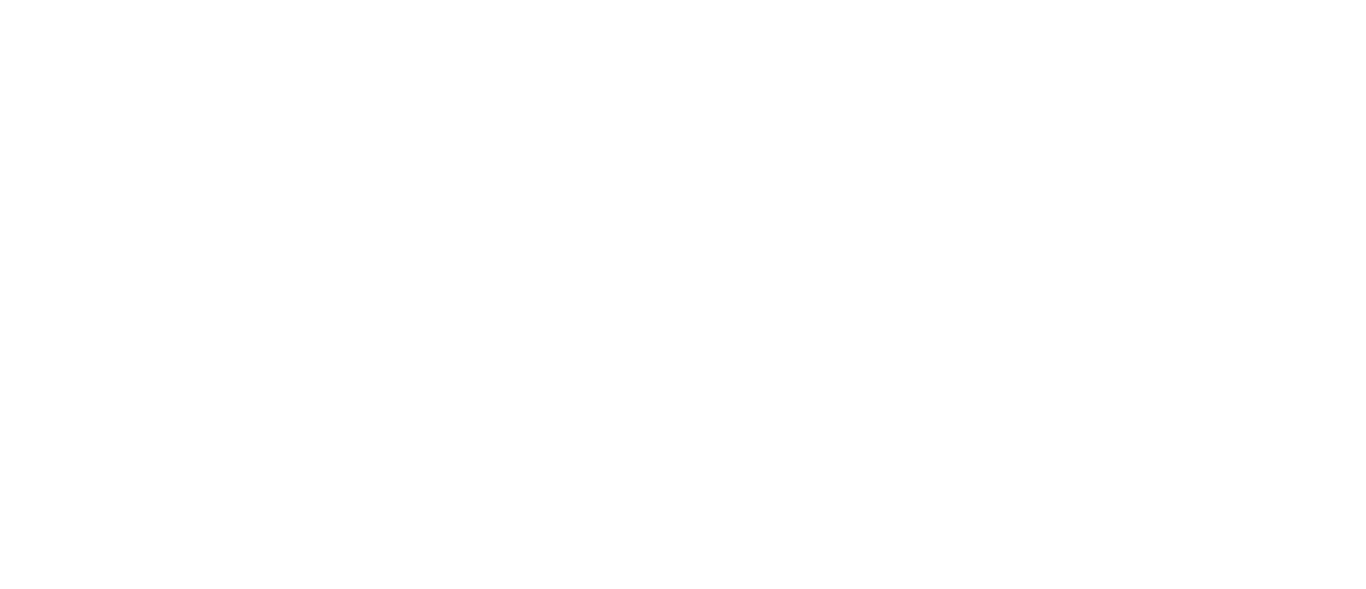 scroll, scrollTop: 0, scrollLeft: 0, axis: both 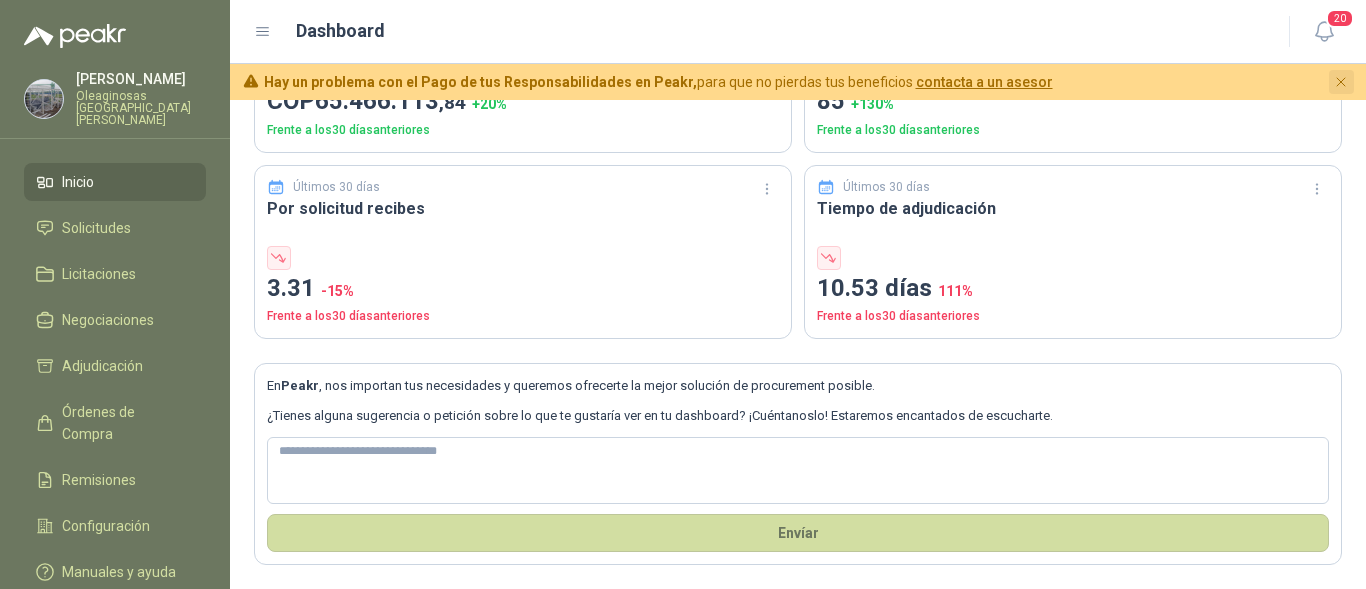 click 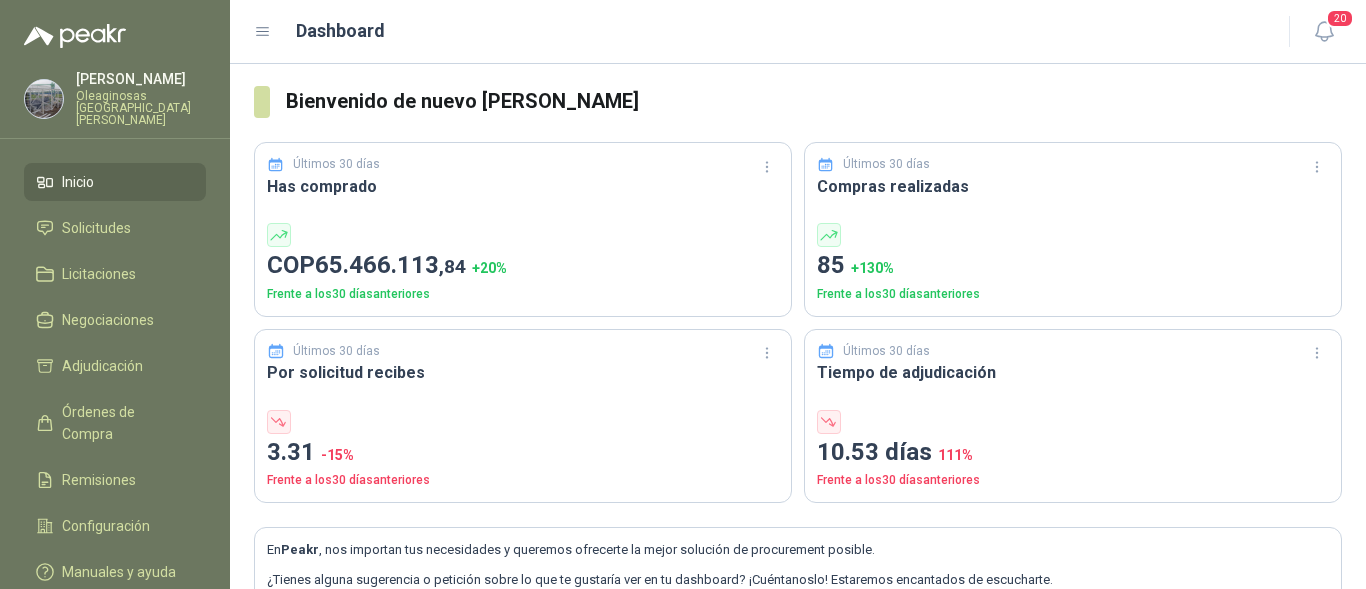 scroll, scrollTop: 0, scrollLeft: 0, axis: both 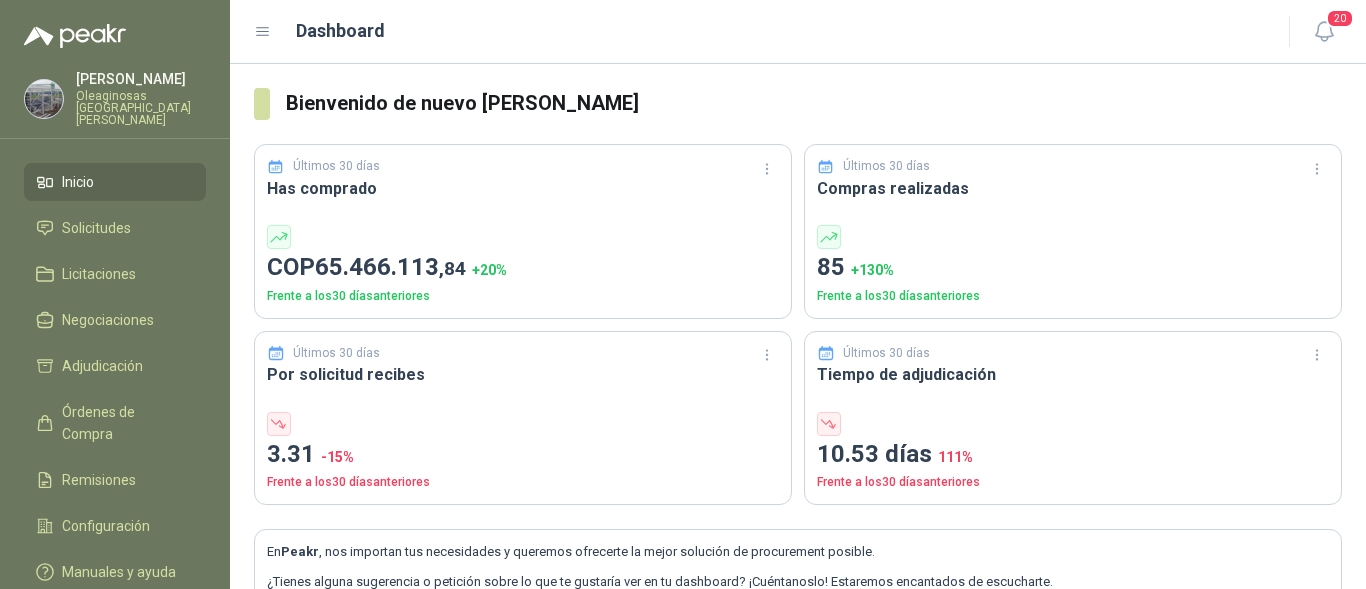 click on "Oleaginosas [GEOGRAPHIC_DATA][PERSON_NAME]" at bounding box center [141, 108] 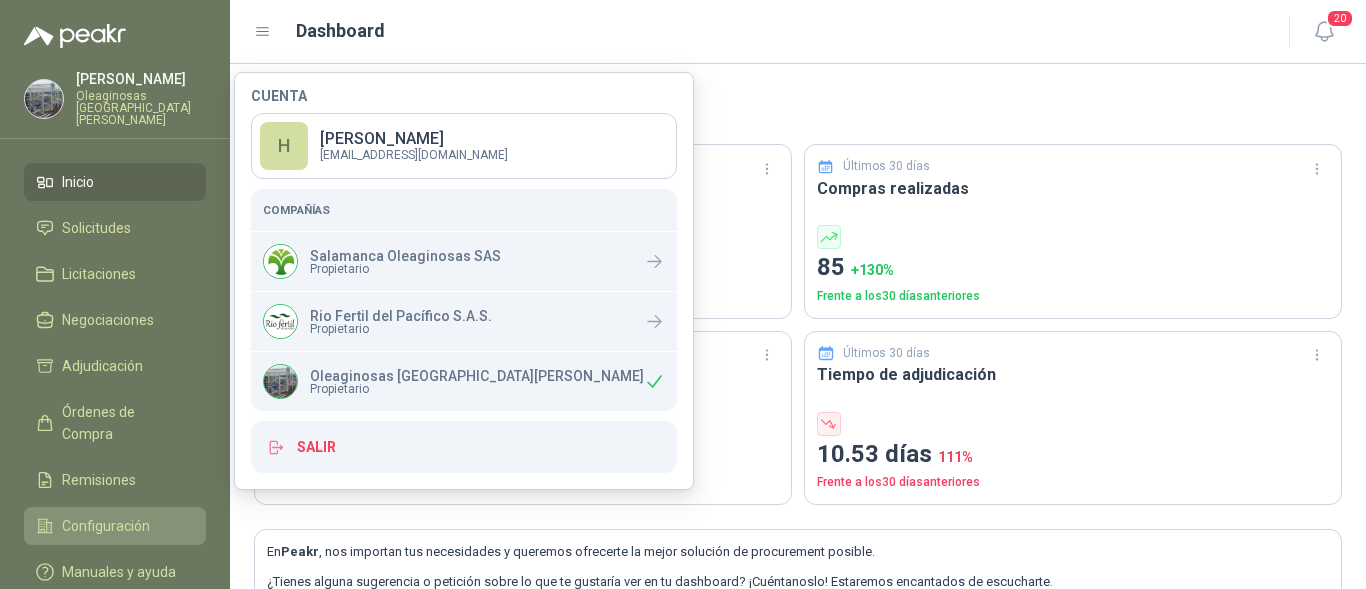 click on "Configuración" at bounding box center [115, 526] 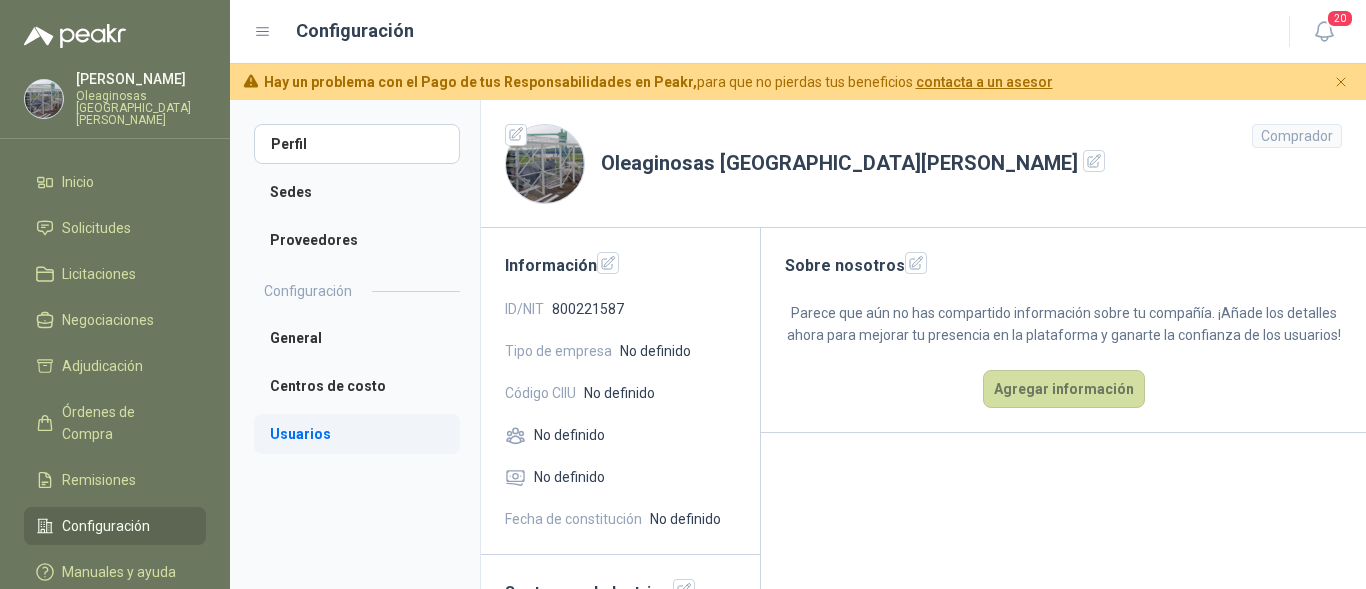 click on "Usuarios" at bounding box center (357, 434) 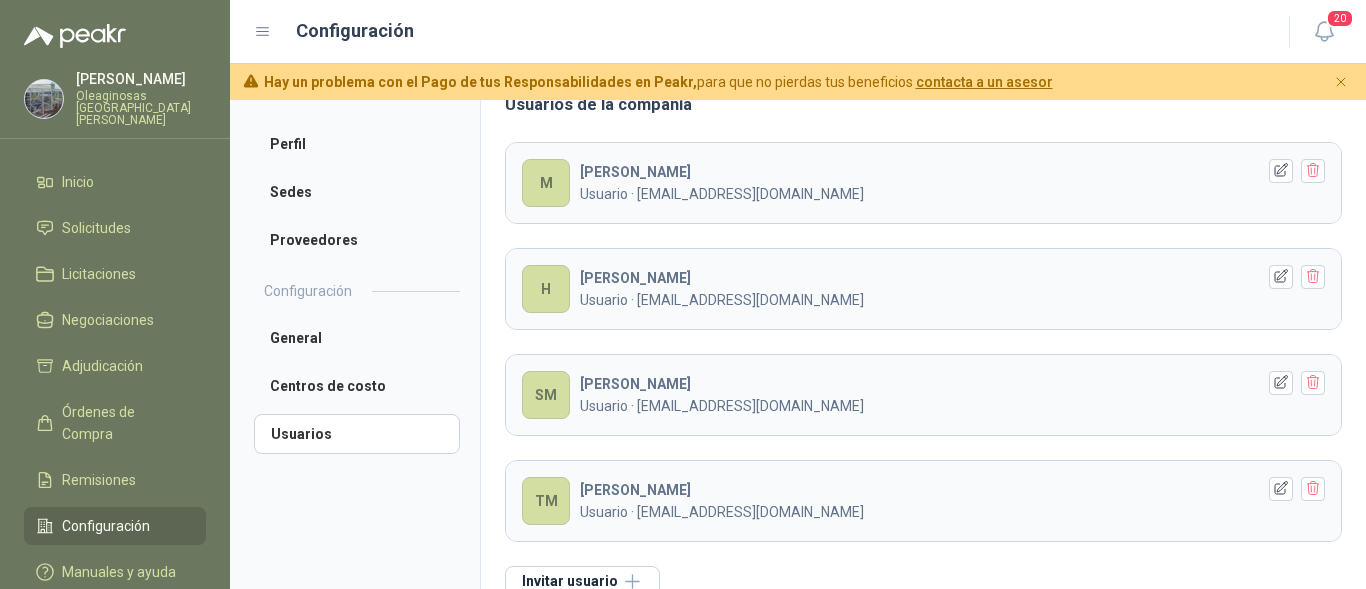 scroll, scrollTop: 192, scrollLeft: 0, axis: vertical 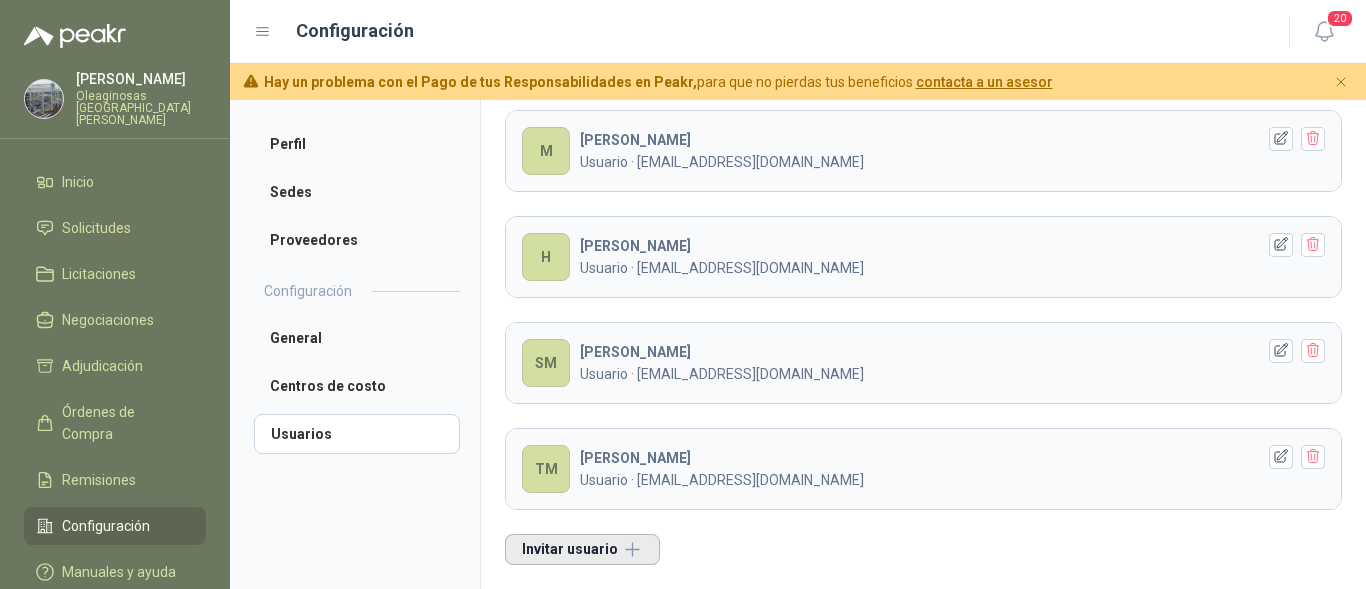 click on "Invitar usuario" at bounding box center [582, 549] 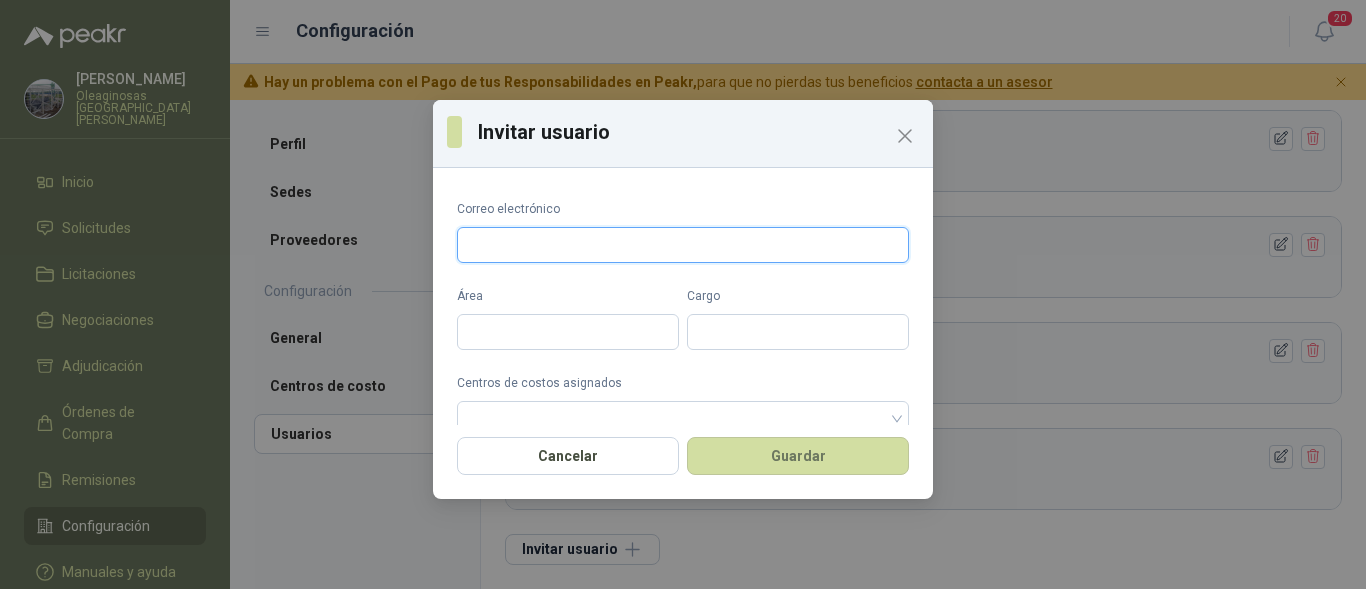 click on "Correo electrónico" at bounding box center (683, 245) 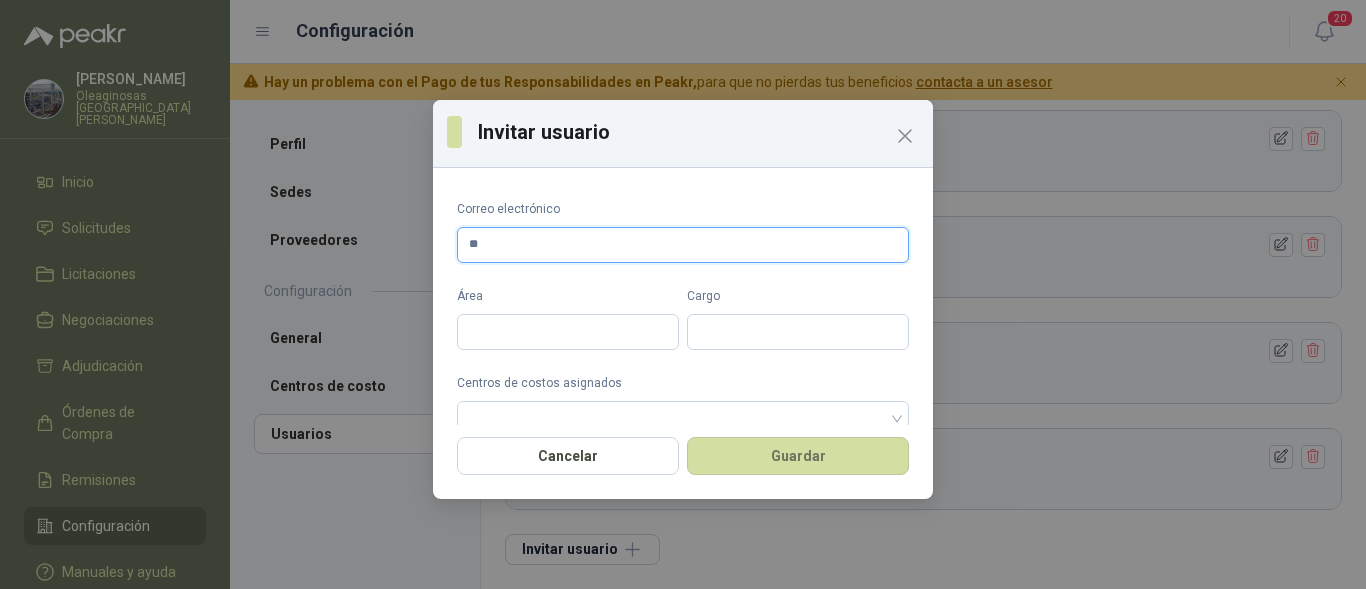 type on "*" 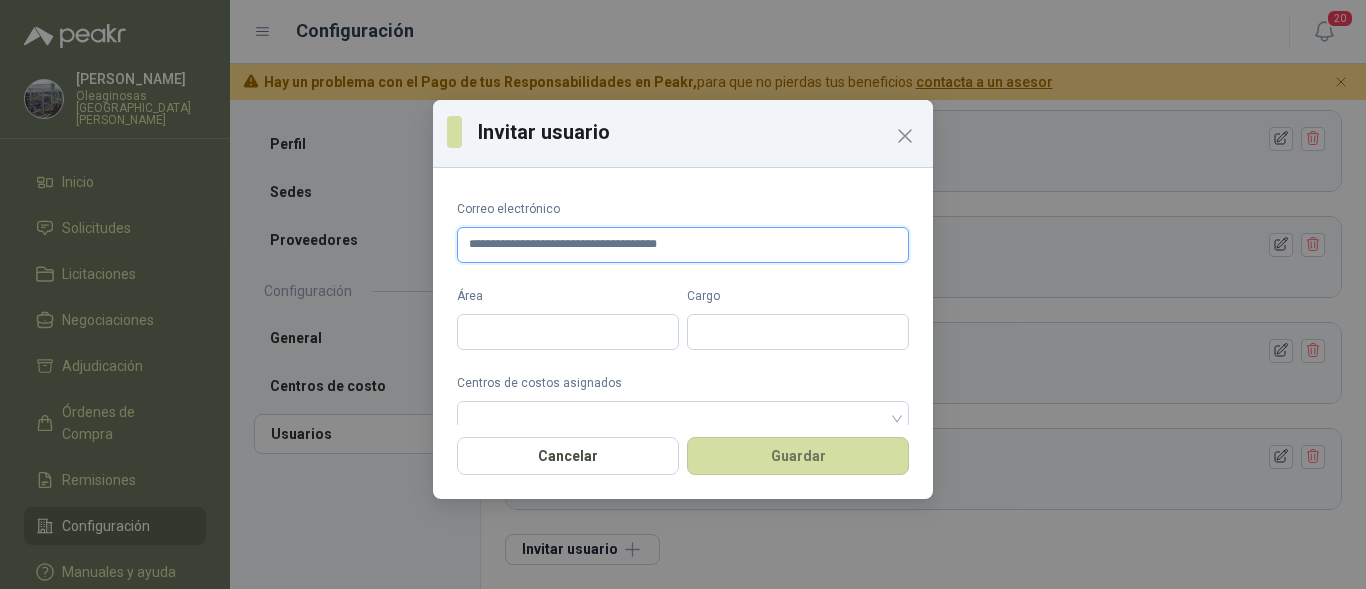 type on "**********" 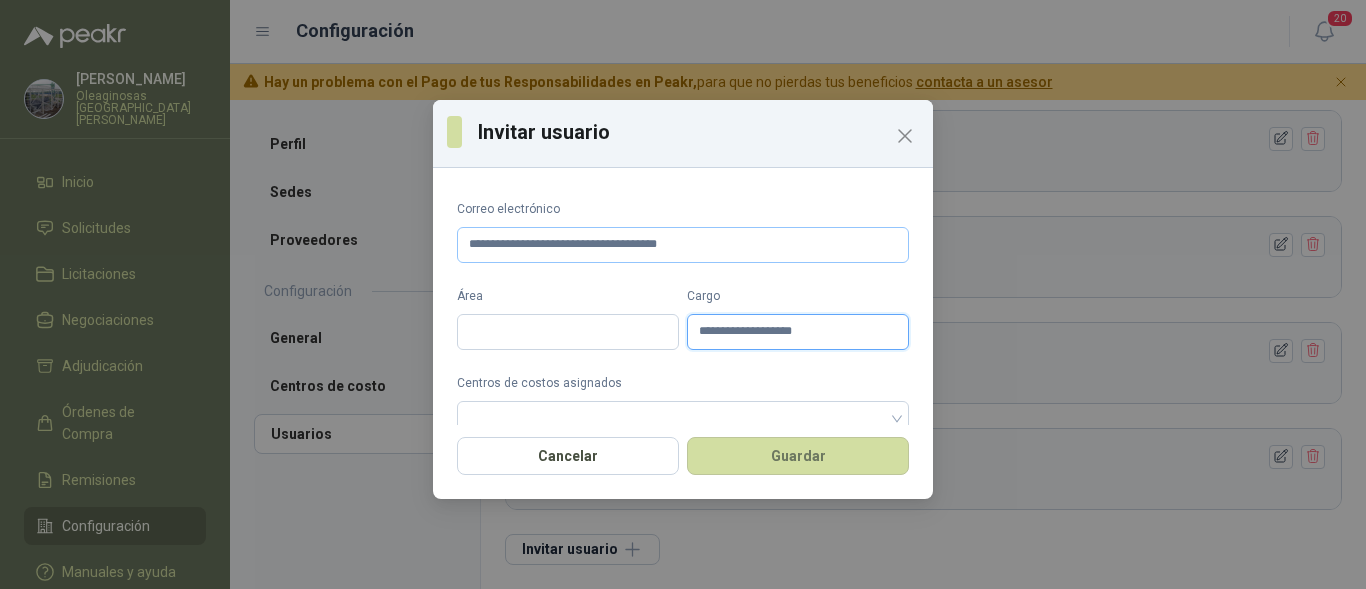 type on "**********" 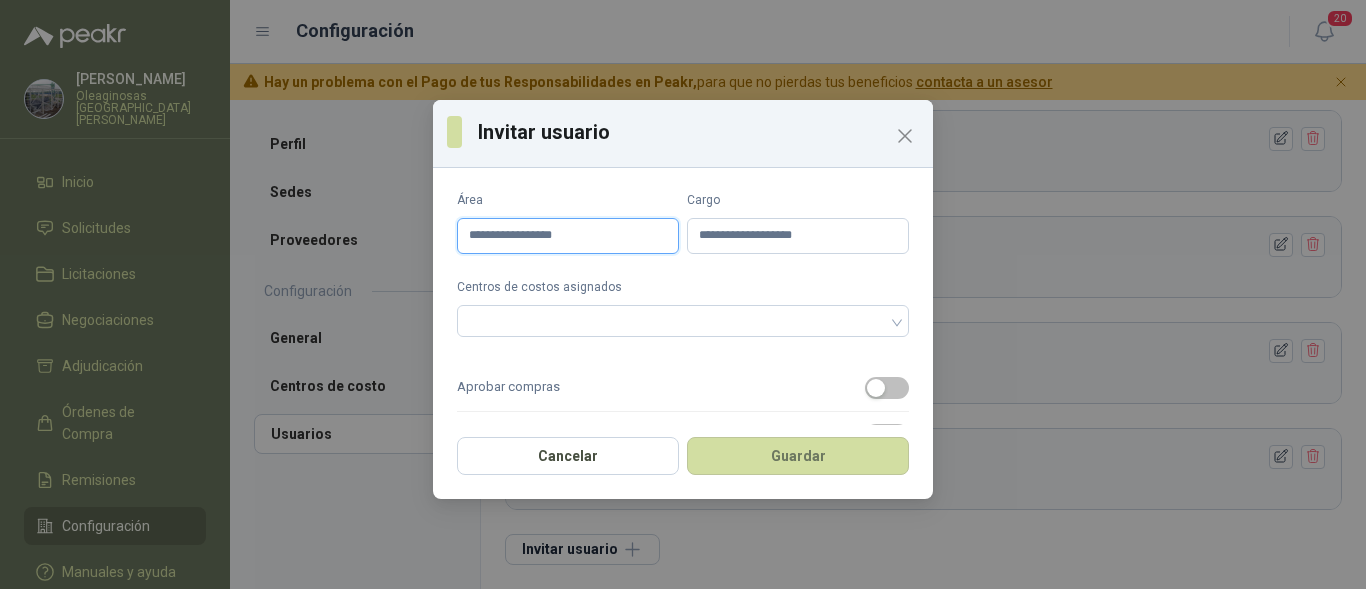 scroll, scrollTop: 120, scrollLeft: 0, axis: vertical 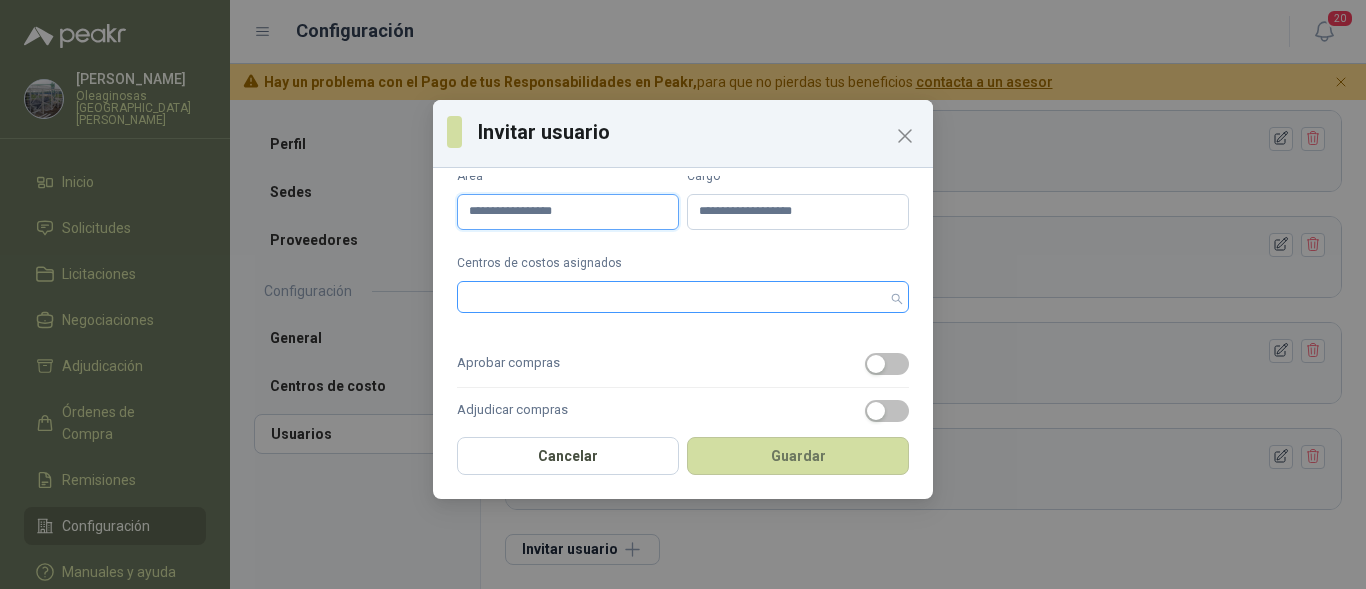 click at bounding box center (683, 297) 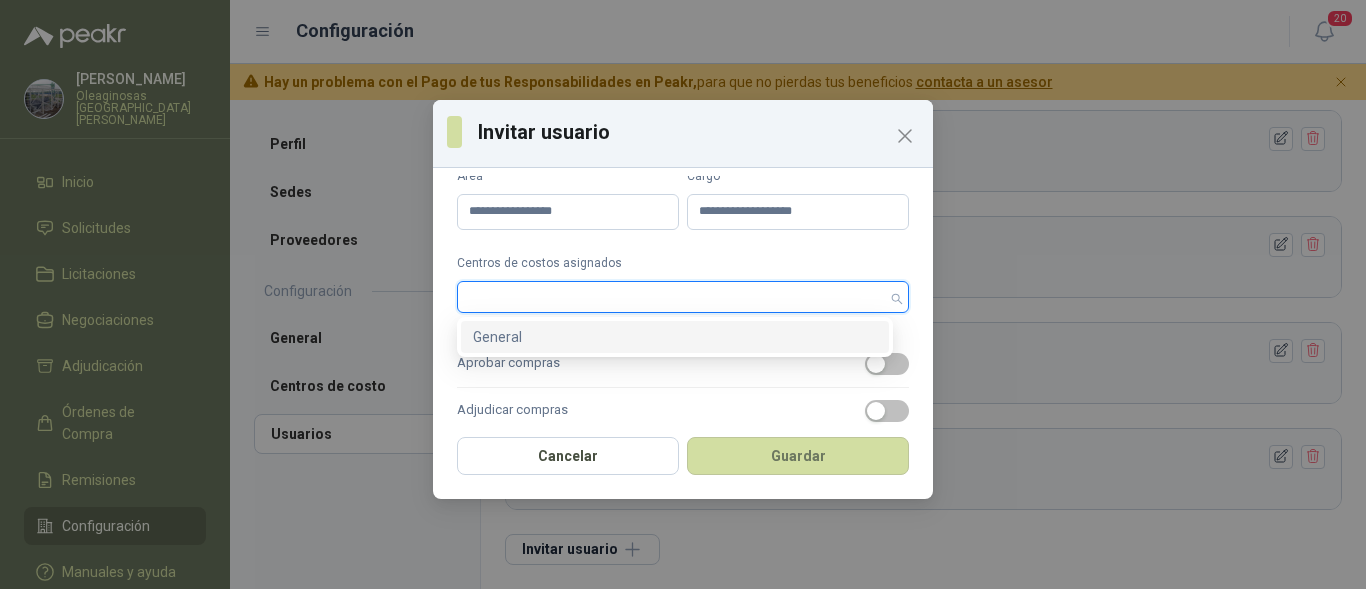 click on "General" at bounding box center [675, 337] 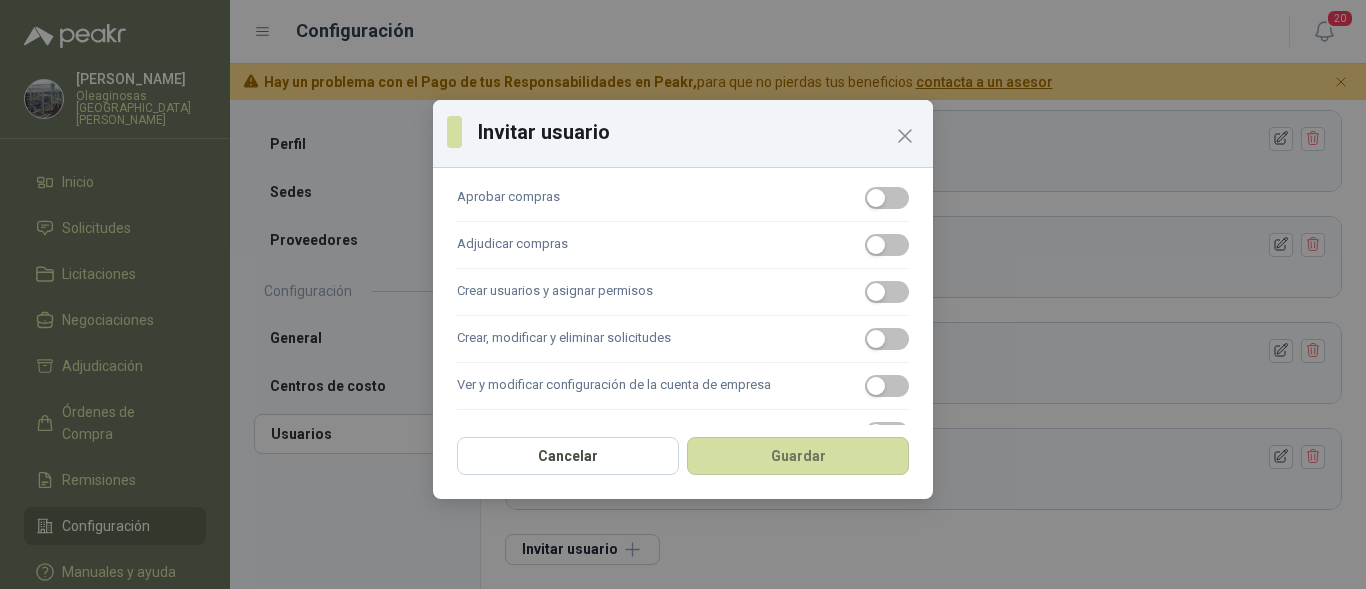 scroll, scrollTop: 0, scrollLeft: 0, axis: both 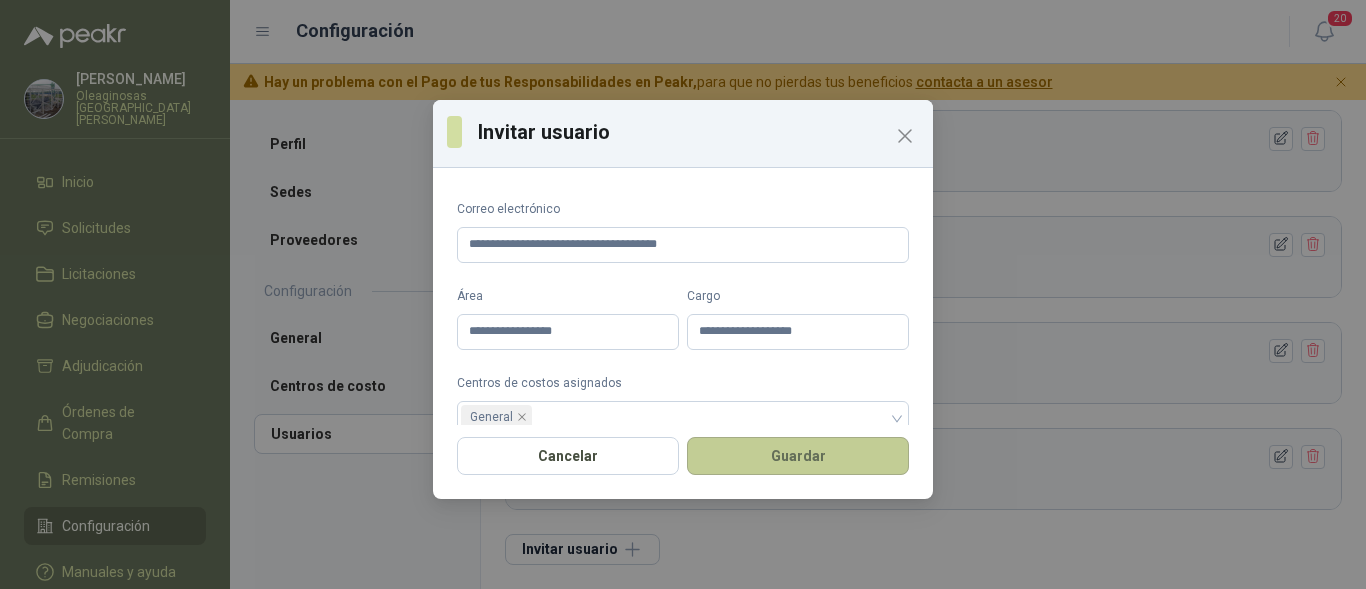 click on "Guardar" at bounding box center (798, 456) 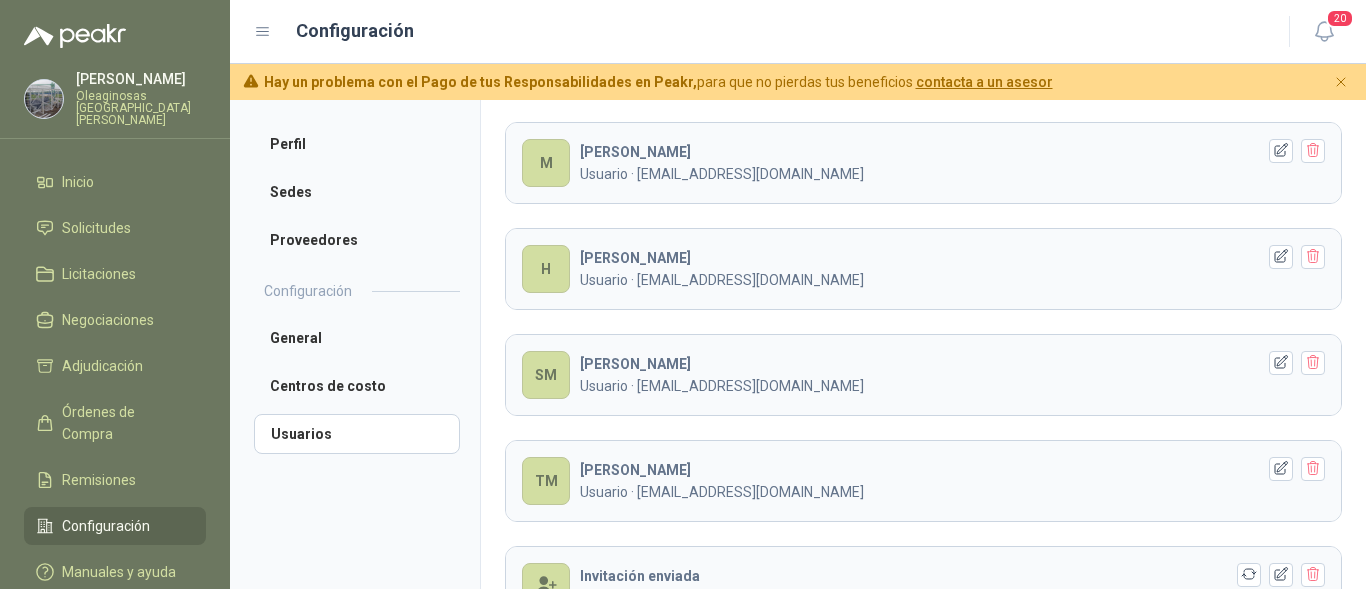 scroll, scrollTop: 120, scrollLeft: 0, axis: vertical 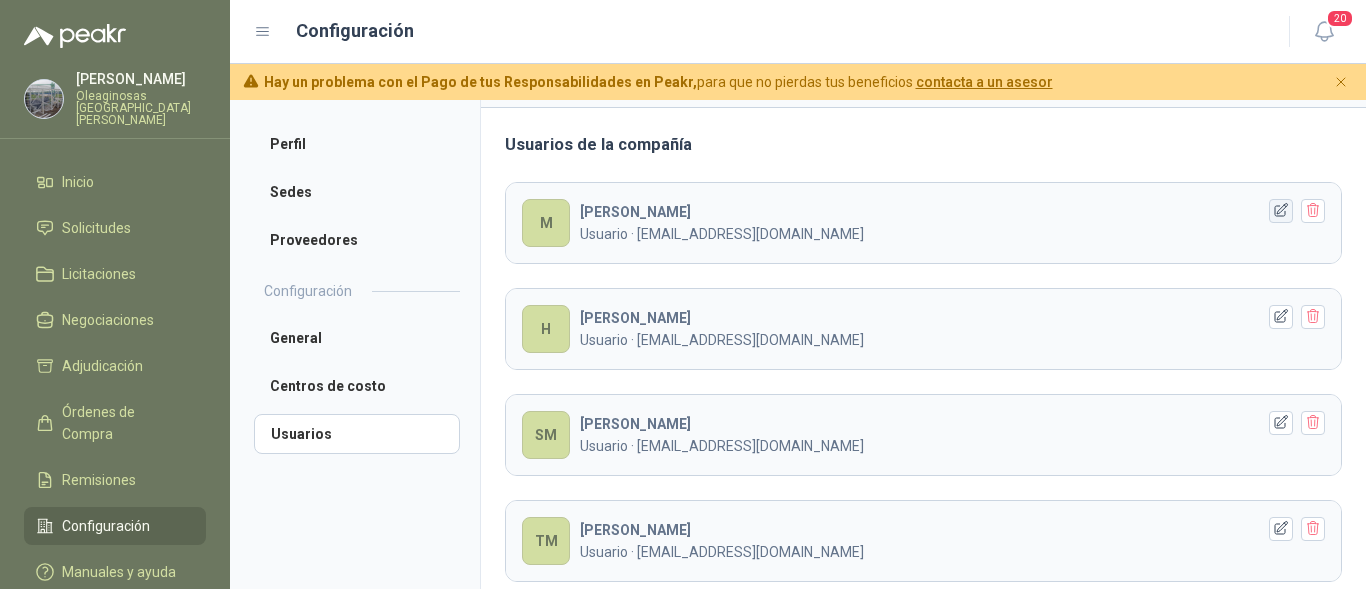 click at bounding box center [1281, 211] 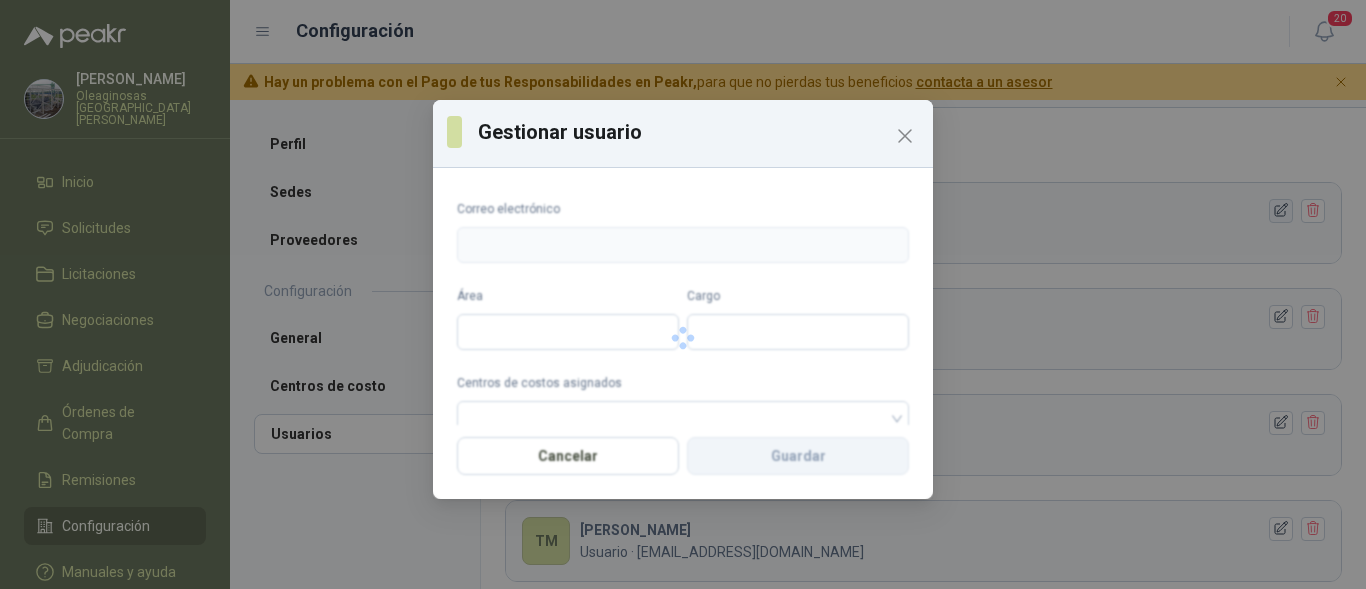 type on "**********" 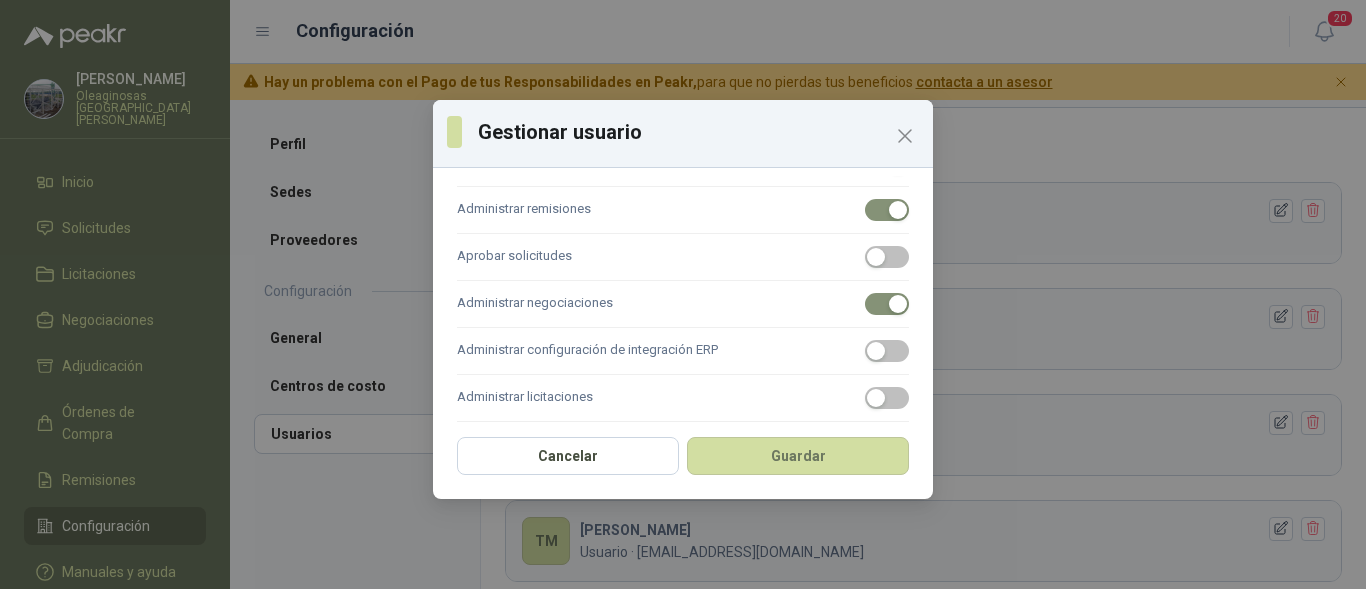 scroll, scrollTop: 569, scrollLeft: 0, axis: vertical 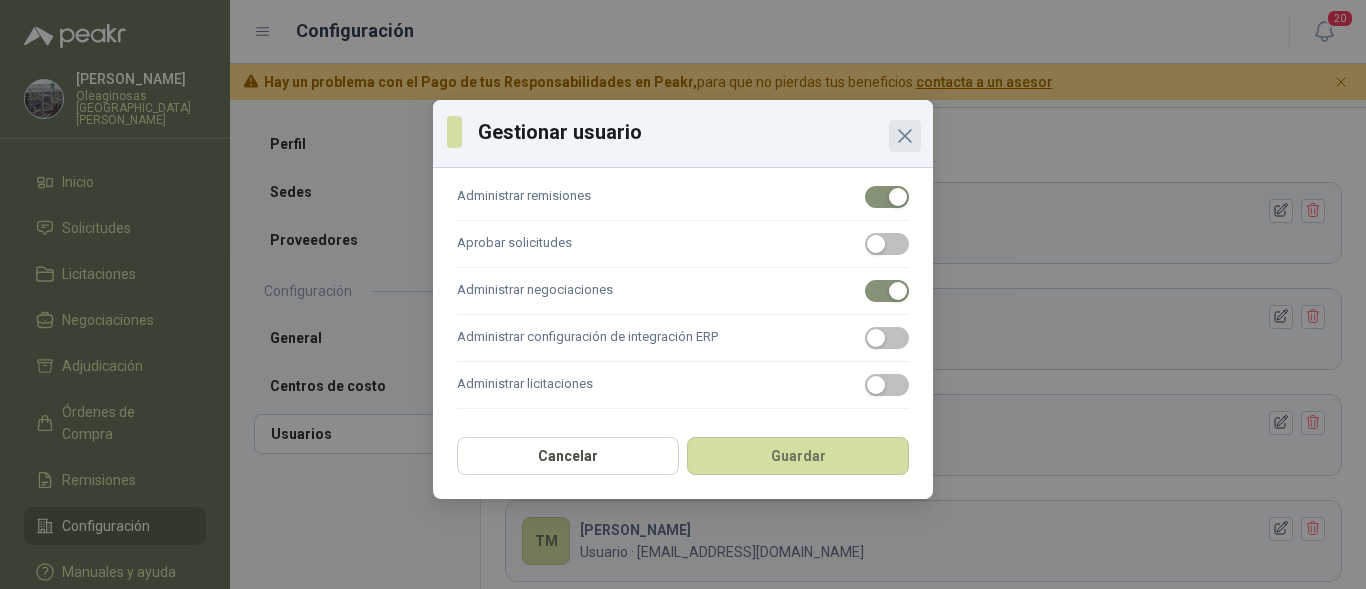 click 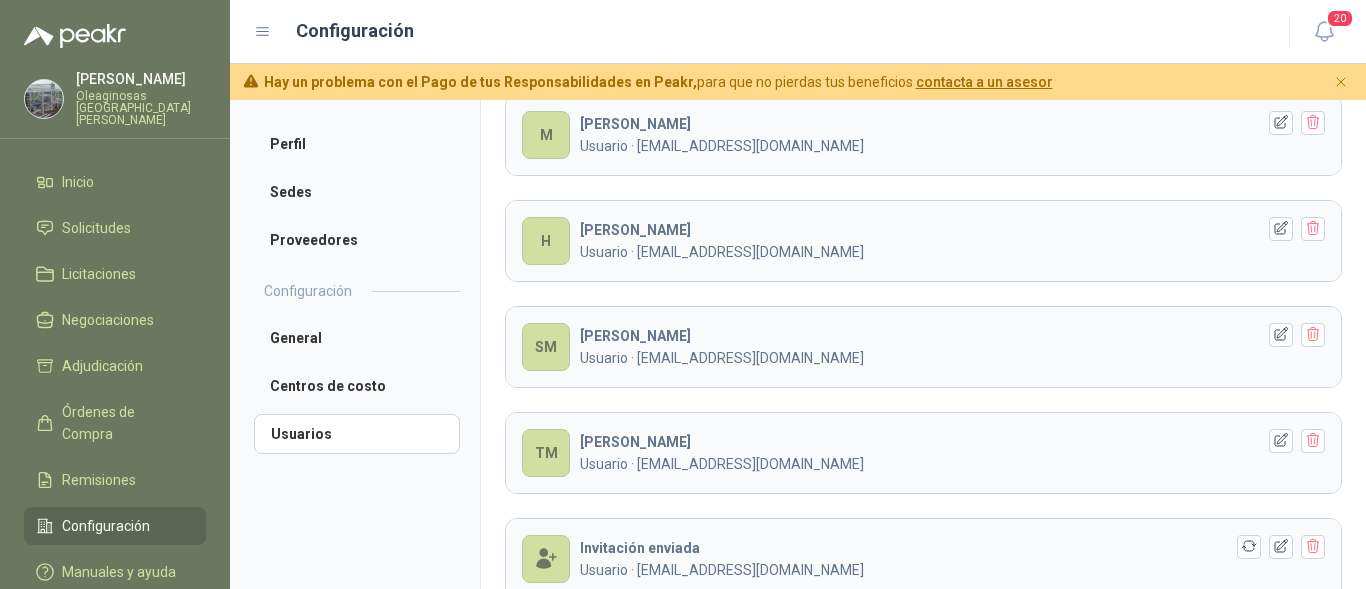 scroll, scrollTop: 298, scrollLeft: 0, axis: vertical 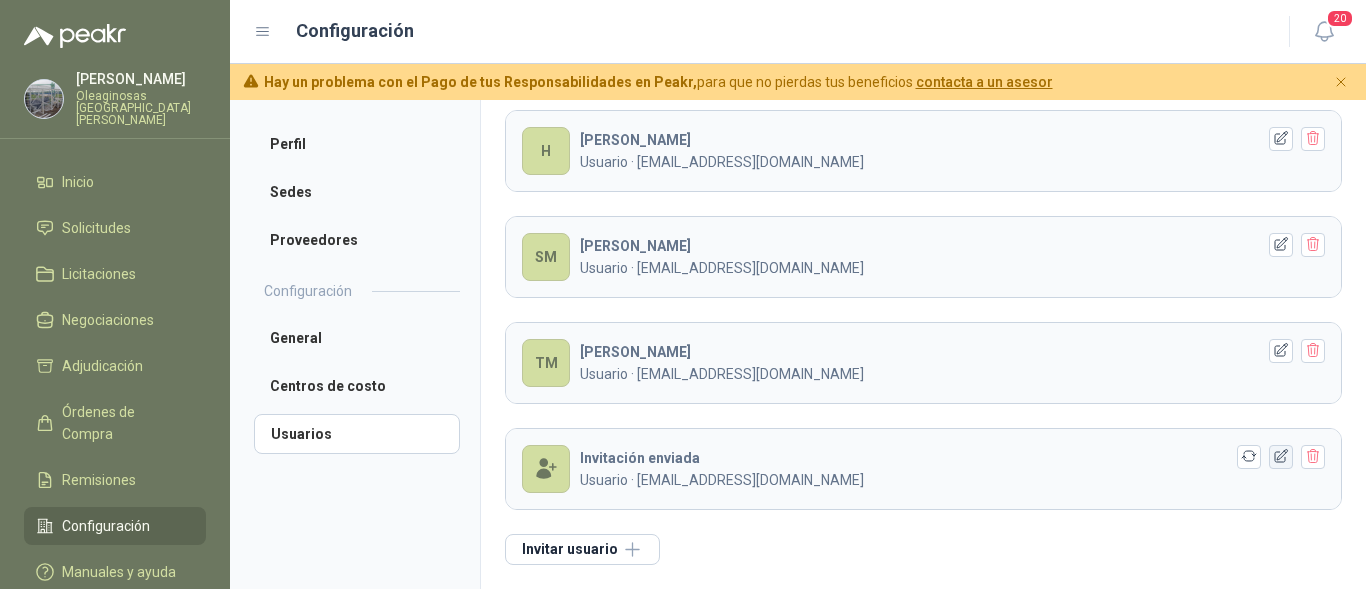 click at bounding box center (1281, 457) 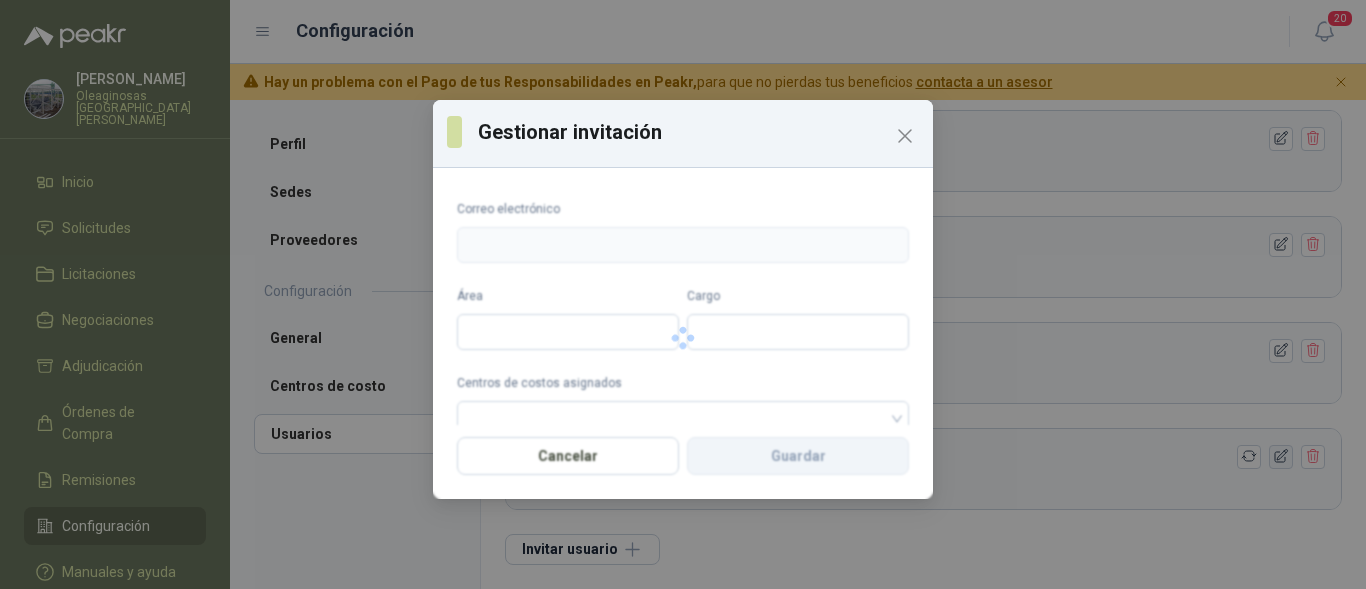type on "**********" 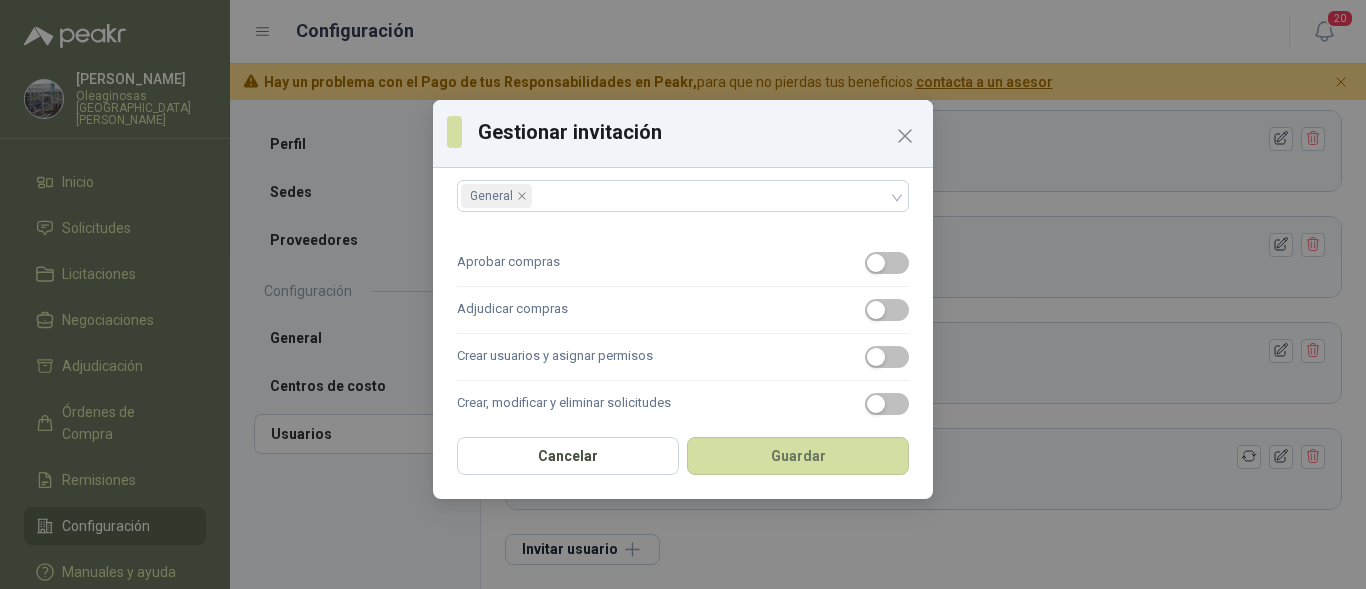 scroll, scrollTop: 223, scrollLeft: 0, axis: vertical 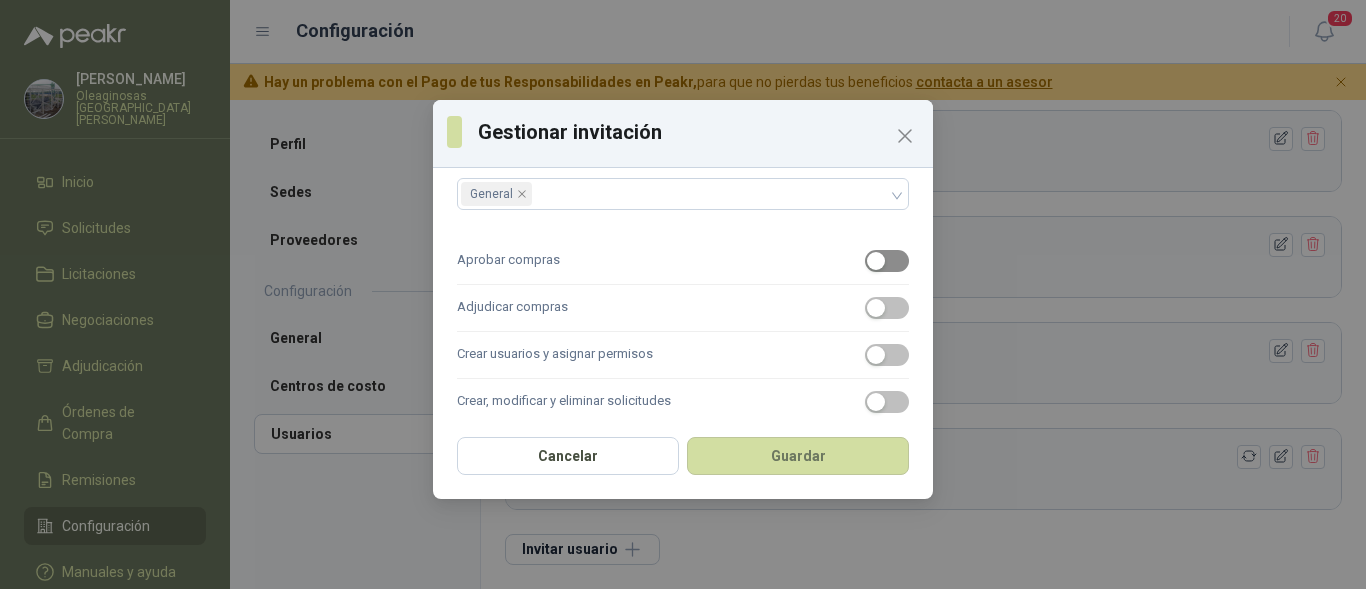 click at bounding box center (876, 261) 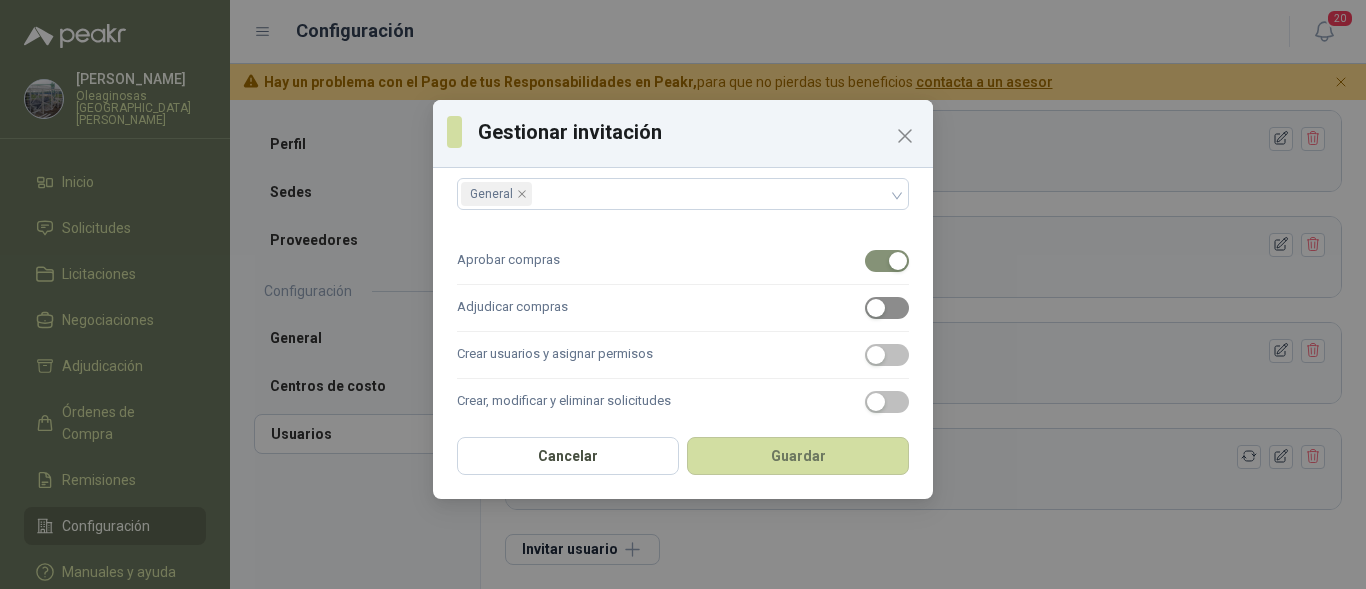 click at bounding box center (876, 308) 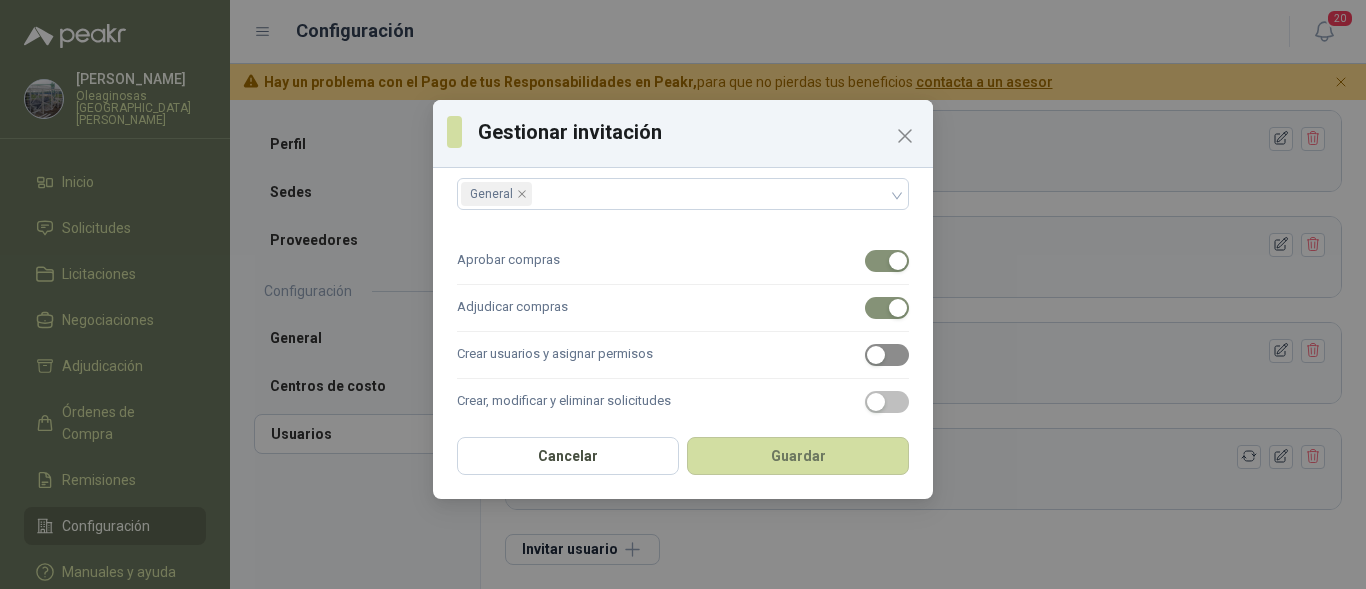 click at bounding box center (876, 355) 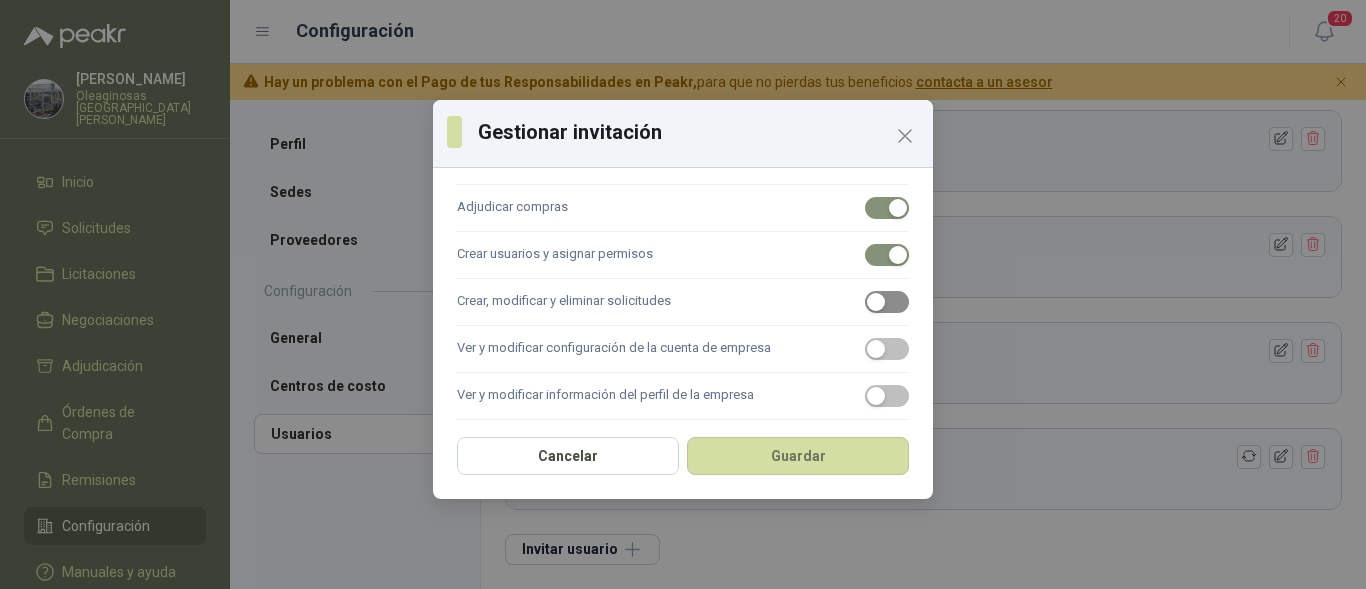 click at bounding box center [887, 302] 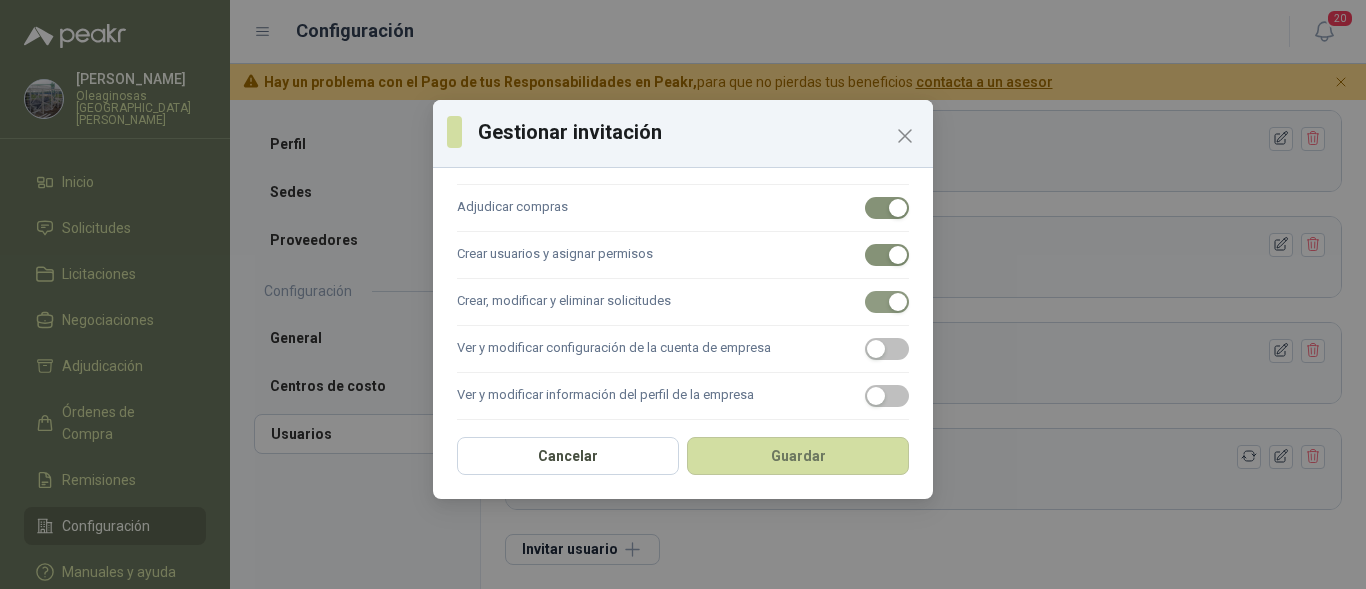 scroll, scrollTop: 569, scrollLeft: 0, axis: vertical 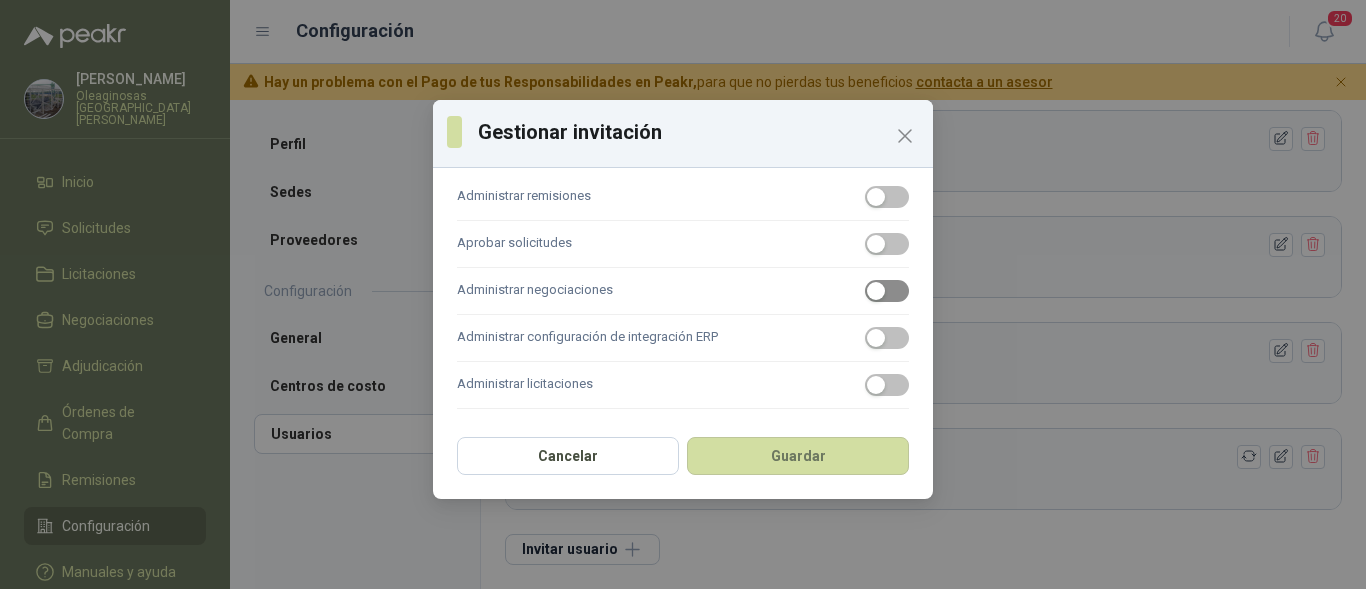 click at bounding box center [887, 291] 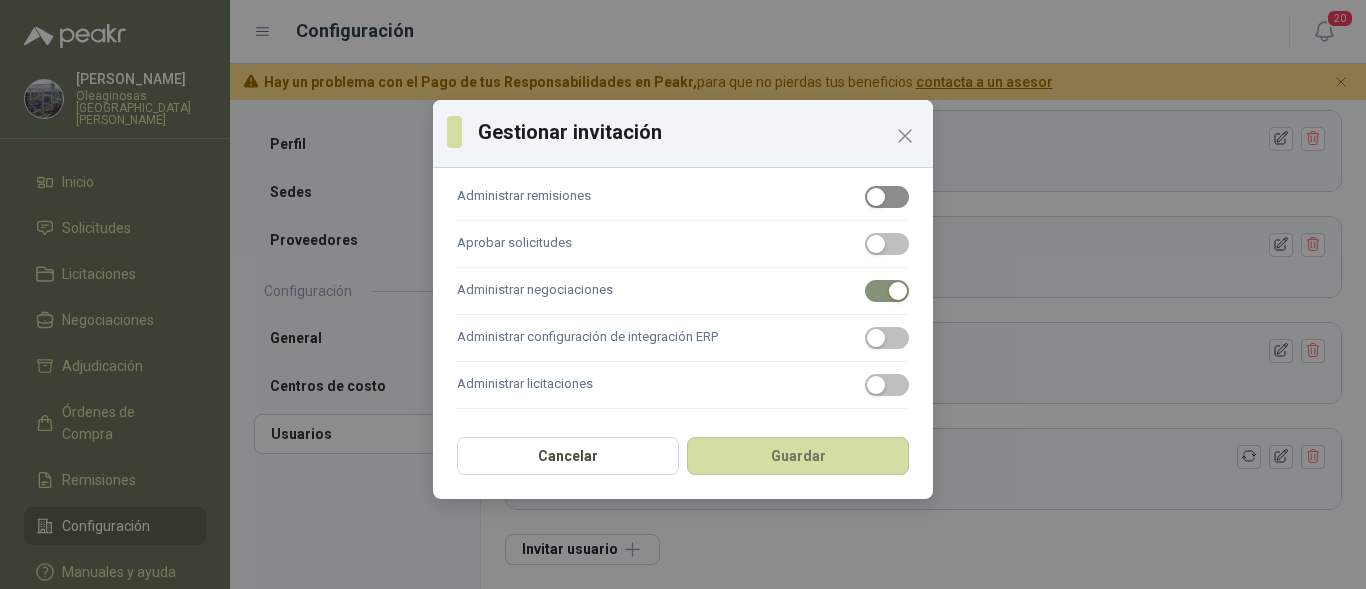 click at bounding box center (887, 197) 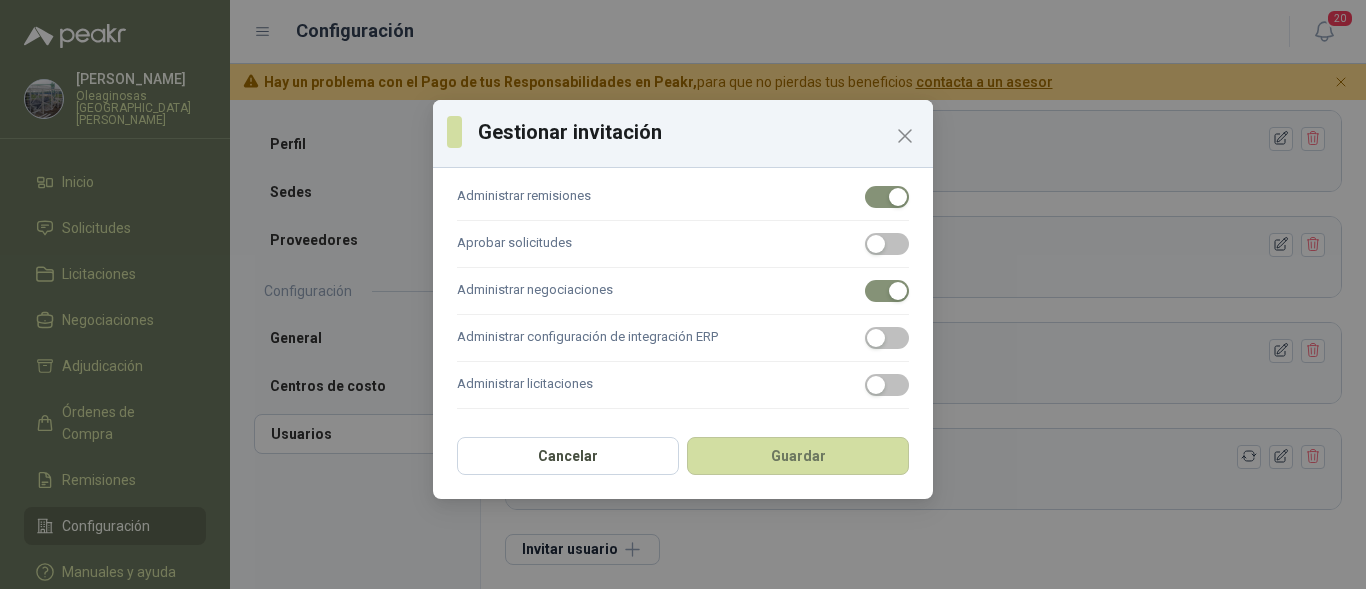 scroll, scrollTop: 469, scrollLeft: 0, axis: vertical 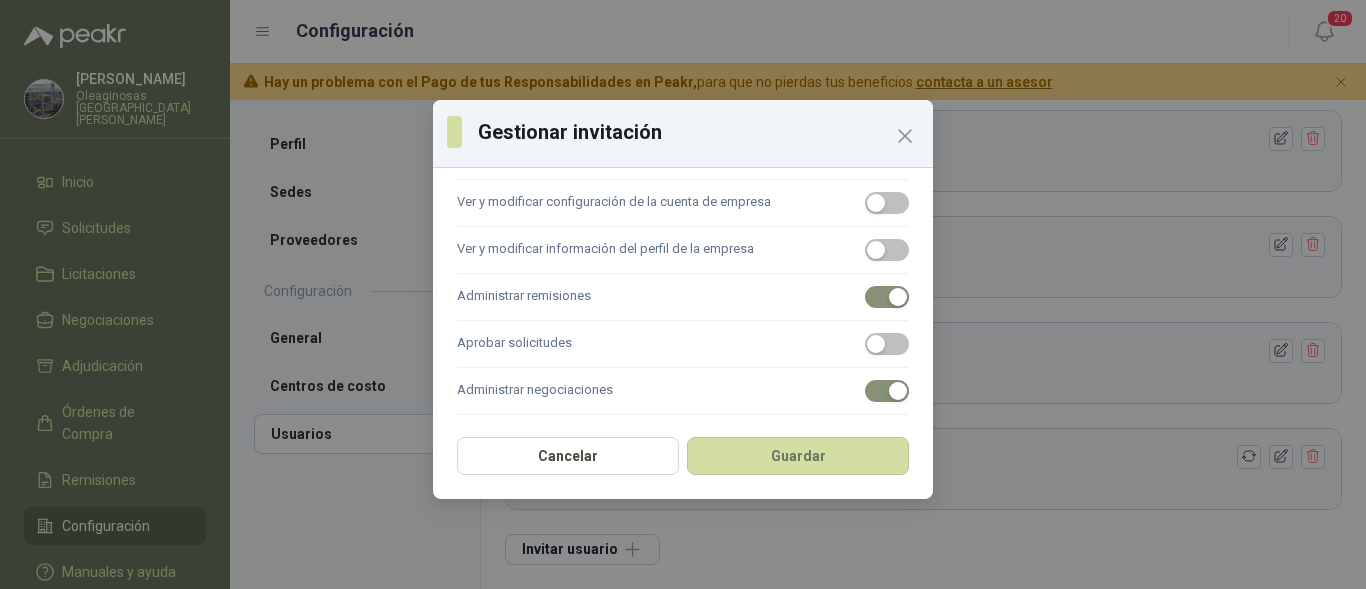 drag, startPoint x: 877, startPoint y: 243, endPoint x: 877, endPoint y: 215, distance: 28 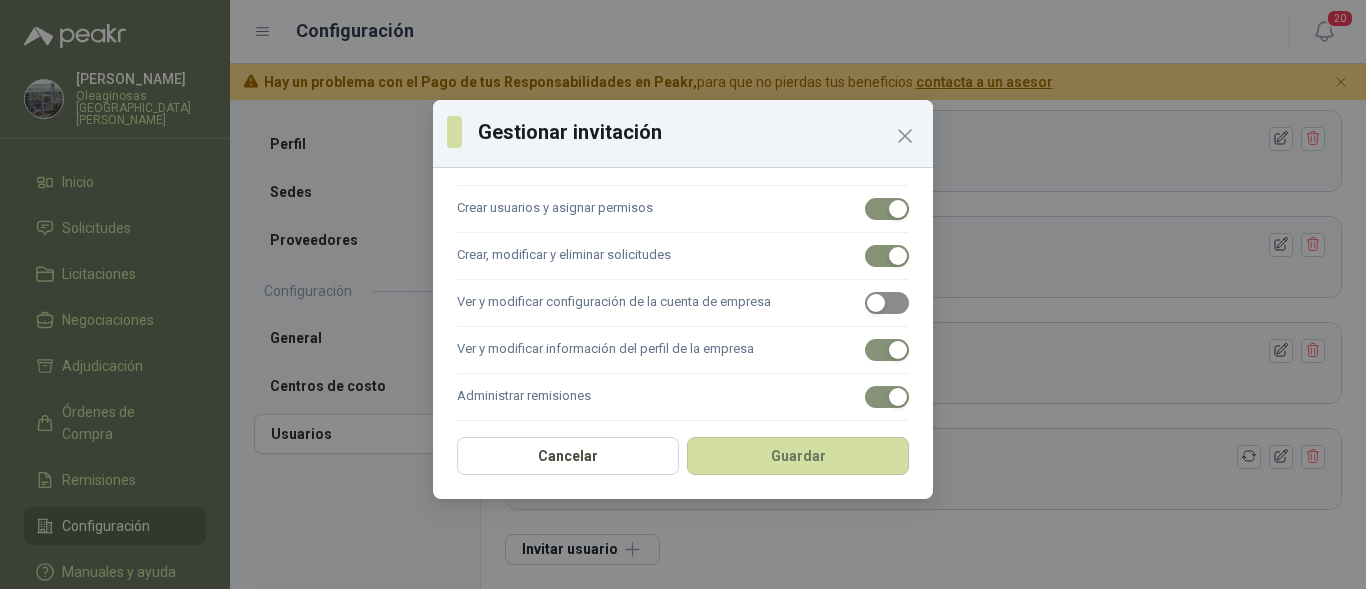 click at bounding box center (887, 303) 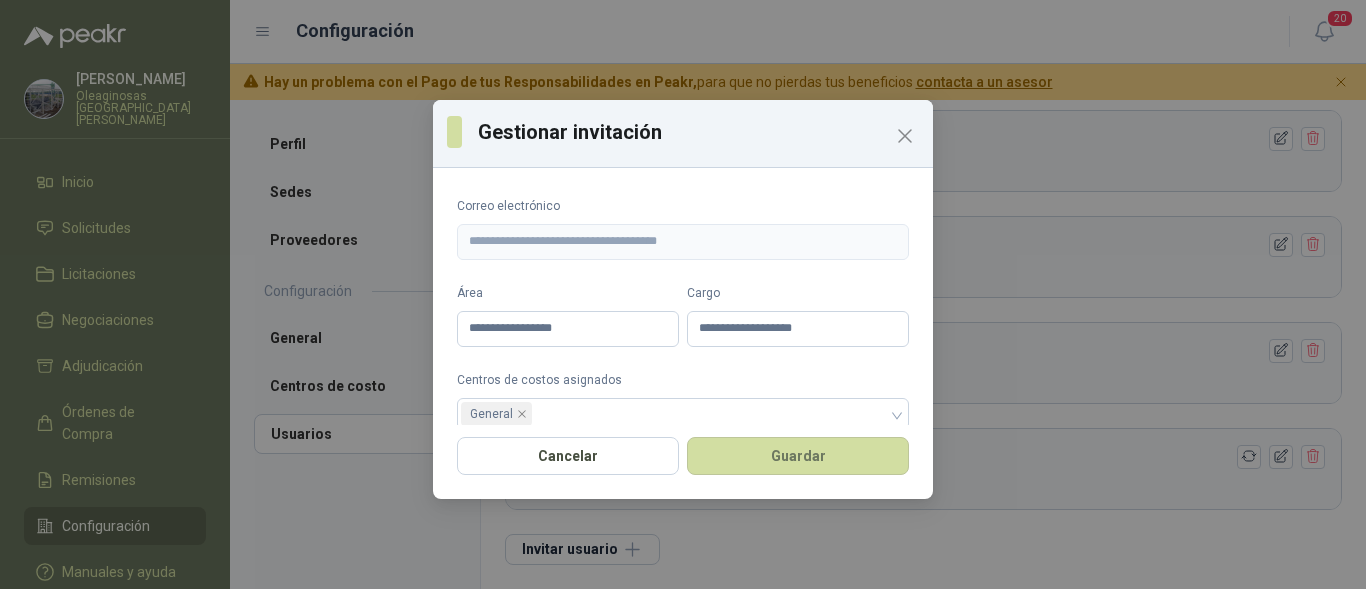 scroll, scrollTop: 0, scrollLeft: 0, axis: both 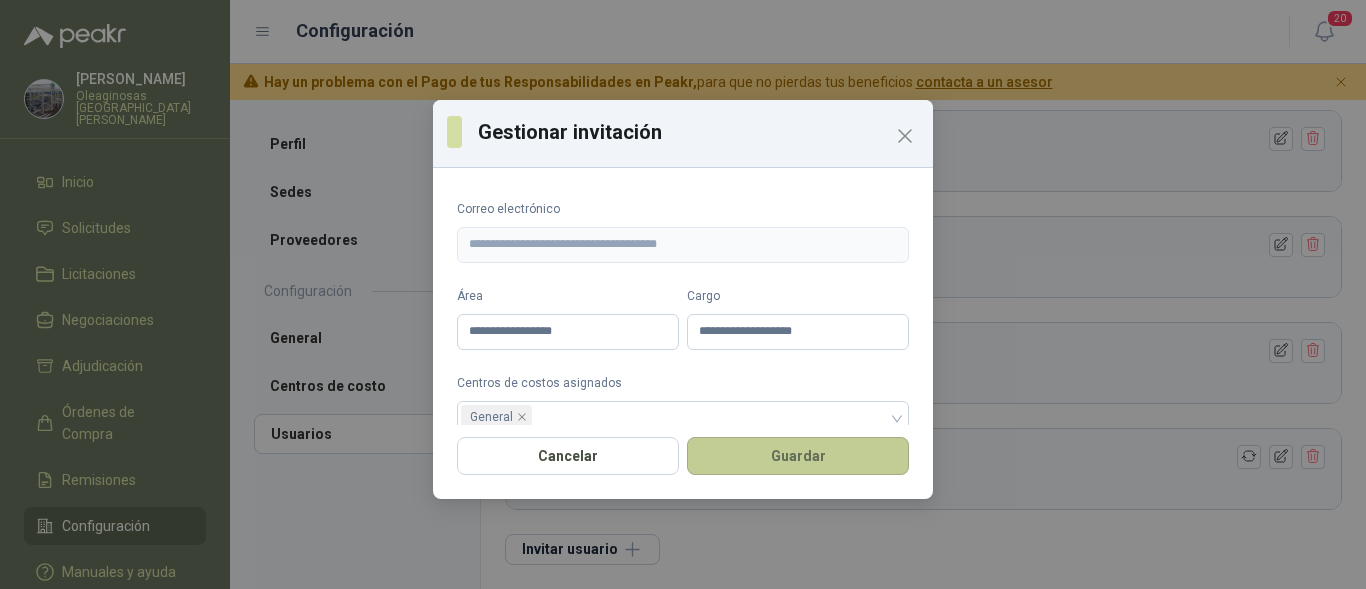 click on "Guardar" at bounding box center [798, 456] 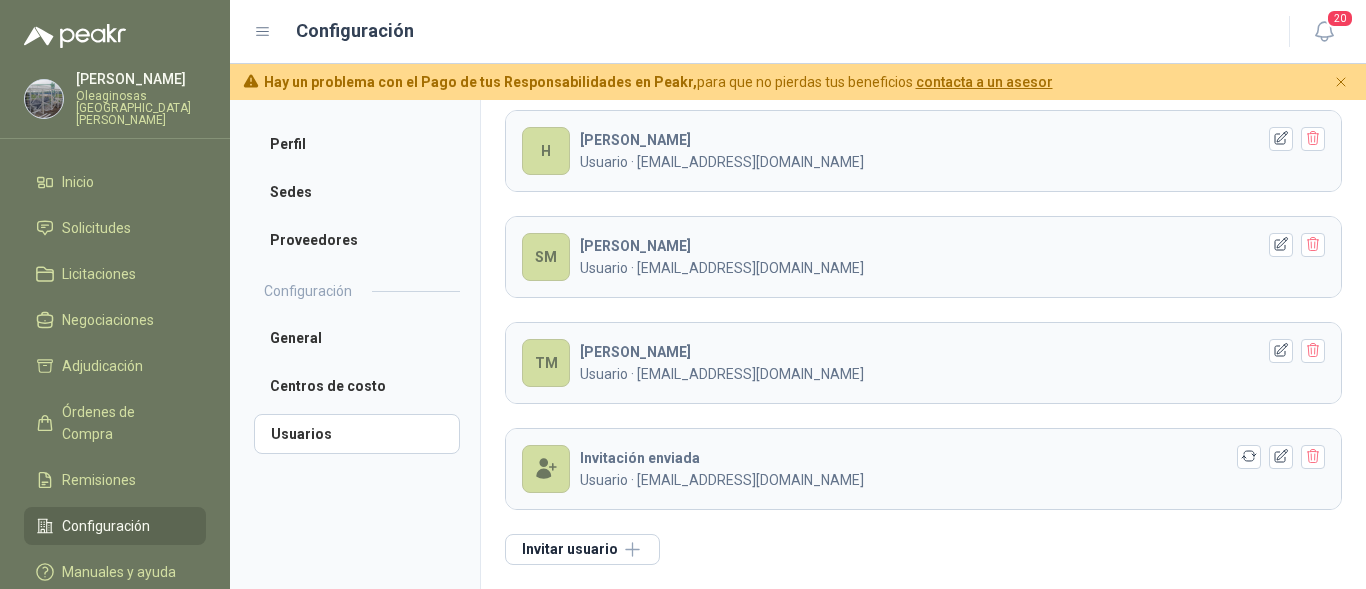 scroll, scrollTop: 98, scrollLeft: 0, axis: vertical 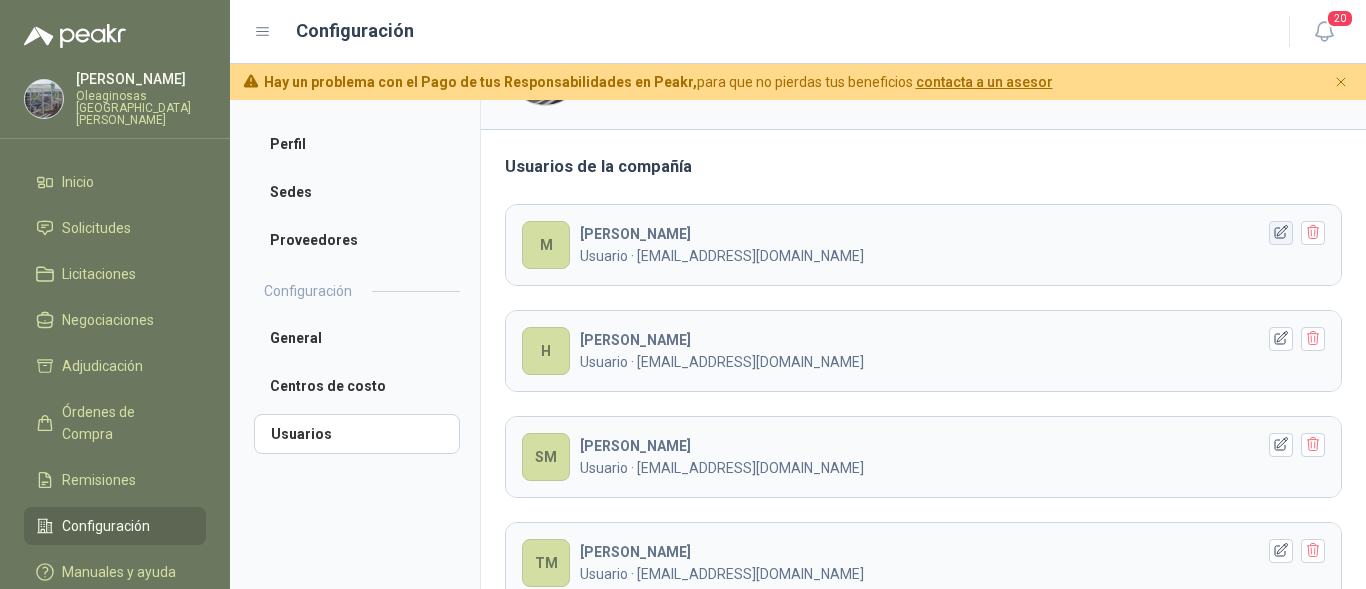 click 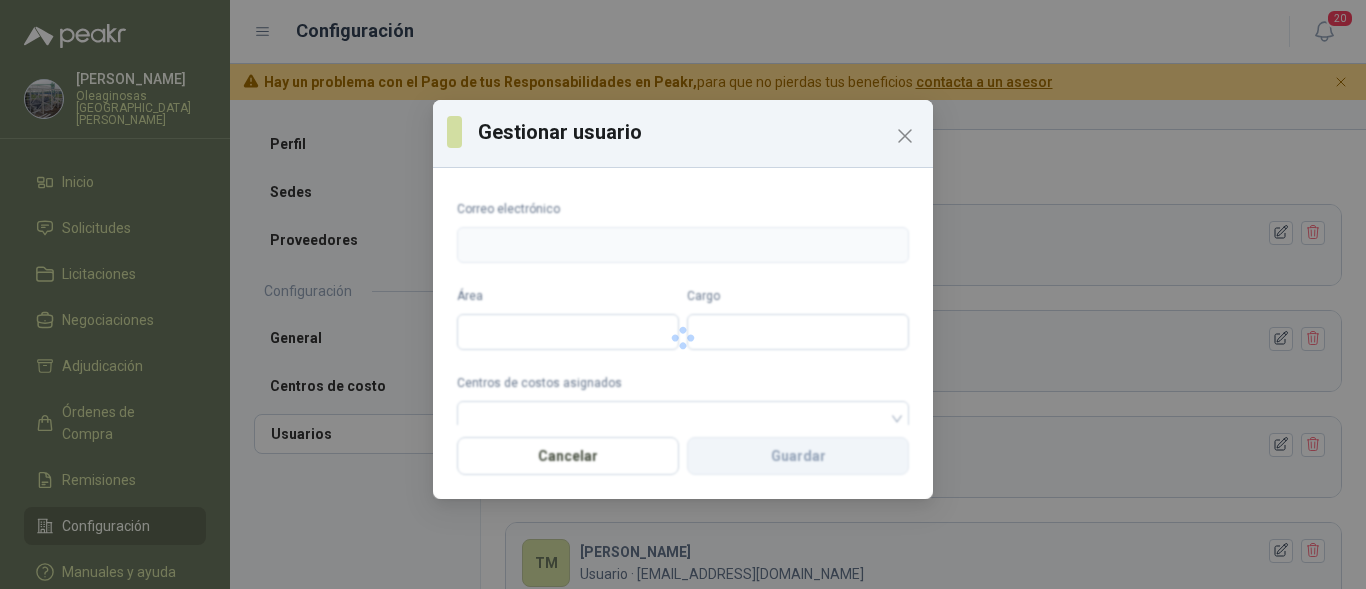 type on "**********" 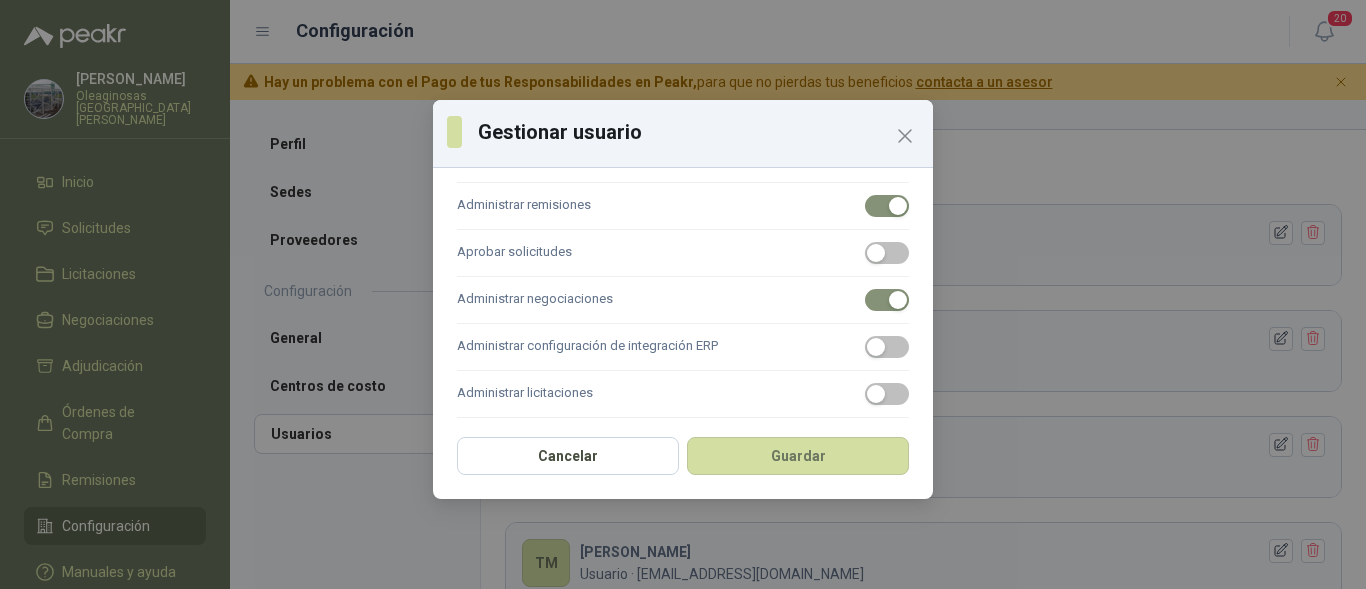 scroll, scrollTop: 569, scrollLeft: 0, axis: vertical 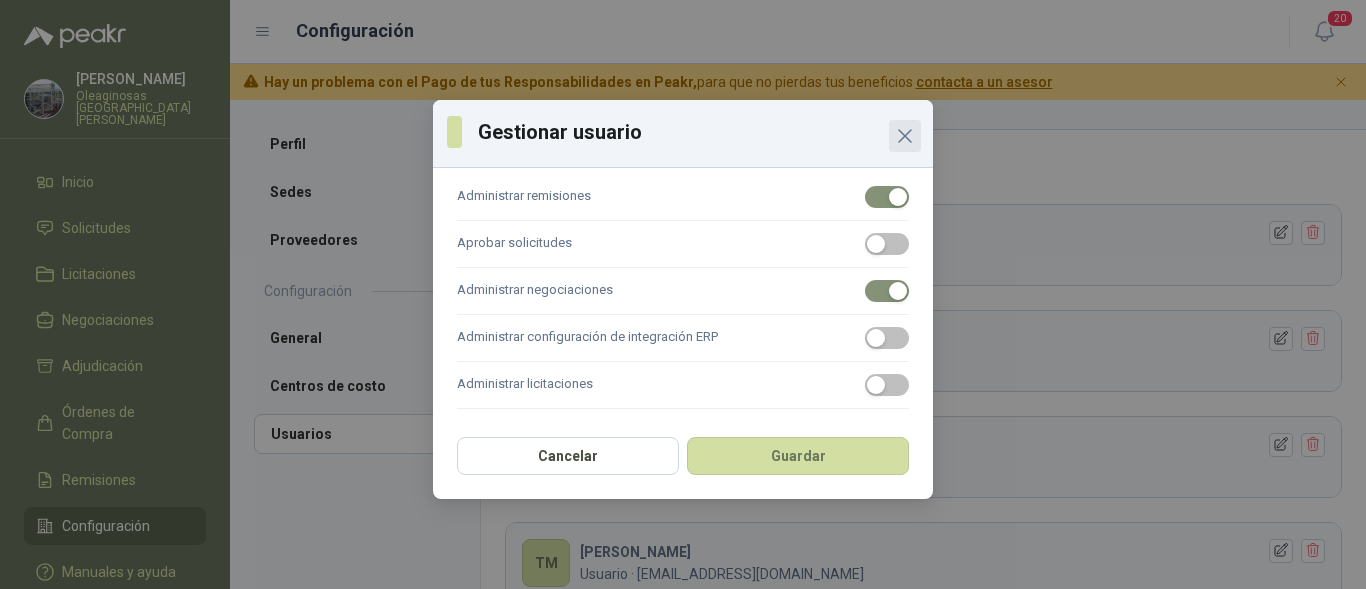 click 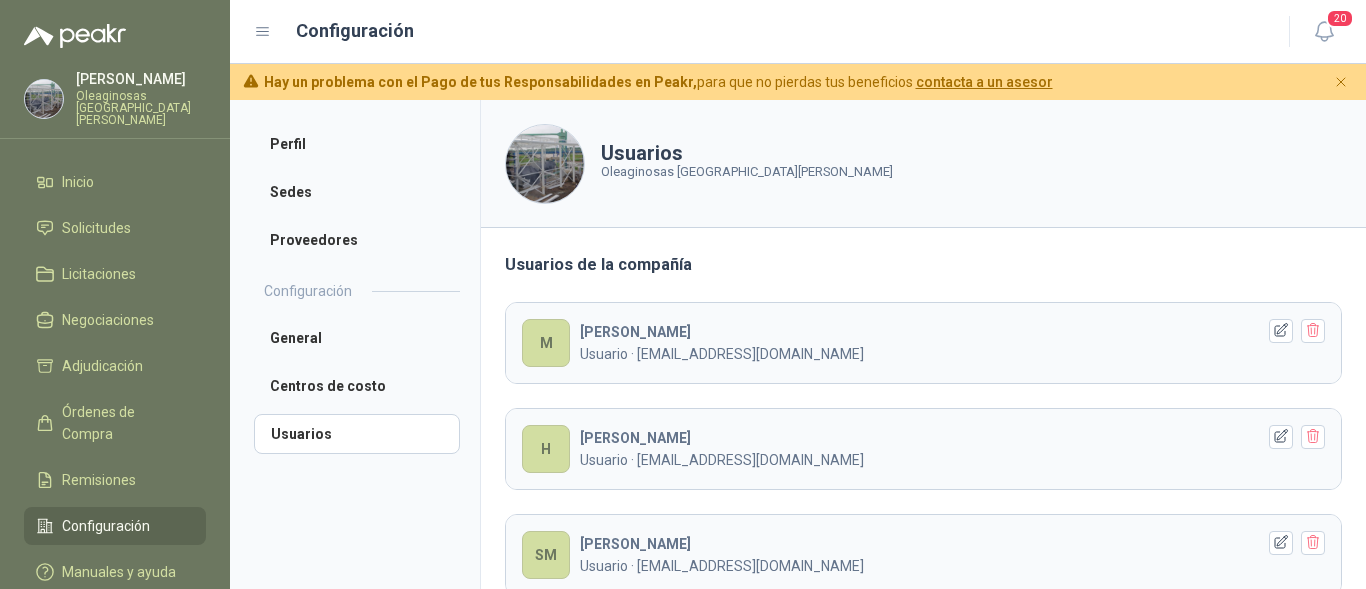scroll, scrollTop: 298, scrollLeft: 0, axis: vertical 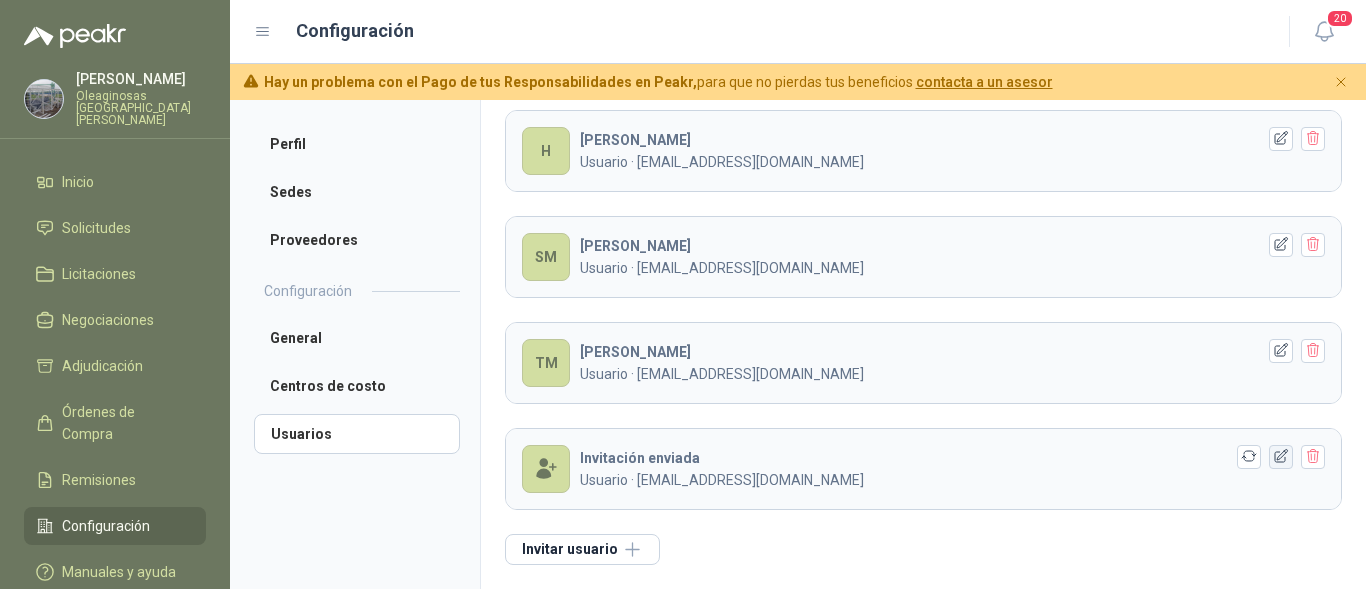 click at bounding box center (1281, 457) 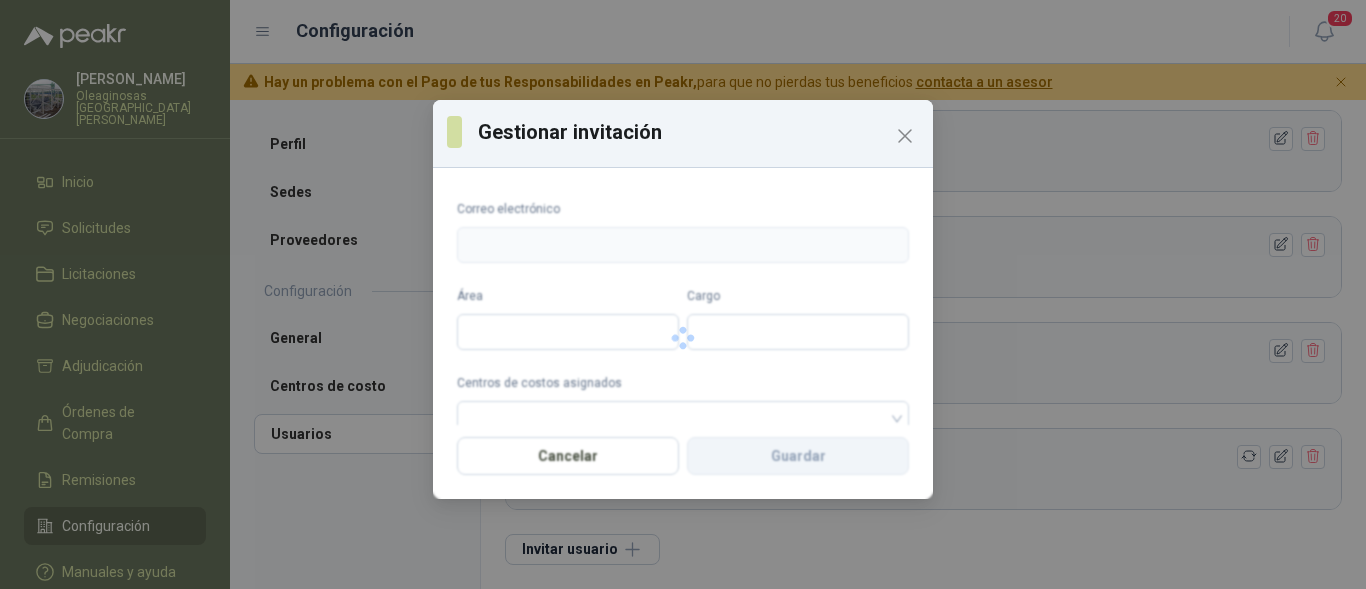 type on "**********" 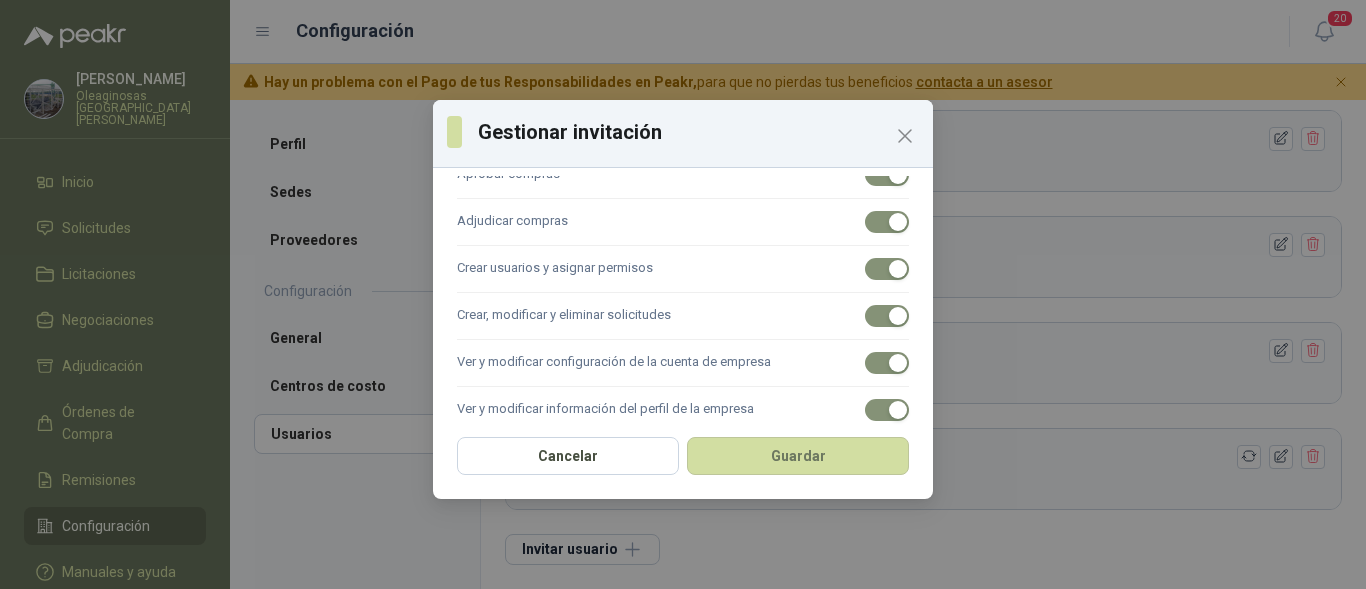 scroll, scrollTop: 263, scrollLeft: 0, axis: vertical 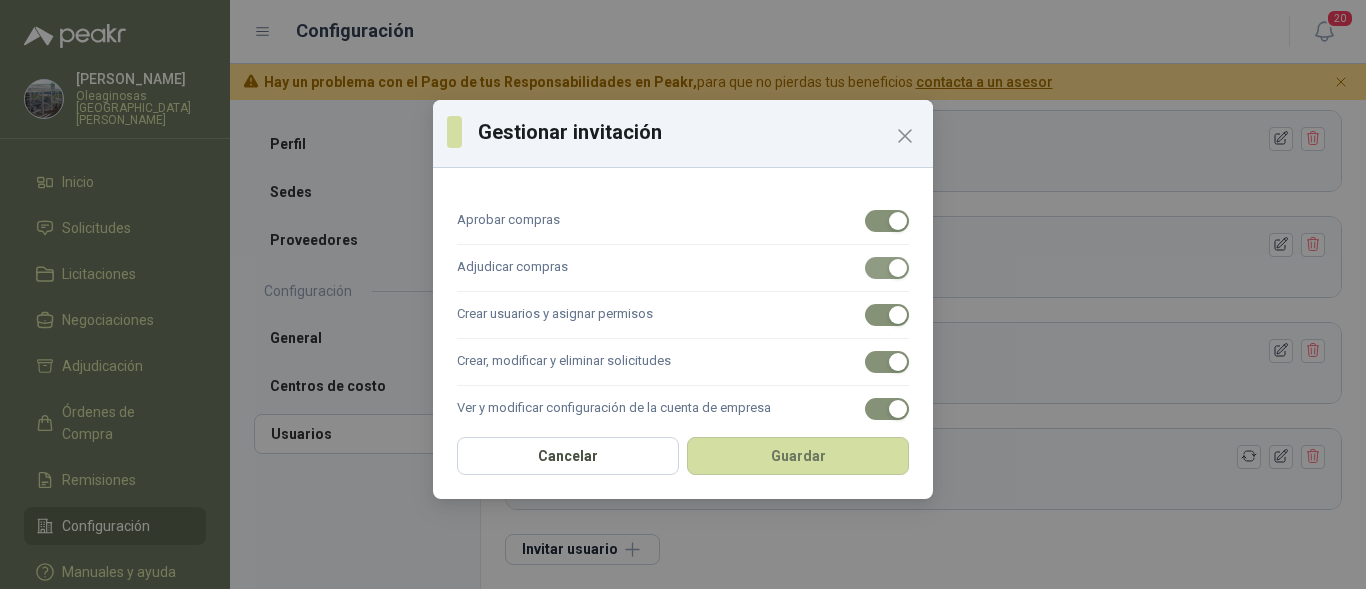 click at bounding box center (898, 268) 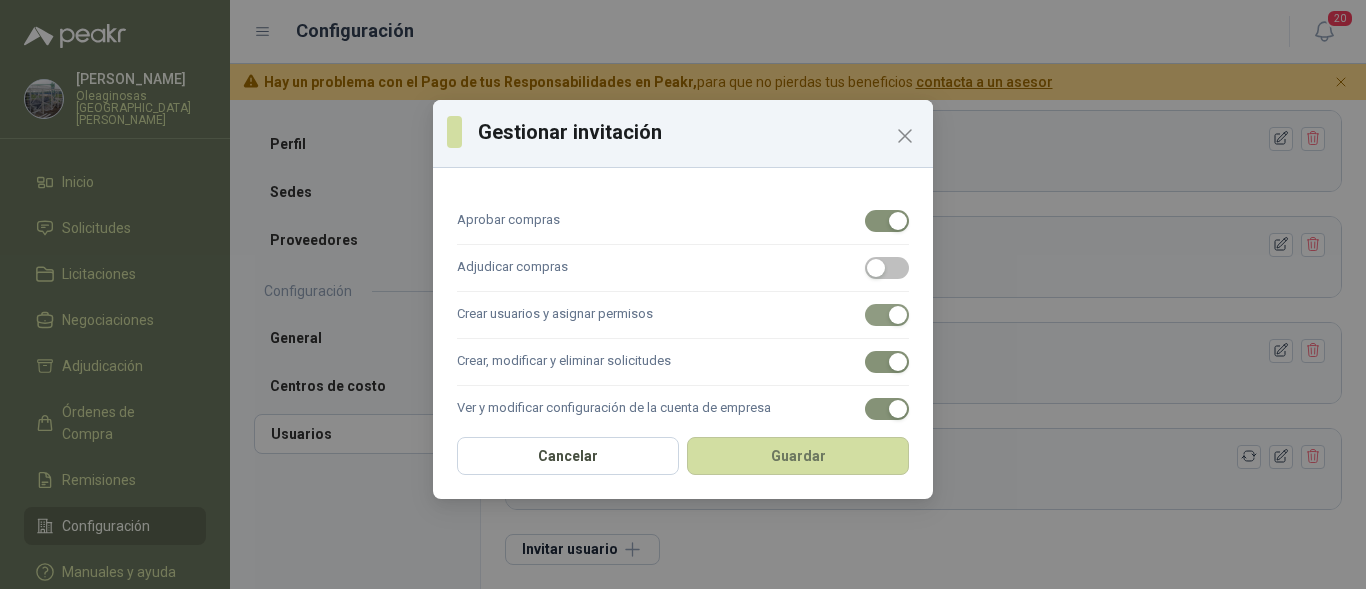 click at bounding box center (887, 315) 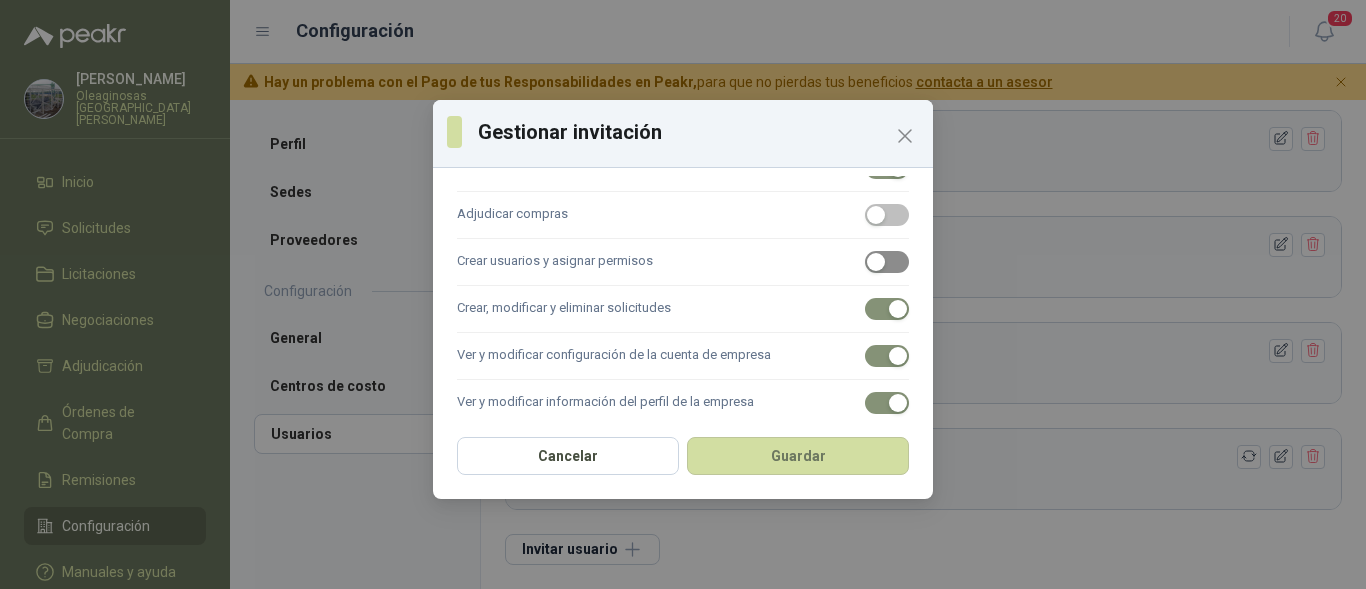 scroll, scrollTop: 363, scrollLeft: 0, axis: vertical 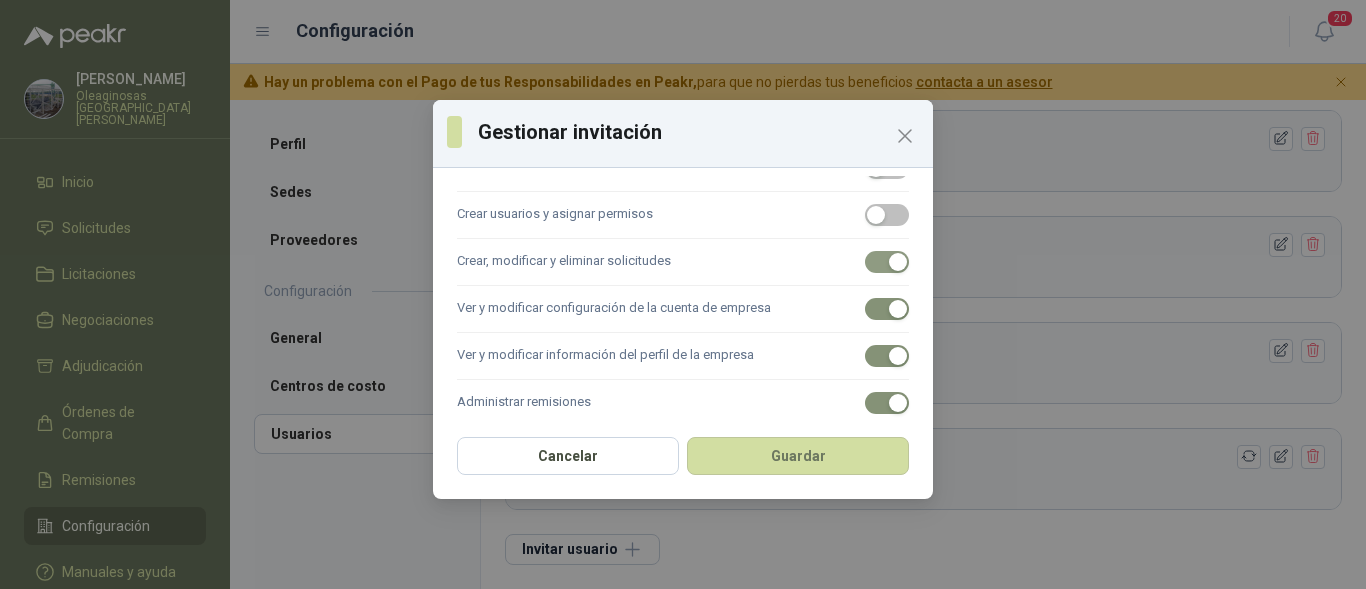 click at bounding box center (887, 262) 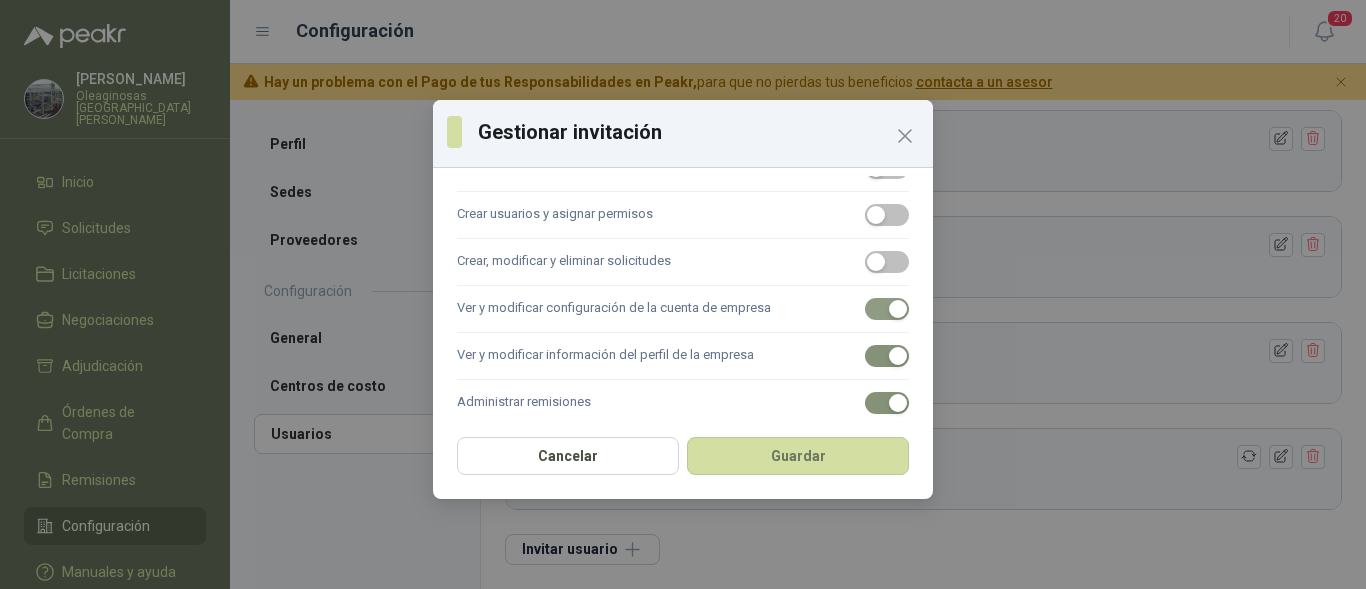 click at bounding box center [898, 309] 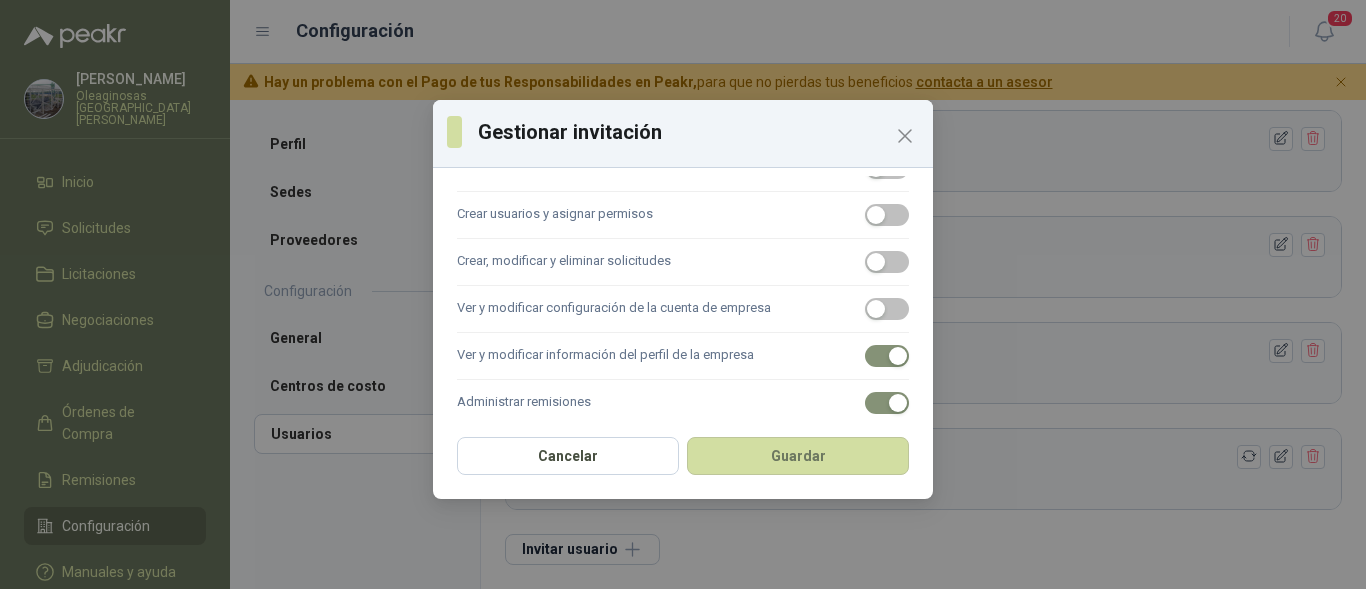 scroll, scrollTop: 463, scrollLeft: 0, axis: vertical 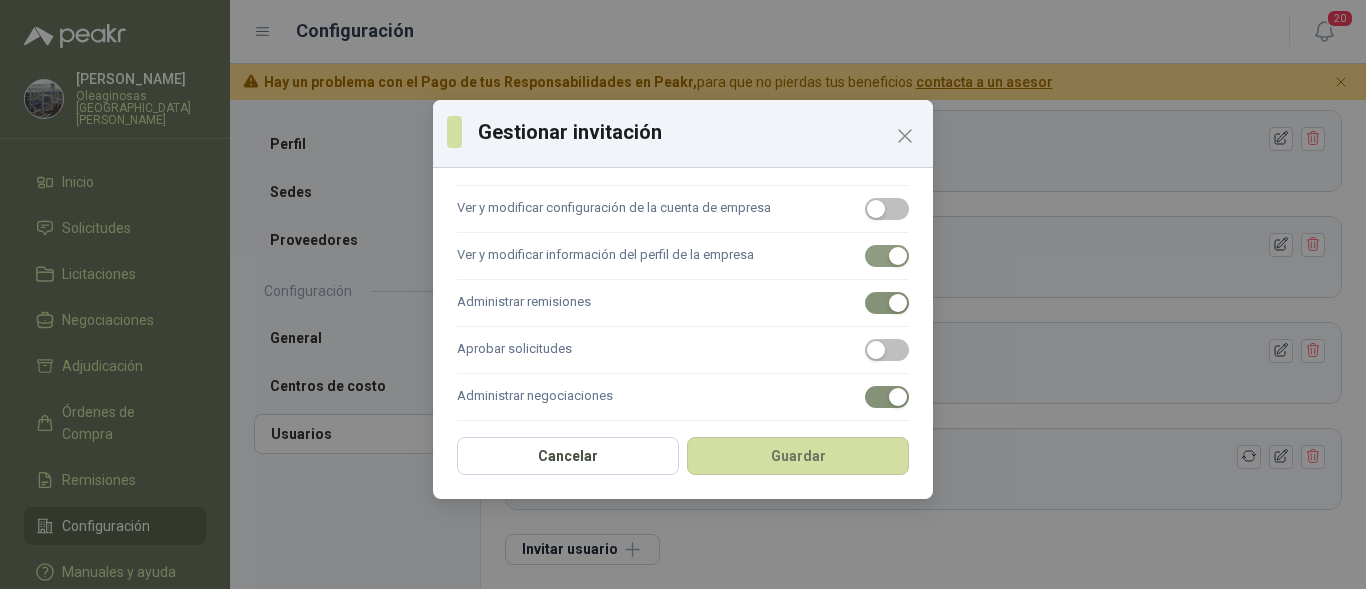 click at bounding box center [898, 256] 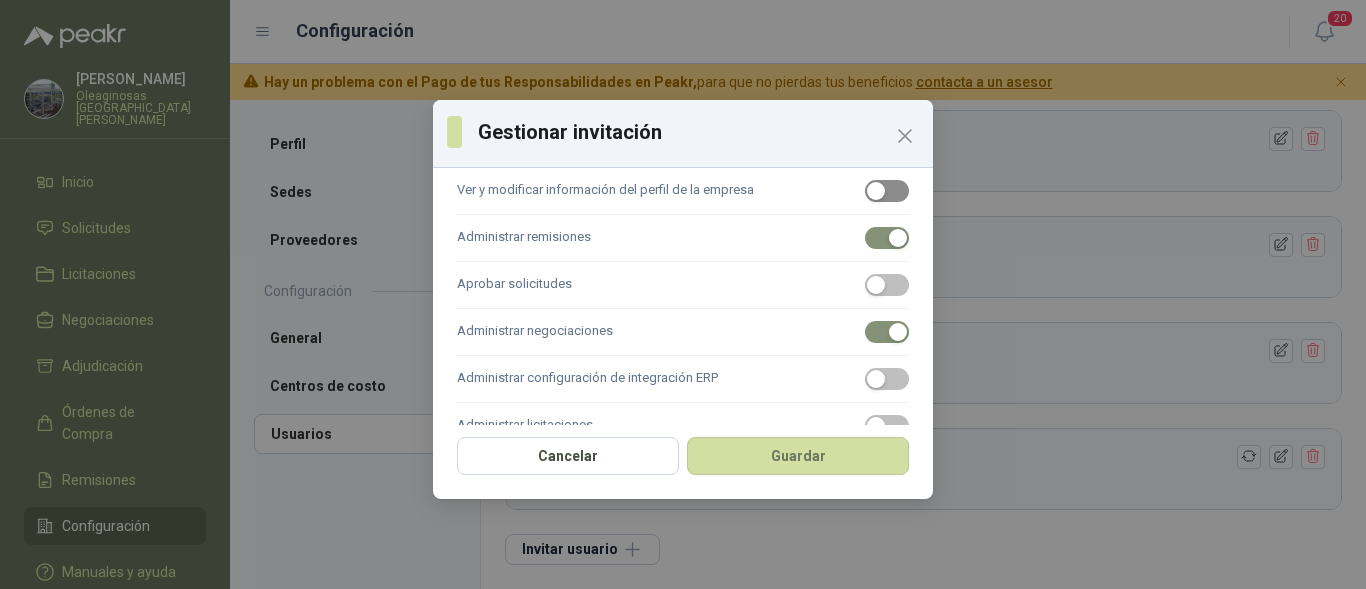 scroll, scrollTop: 563, scrollLeft: 0, axis: vertical 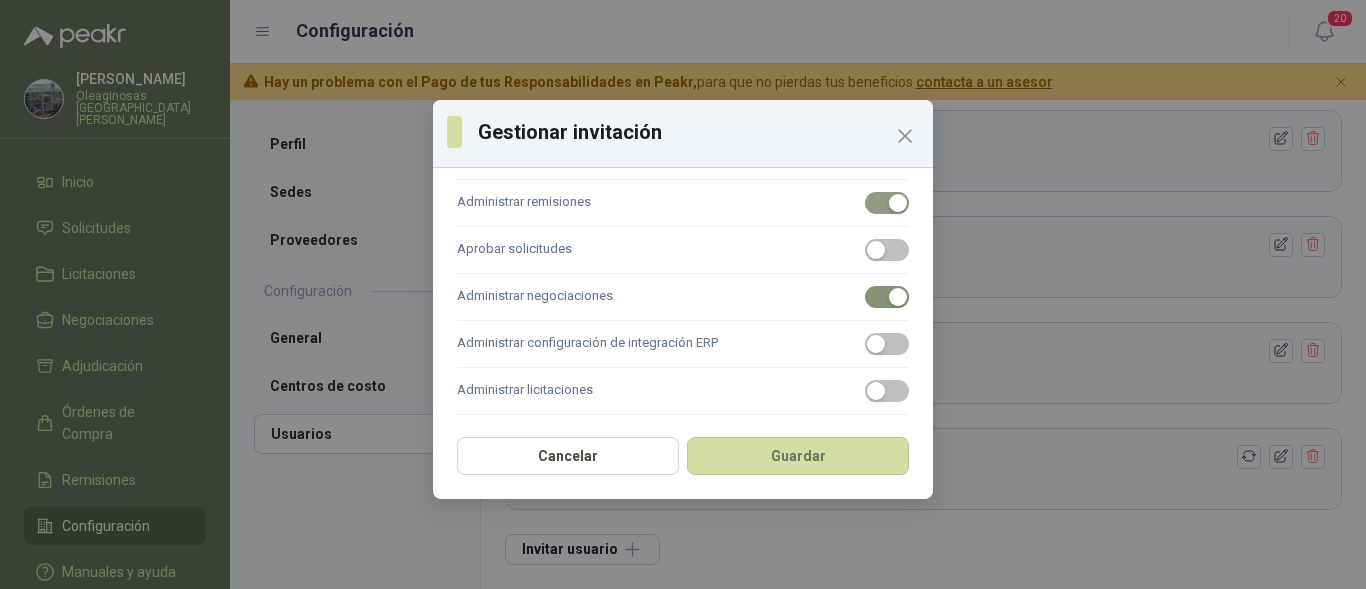 click at bounding box center (898, 203) 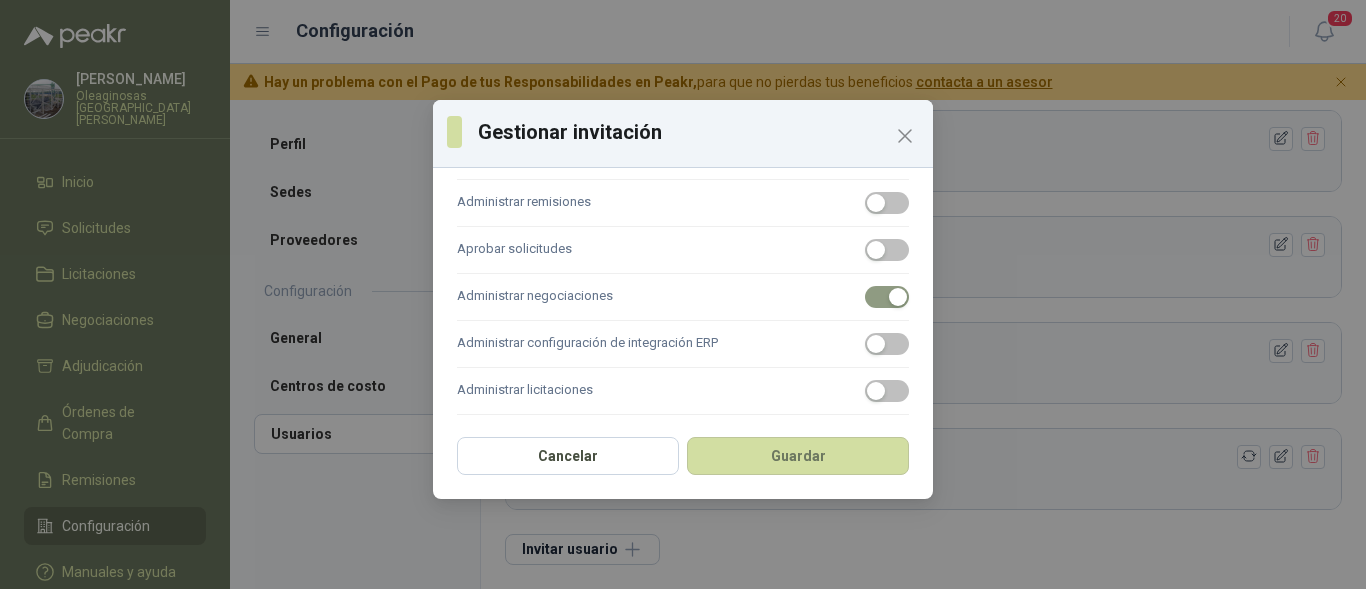 scroll, scrollTop: 569, scrollLeft: 0, axis: vertical 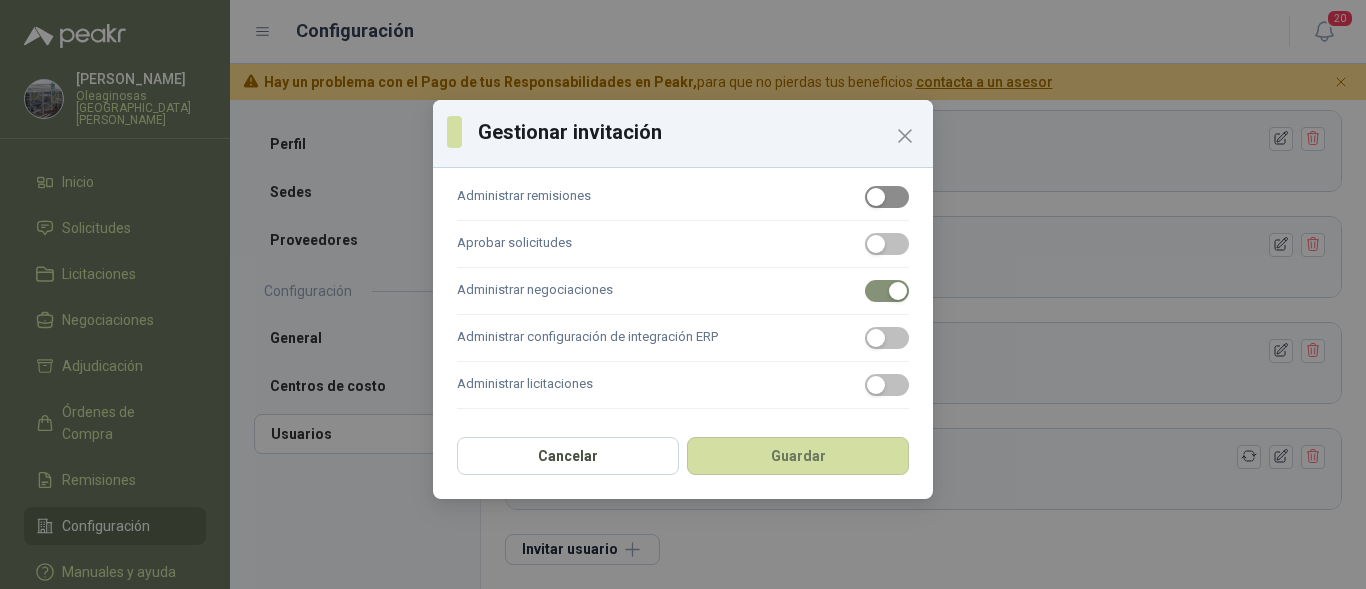 click at bounding box center [887, 197] 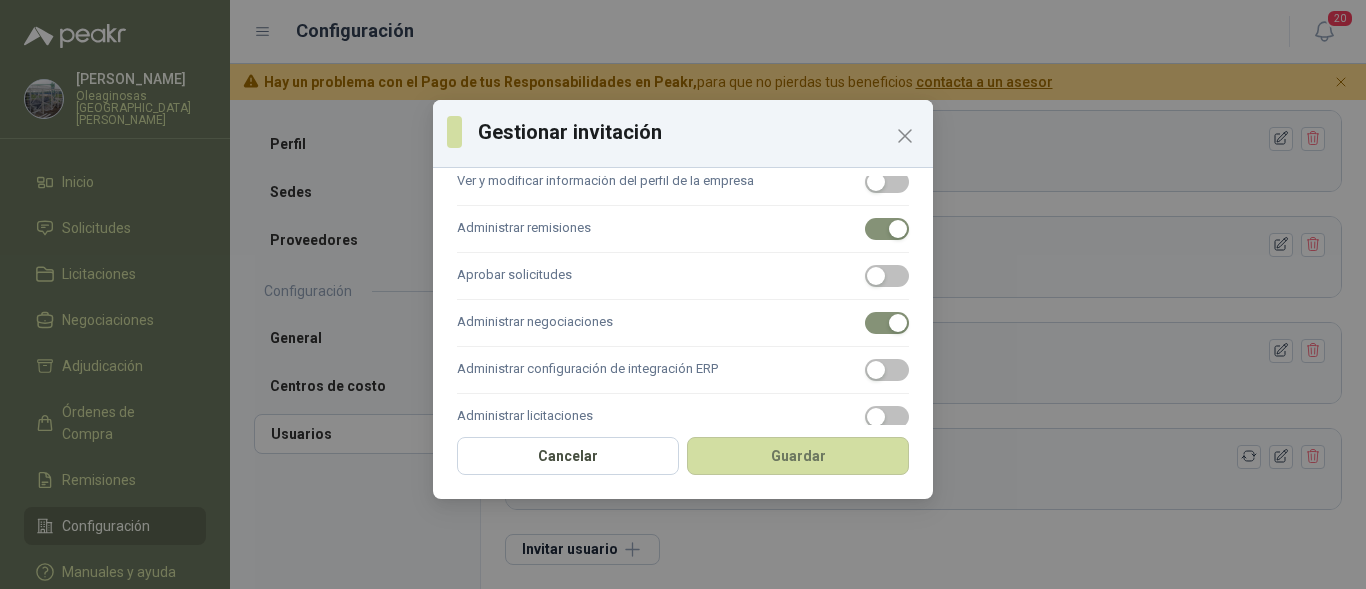 scroll, scrollTop: 569, scrollLeft: 0, axis: vertical 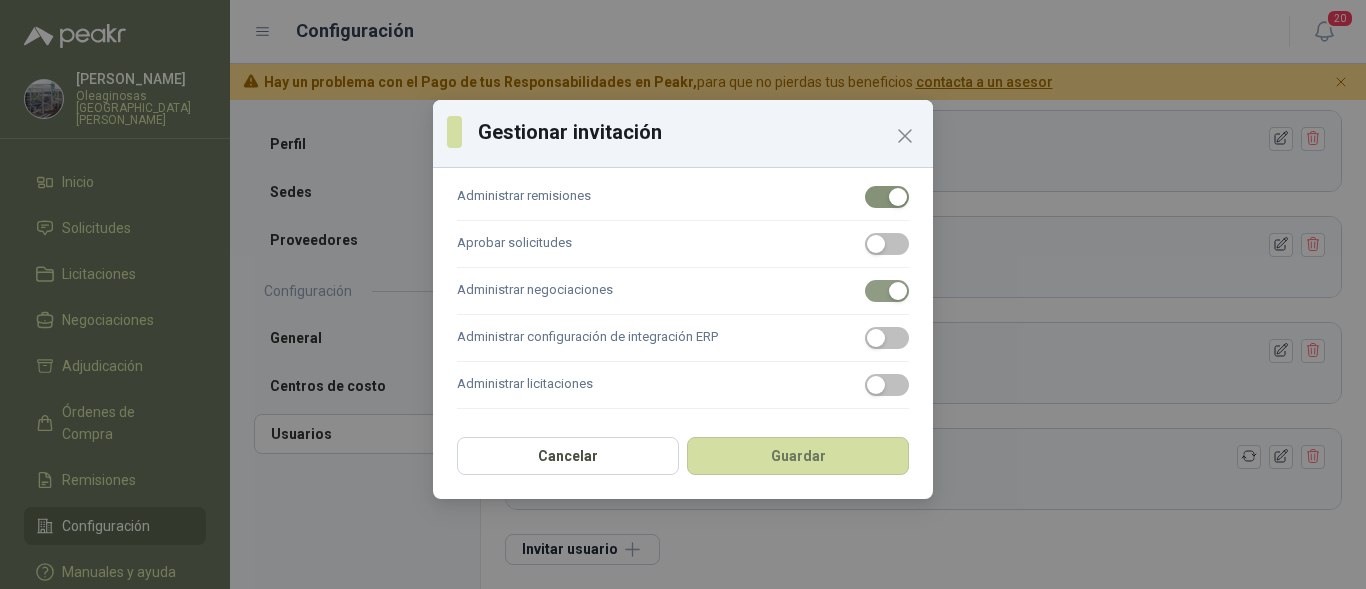 click at bounding box center (898, 291) 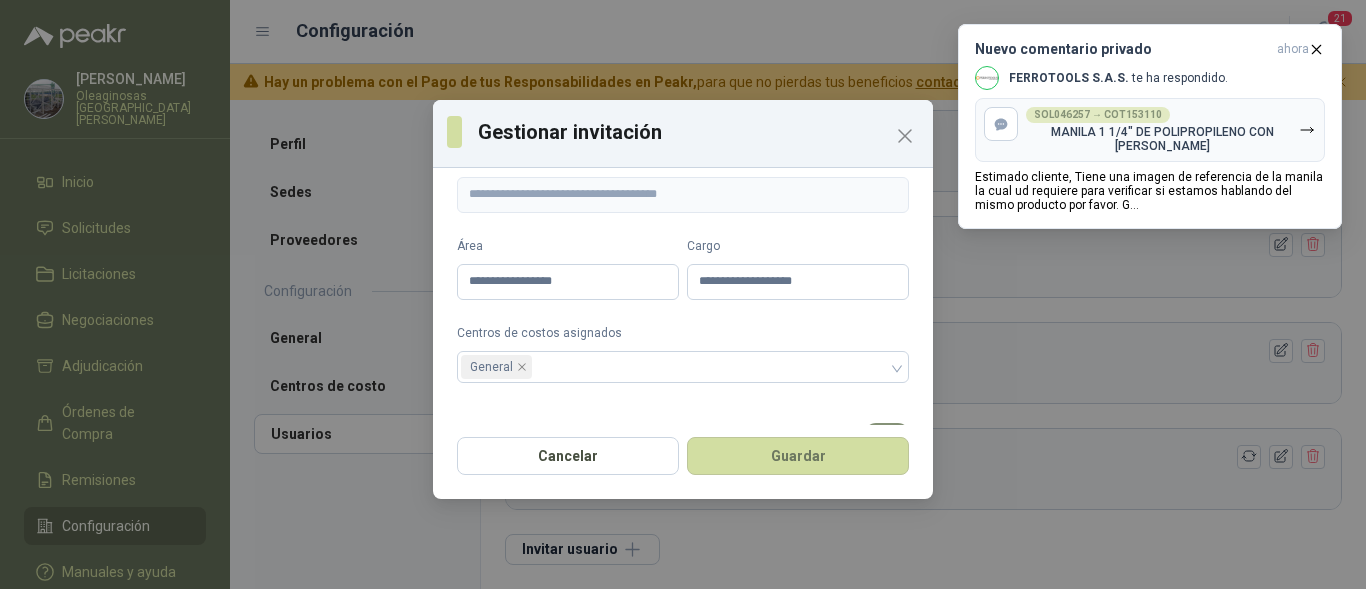 scroll, scrollTop: 100, scrollLeft: 0, axis: vertical 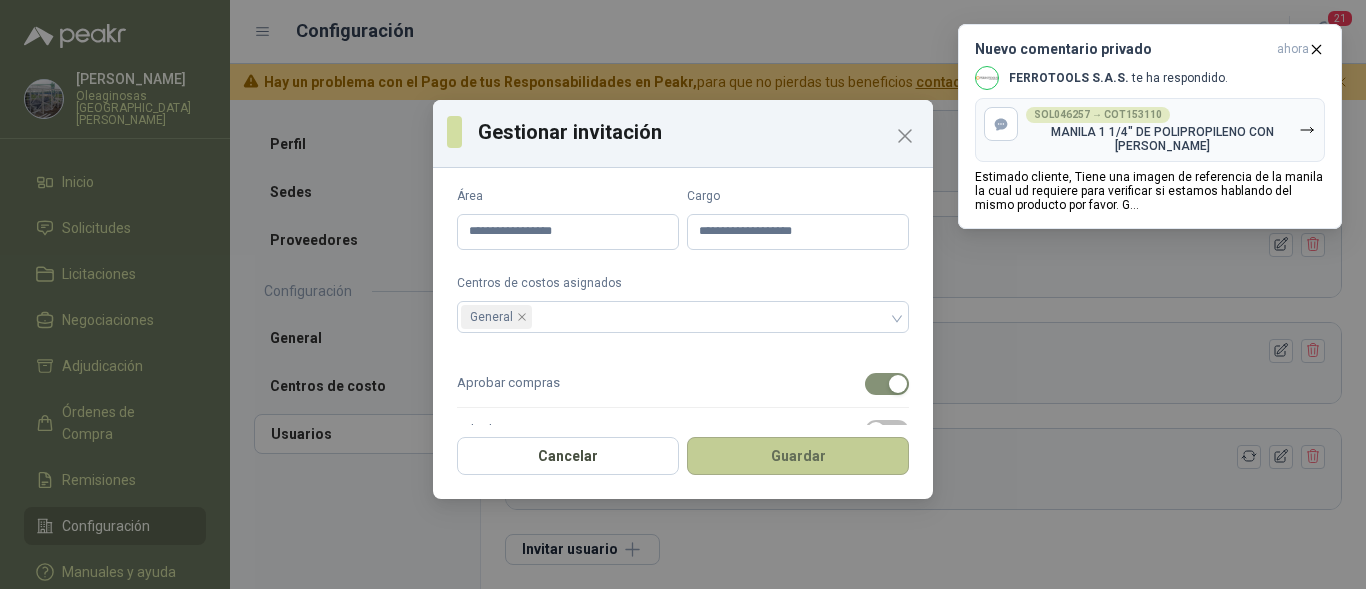 click on "Guardar" at bounding box center [798, 456] 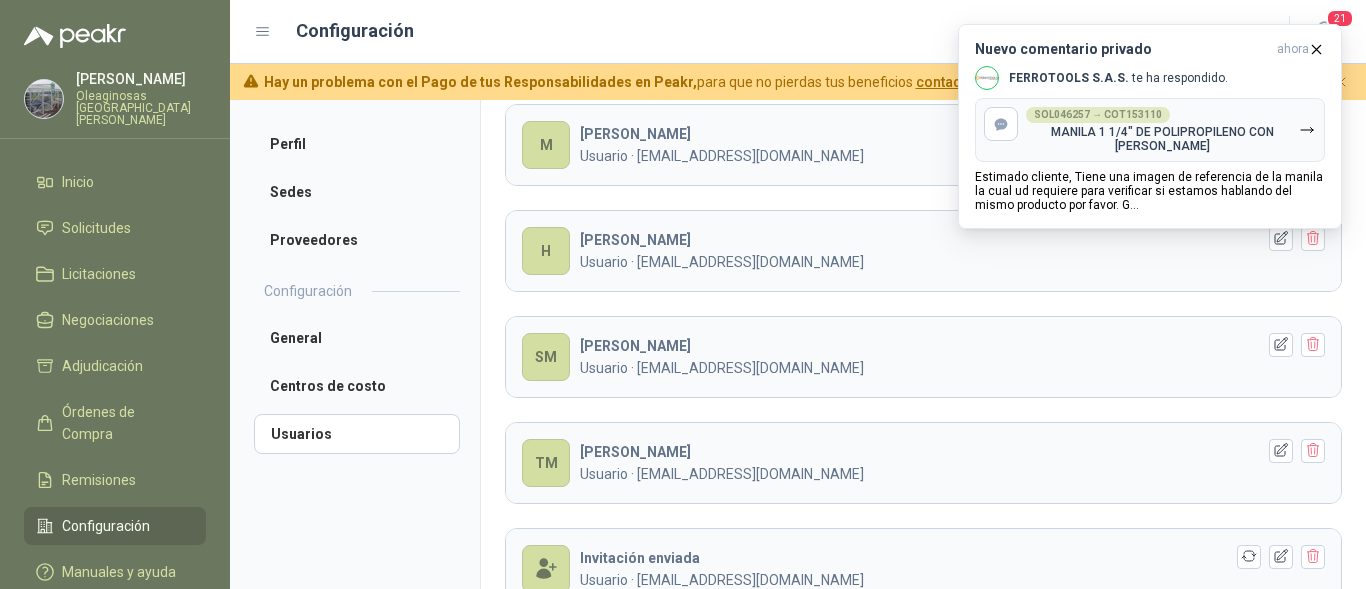 scroll, scrollTop: 298, scrollLeft: 0, axis: vertical 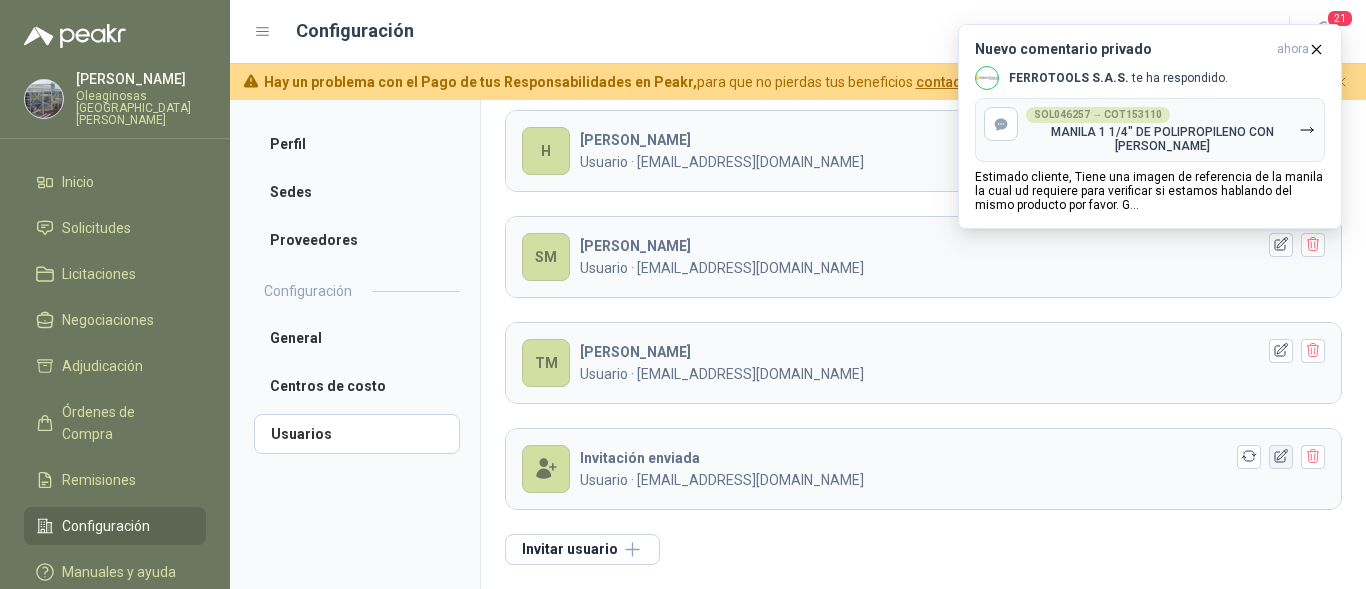 click 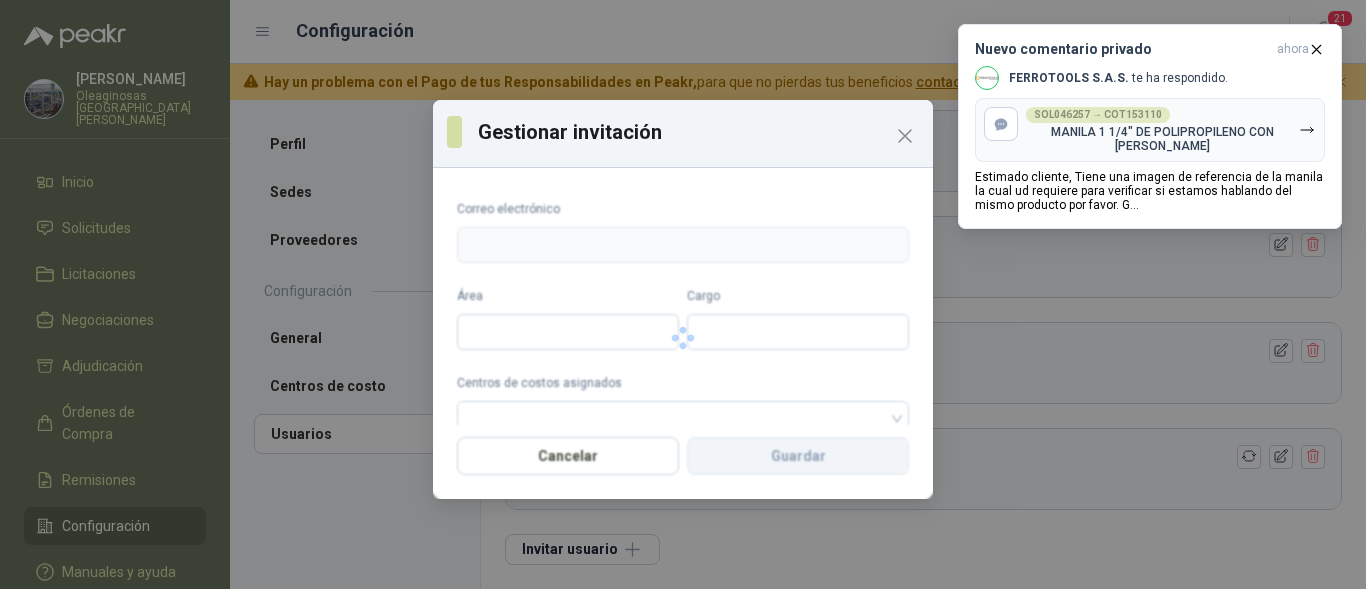 type on "**********" 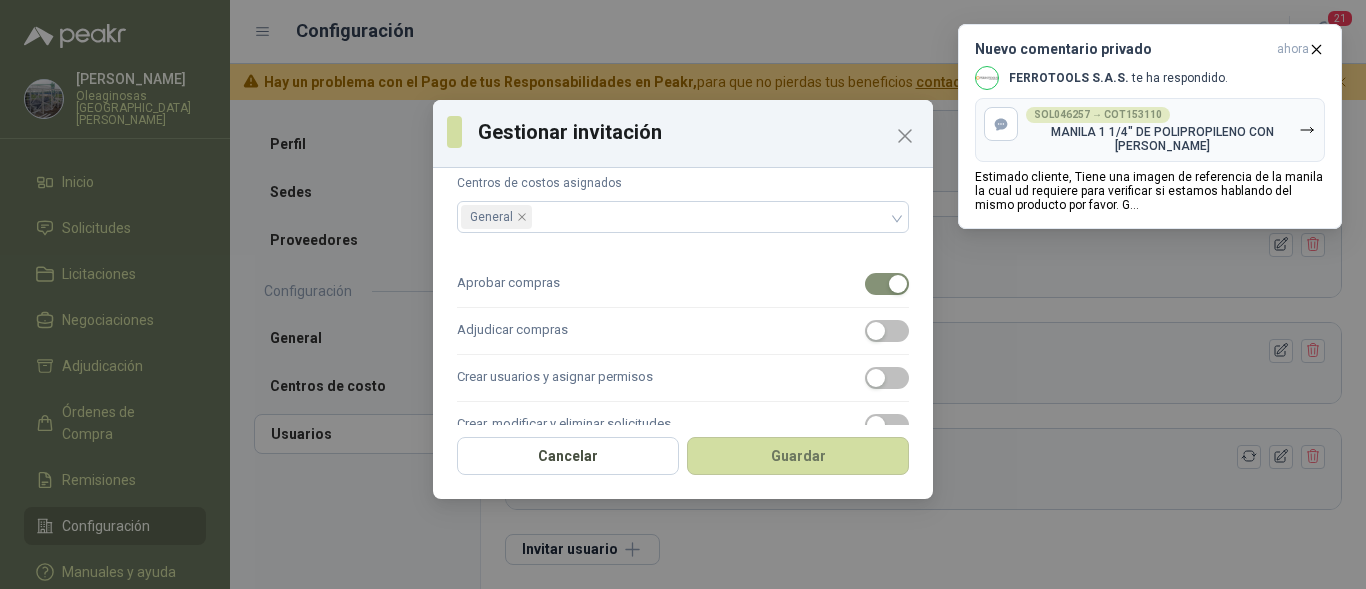 scroll, scrollTop: 500, scrollLeft: 0, axis: vertical 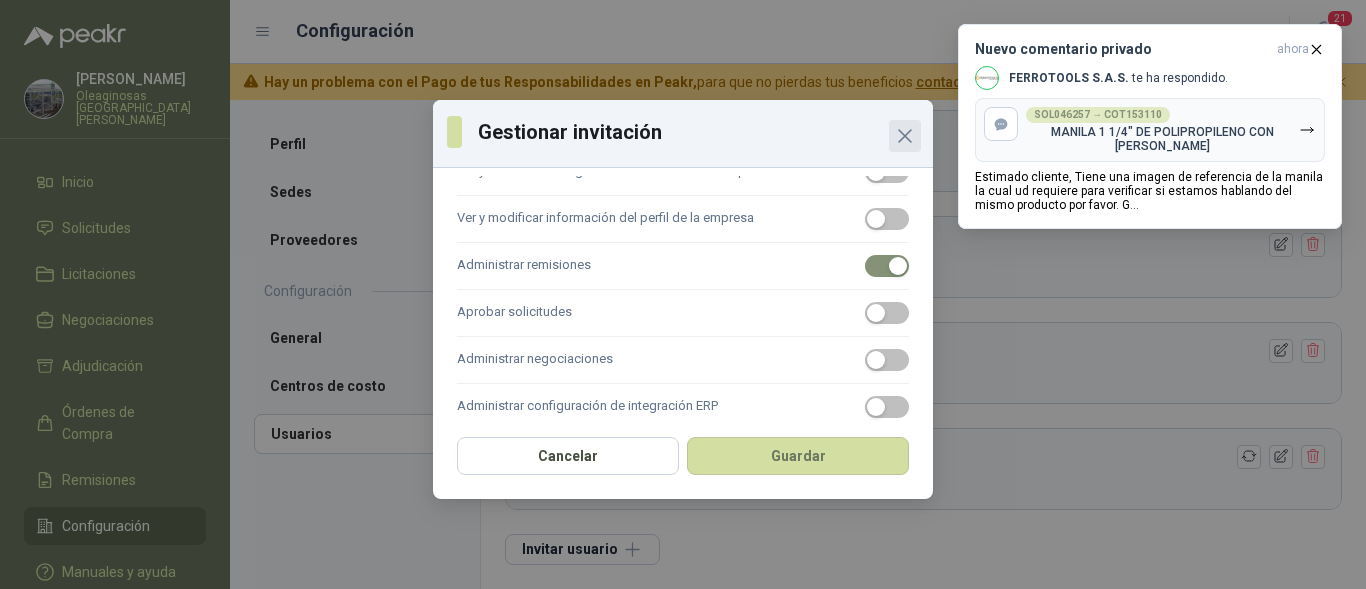 click 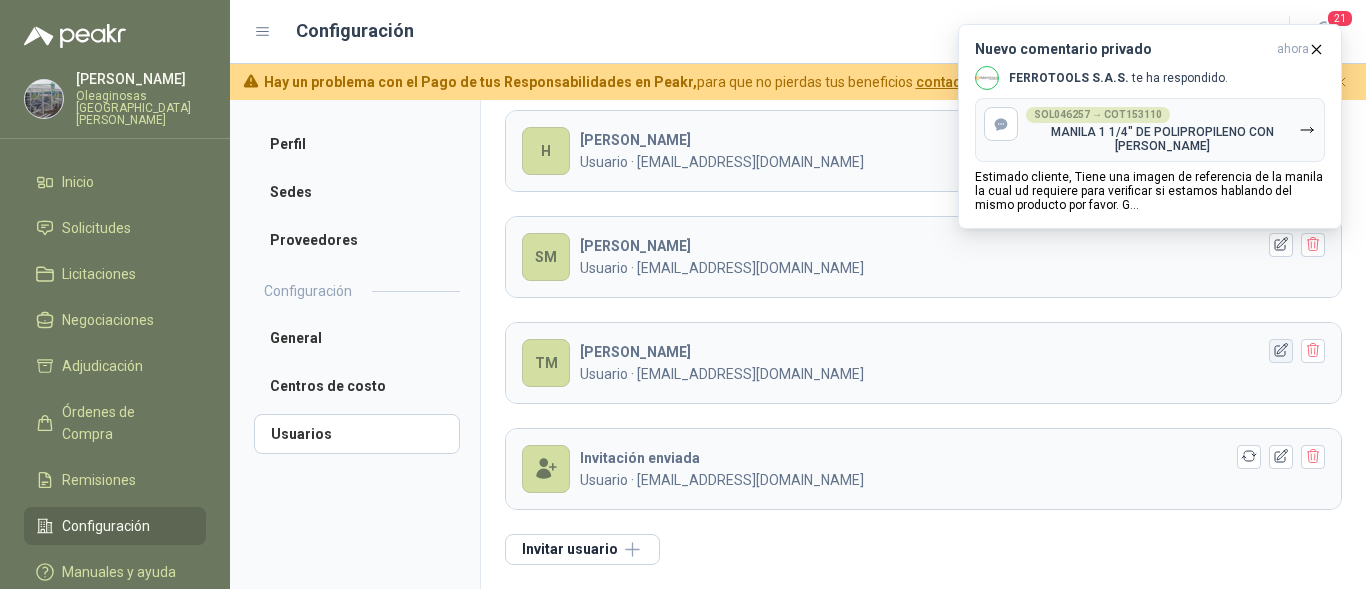 click 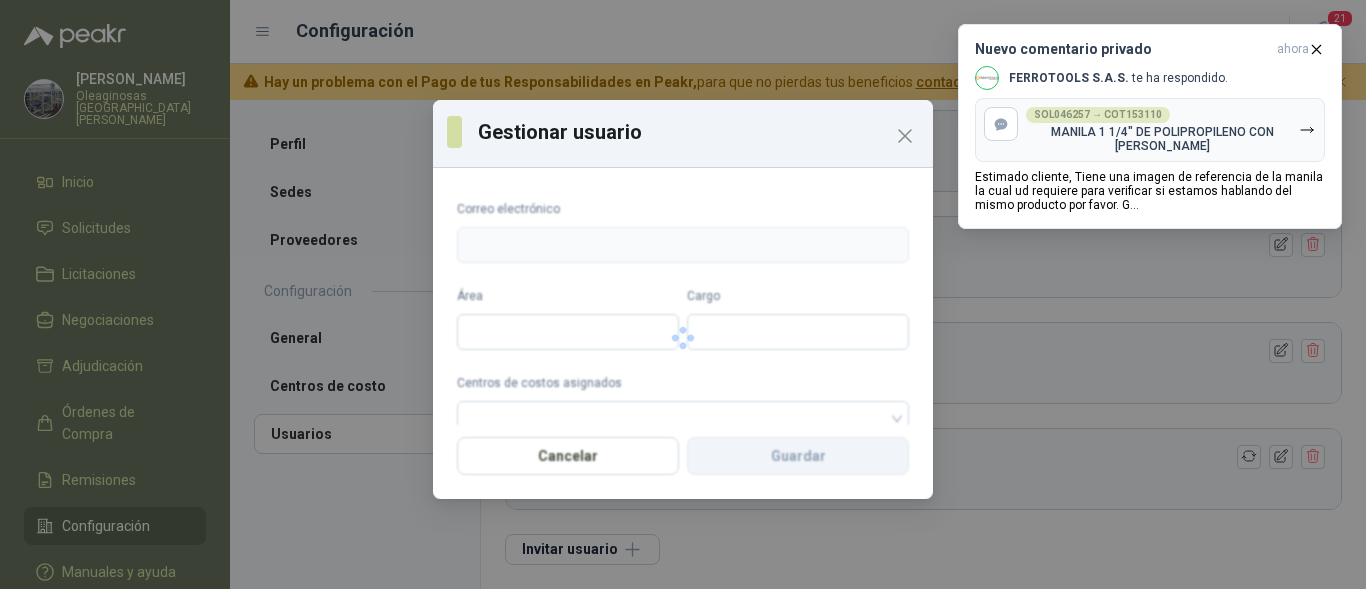 type on "**********" 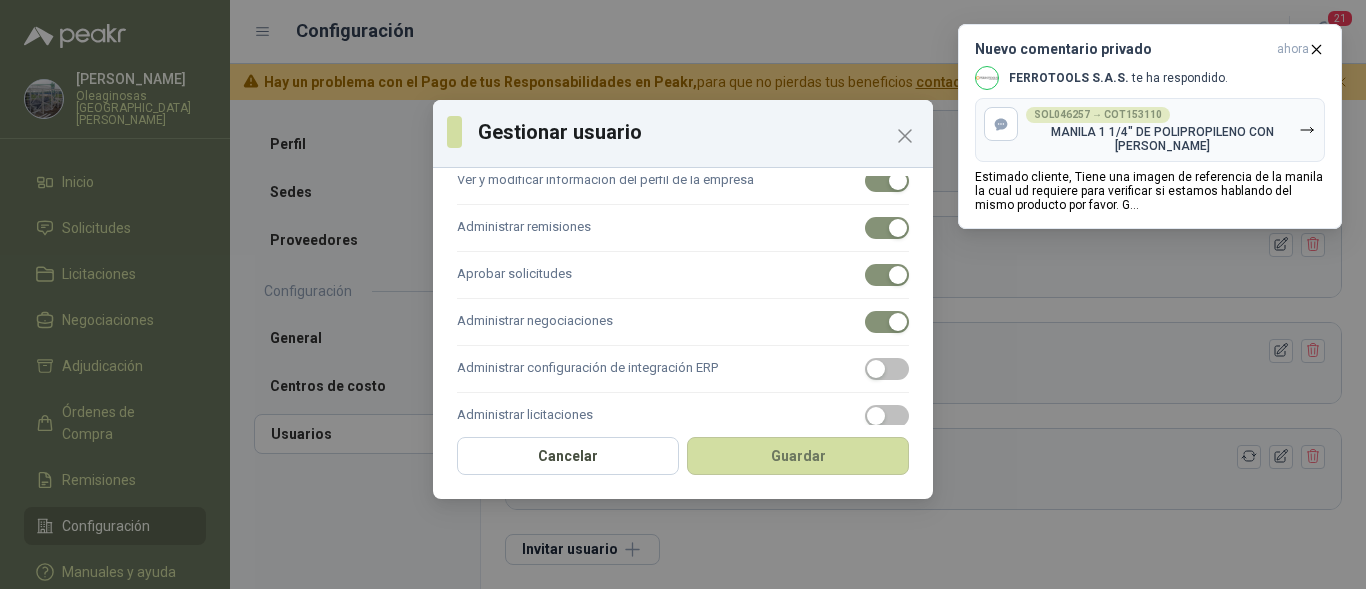 scroll, scrollTop: 569, scrollLeft: 0, axis: vertical 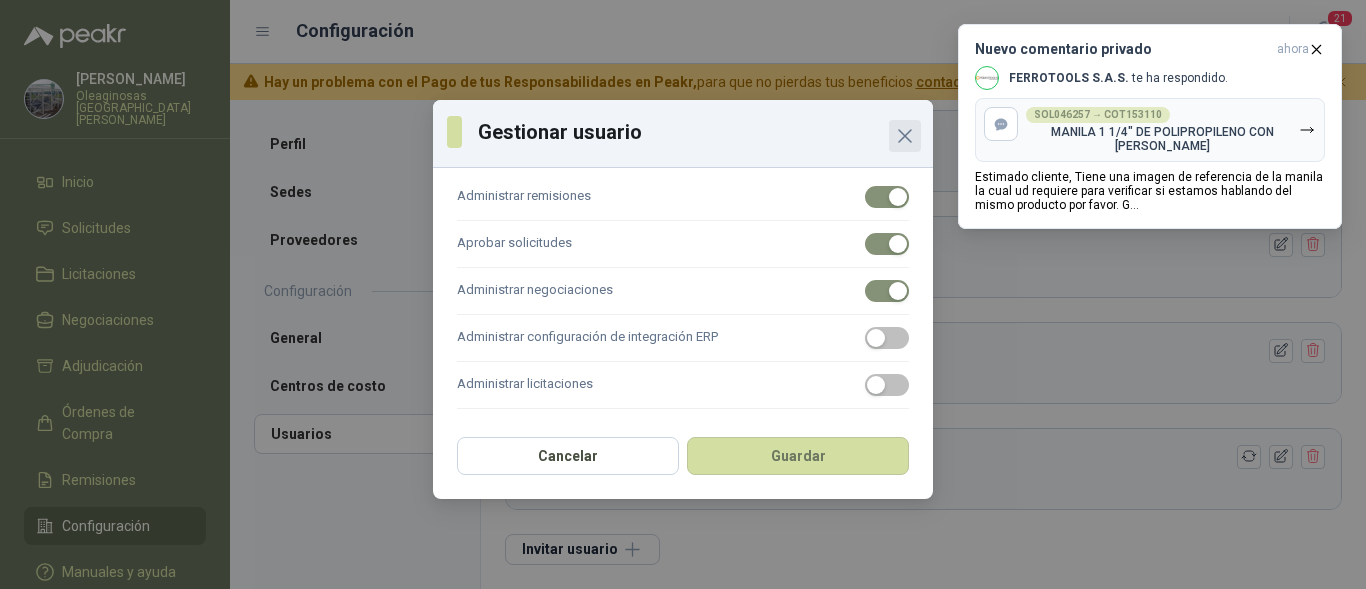 click 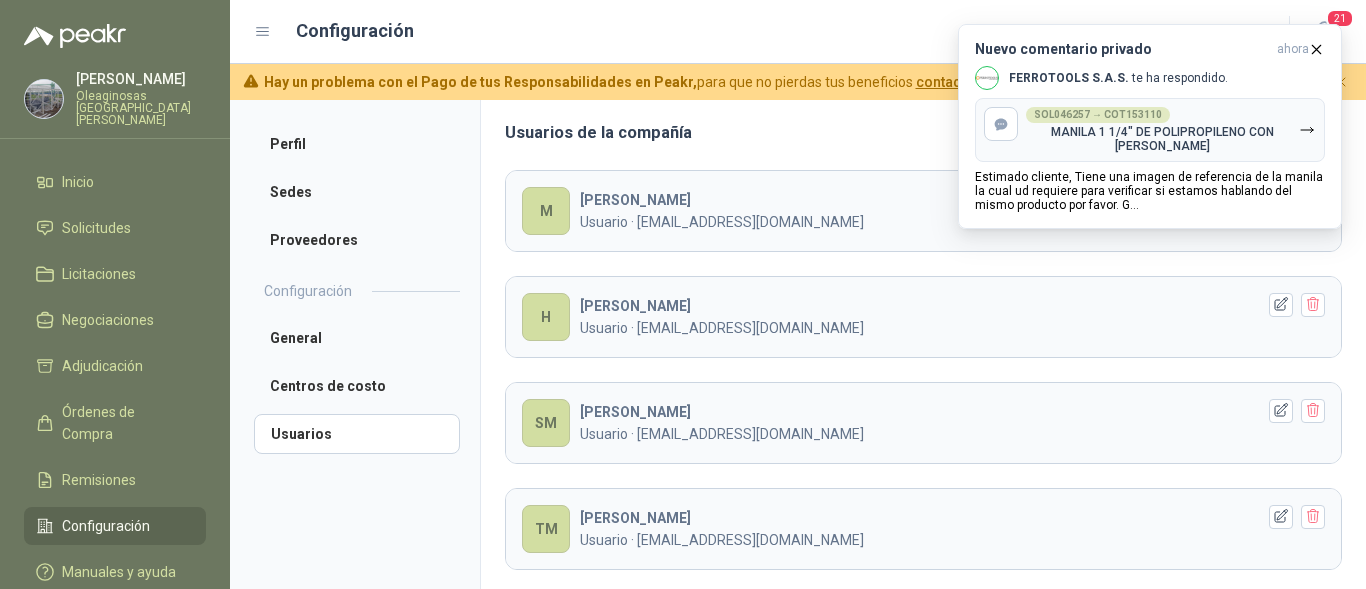 scroll, scrollTop: 98, scrollLeft: 0, axis: vertical 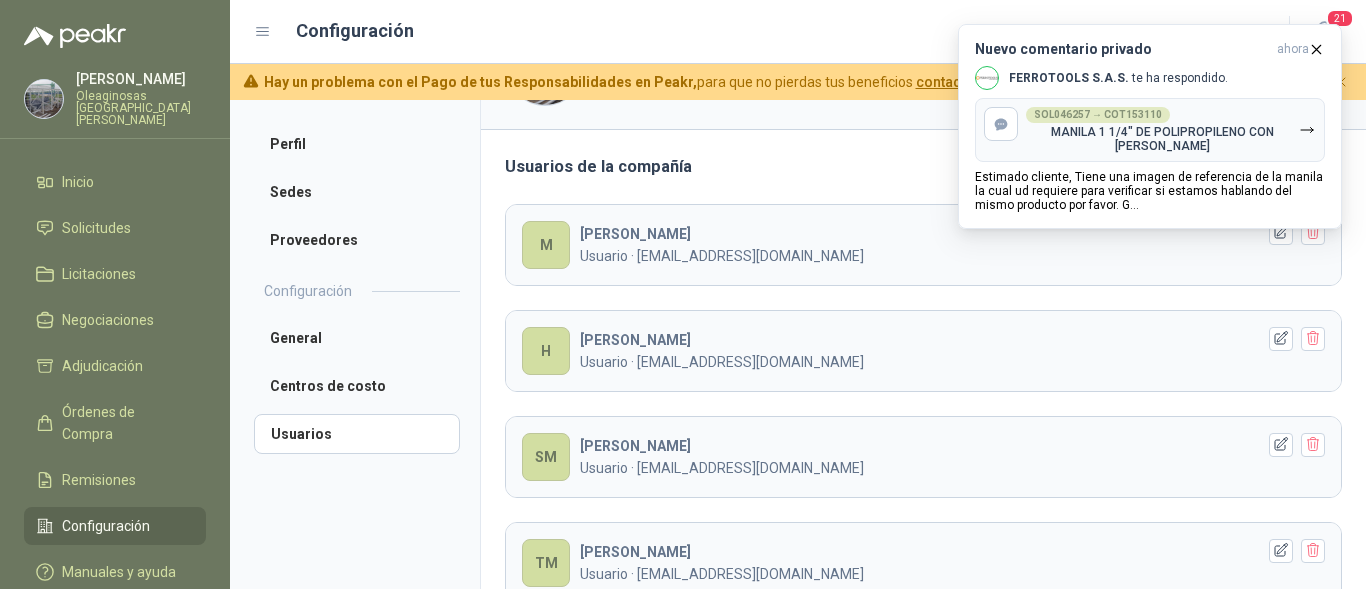 click on "Nuevo comentario privado ahora   FERROTOOLS S.A.S.    te ha respondido. SOL046257 → COT153110 MANILA 1  1/4" DE POLIPROPILENO CON ALMA DE YUTE Estimado cliente,
Tiene una imagen de referencia de la manila la cual ud requiere para verificar si estamos hablando del mismo producto por favor.
G..." at bounding box center [1150, 126] 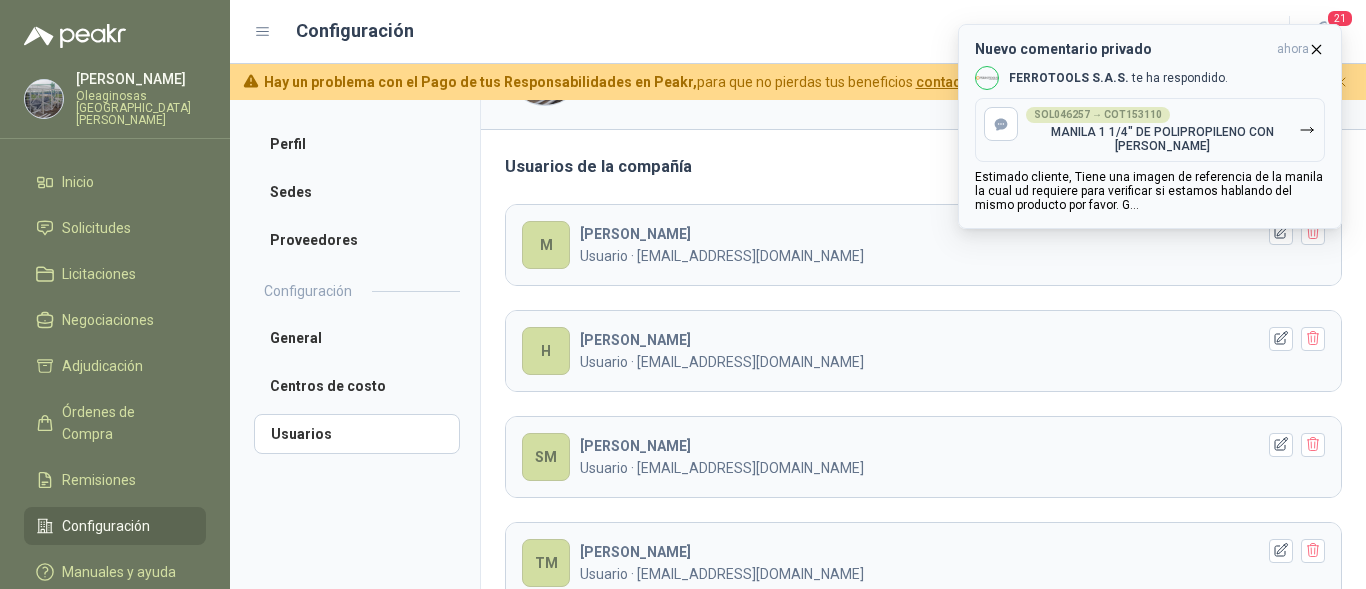 click 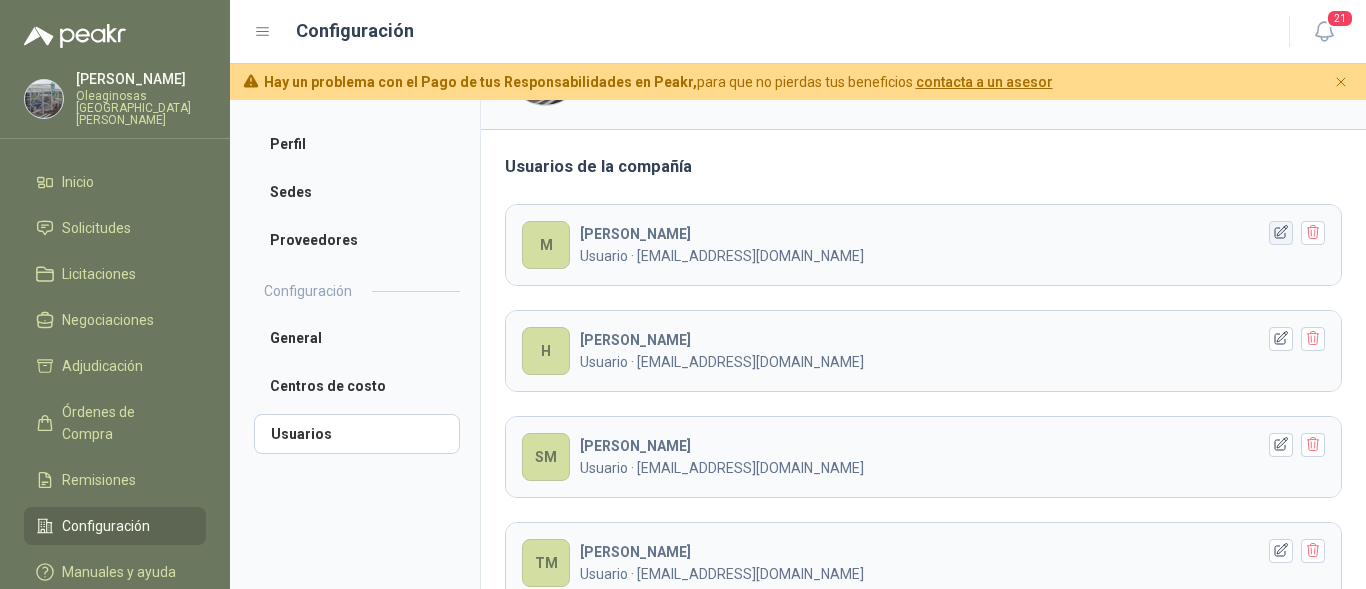 click 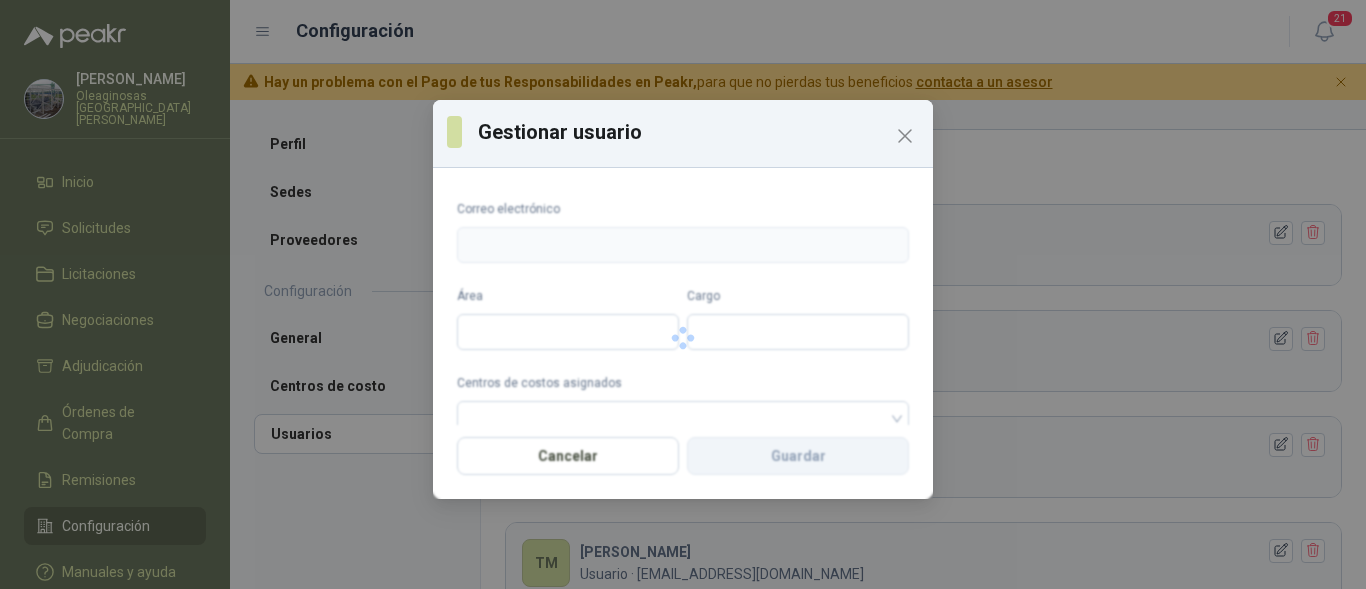 type on "**********" 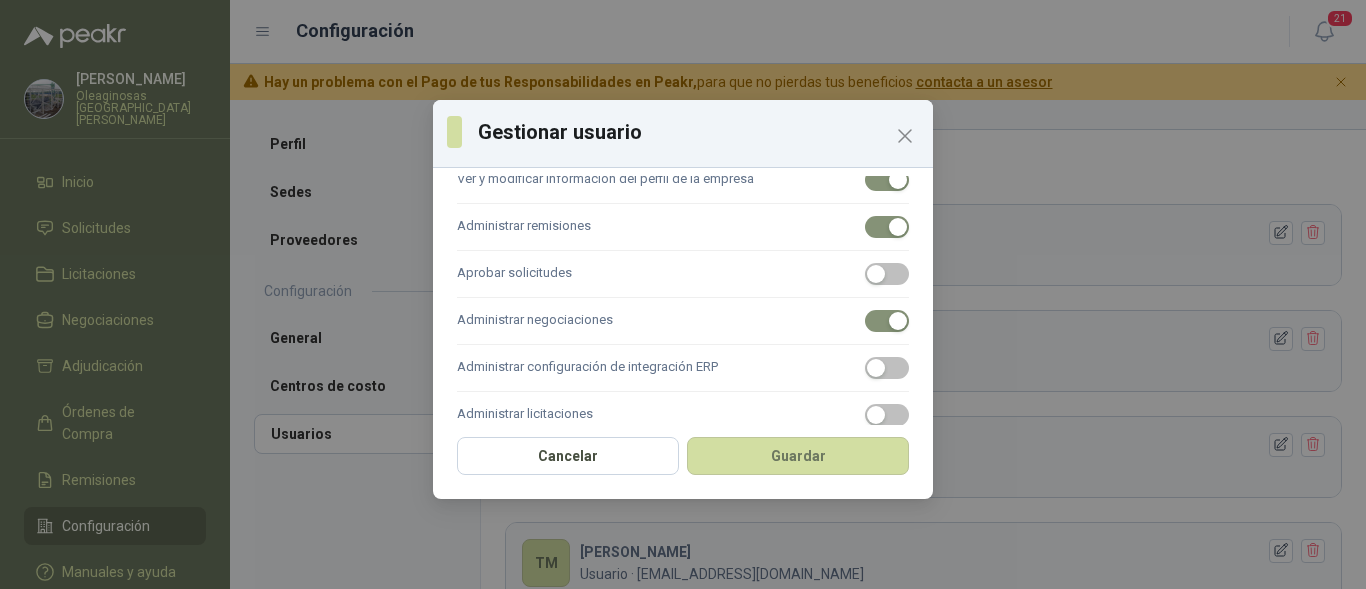 scroll, scrollTop: 569, scrollLeft: 0, axis: vertical 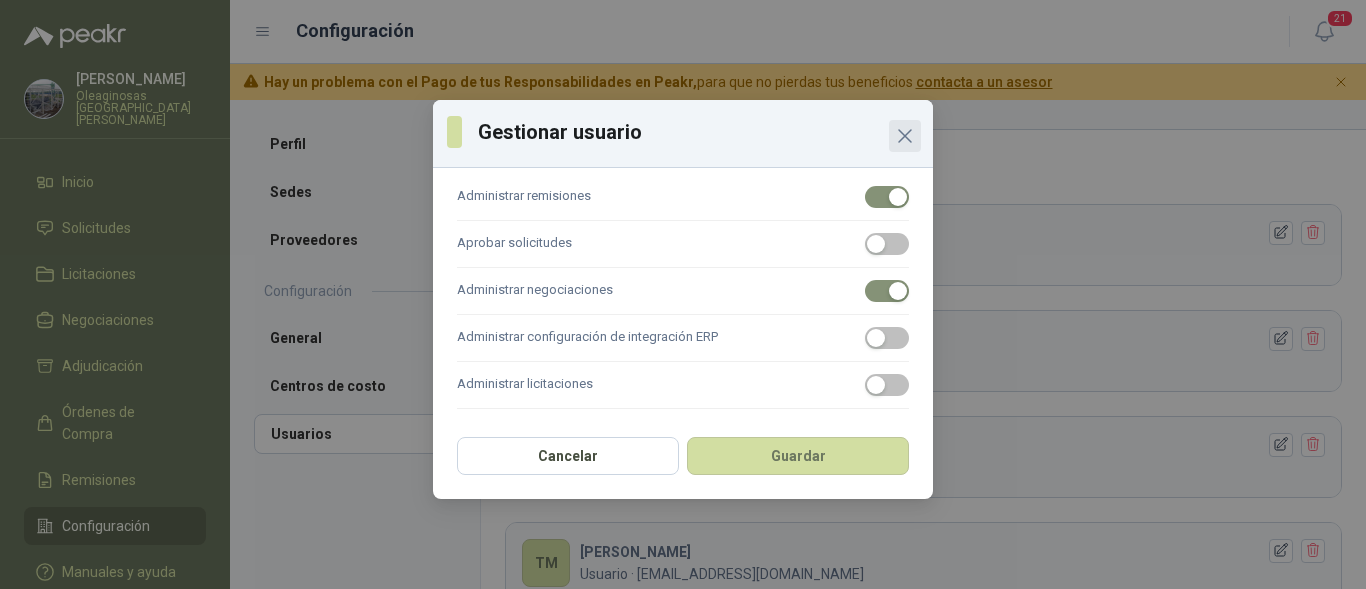 click 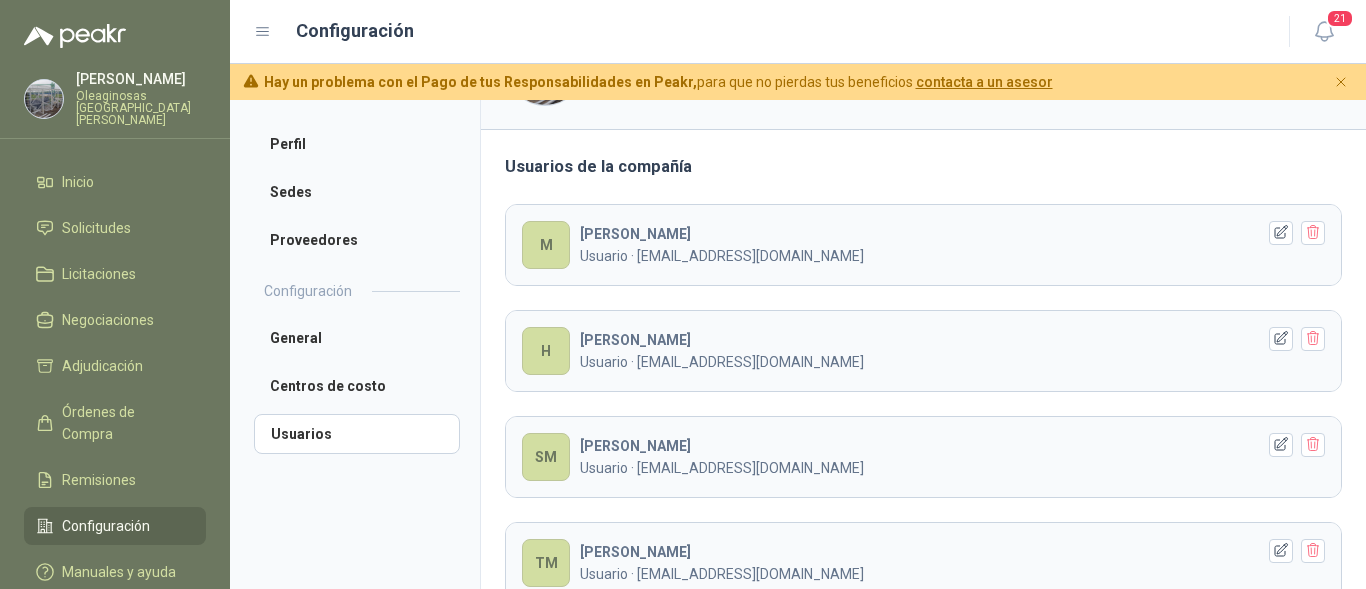 scroll, scrollTop: 298, scrollLeft: 0, axis: vertical 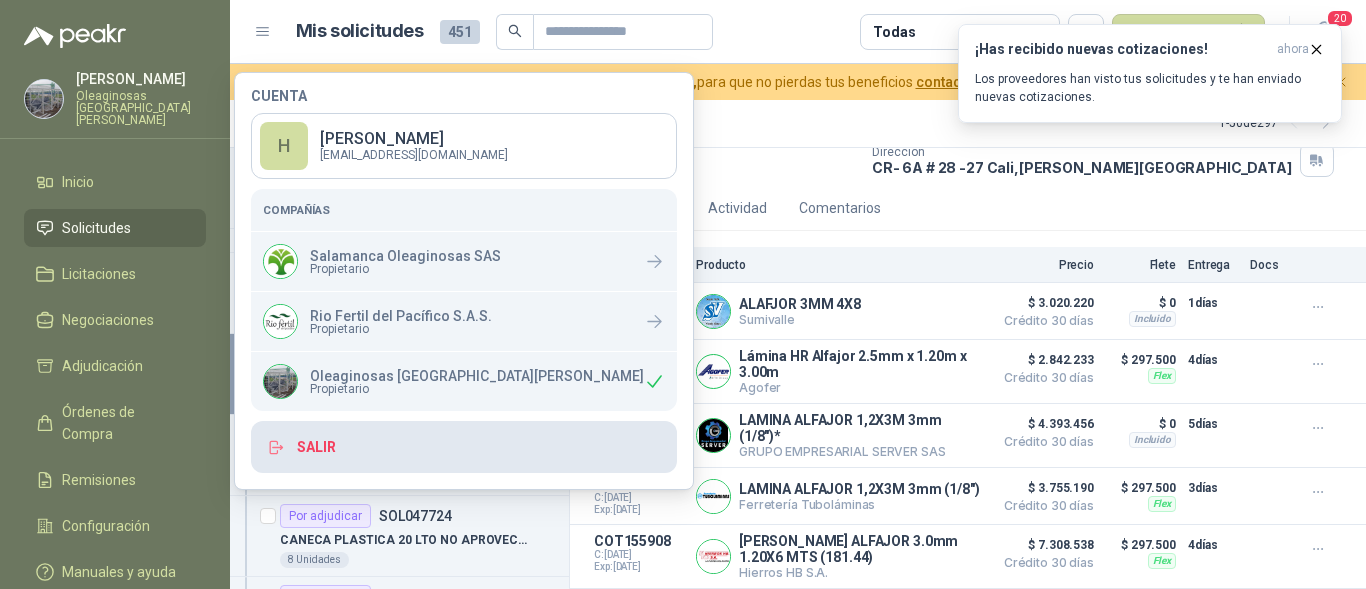 click on "Salir" at bounding box center [464, 447] 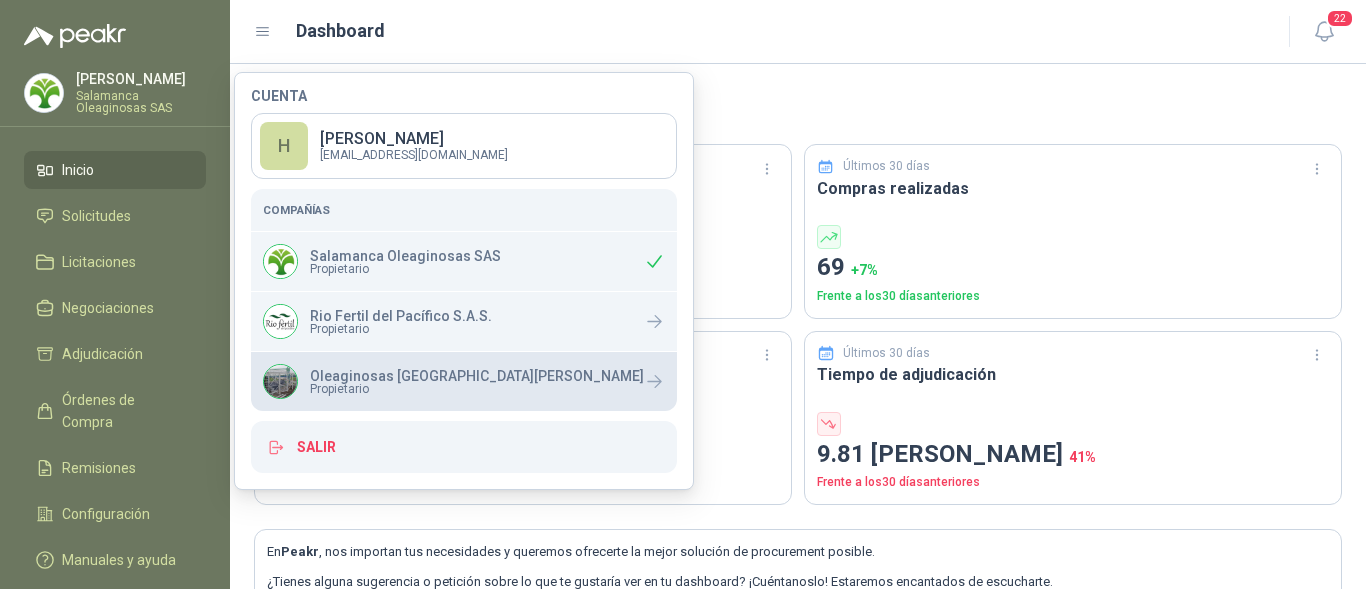 scroll, scrollTop: 0, scrollLeft: 0, axis: both 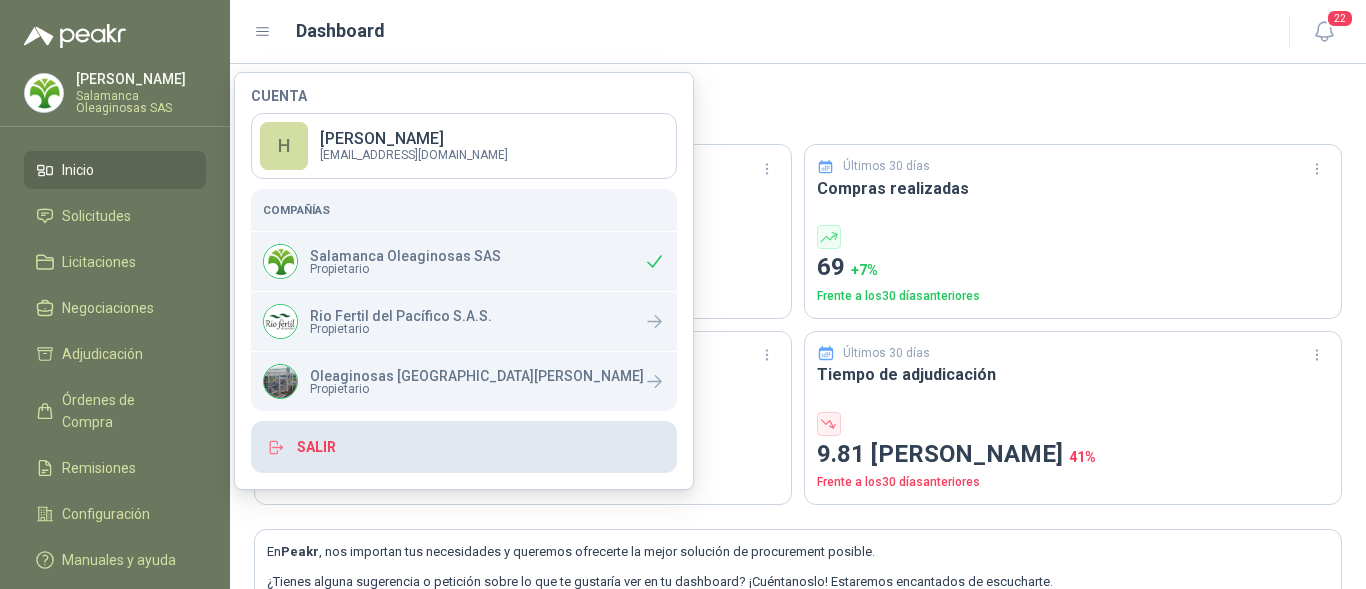 click on "Salir" at bounding box center (464, 447) 